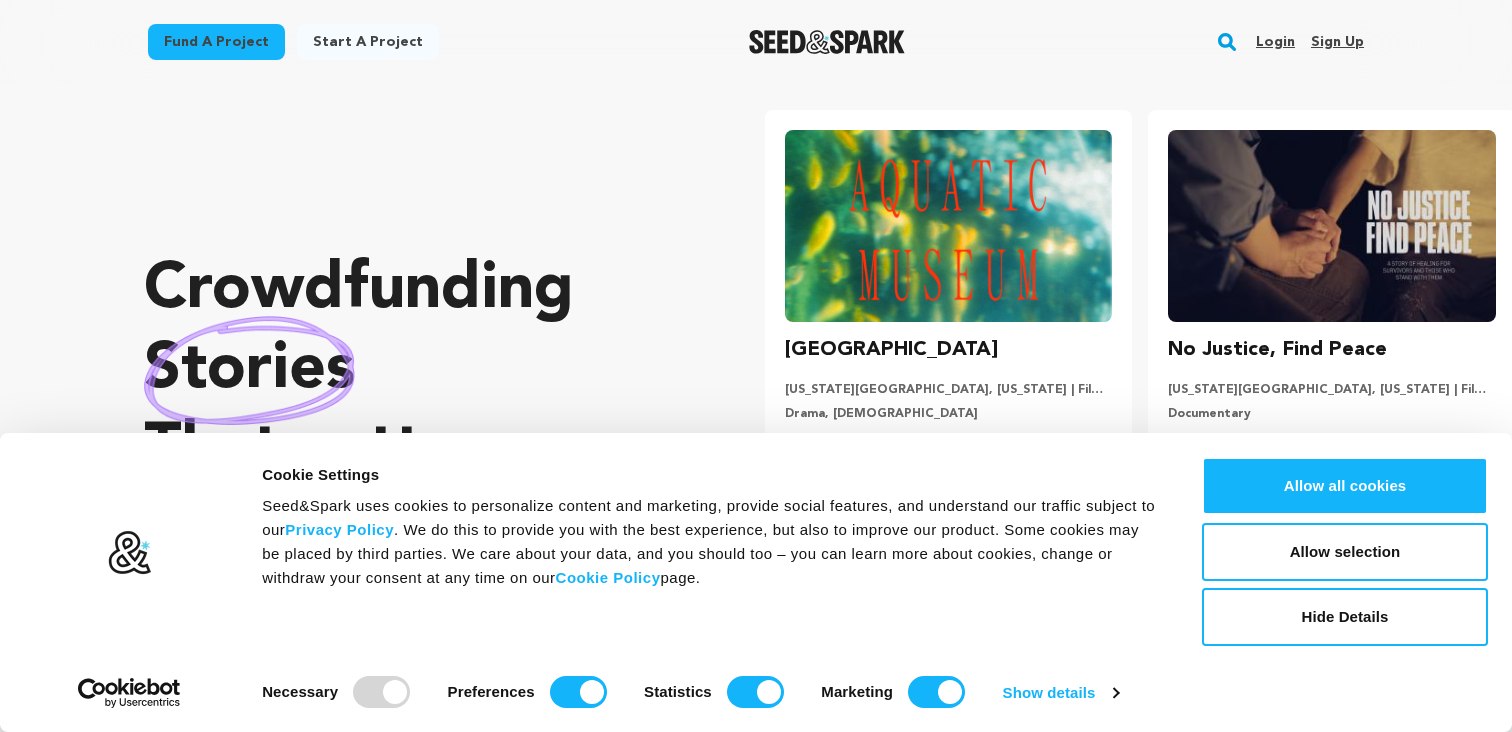 scroll, scrollTop: 106, scrollLeft: 0, axis: vertical 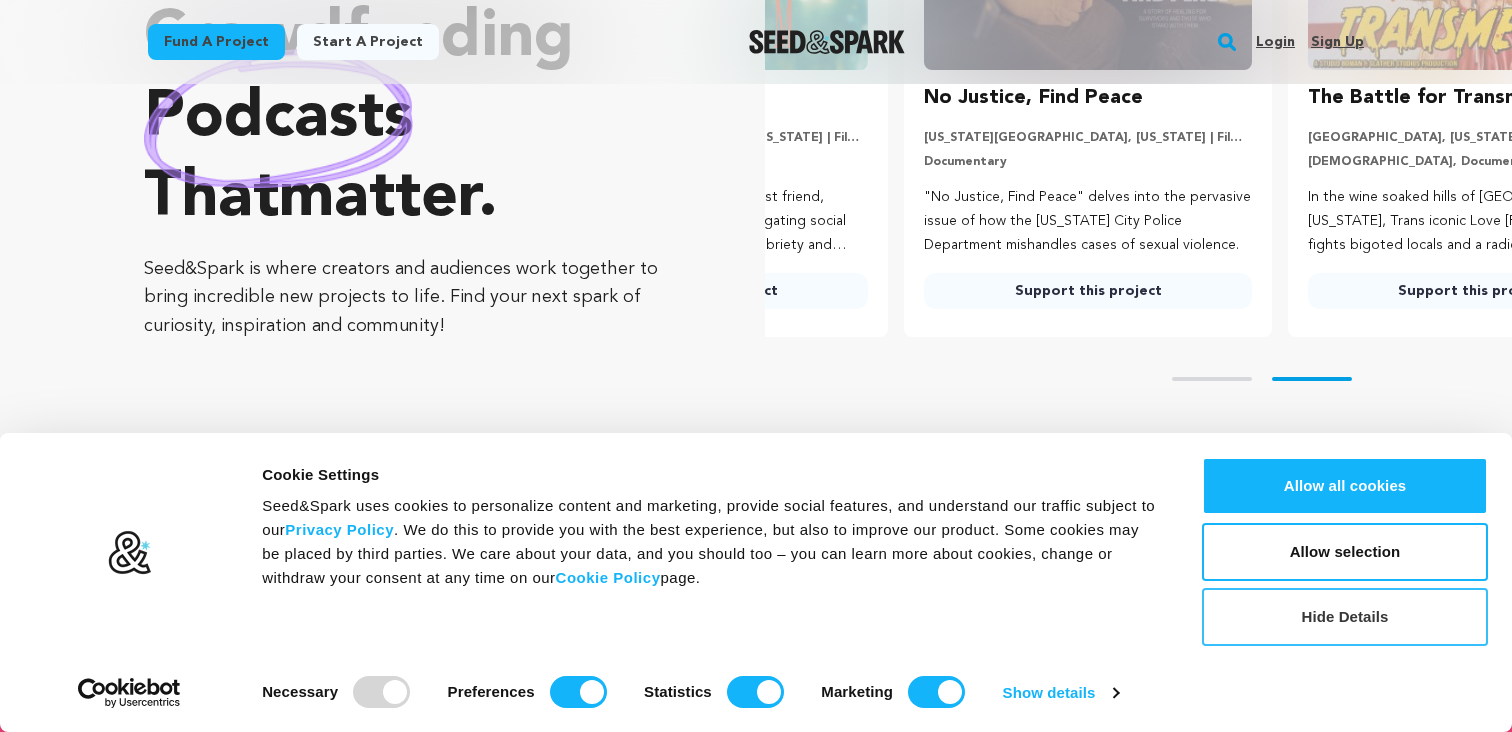 click on "Hide Details" at bounding box center (1345, 617) 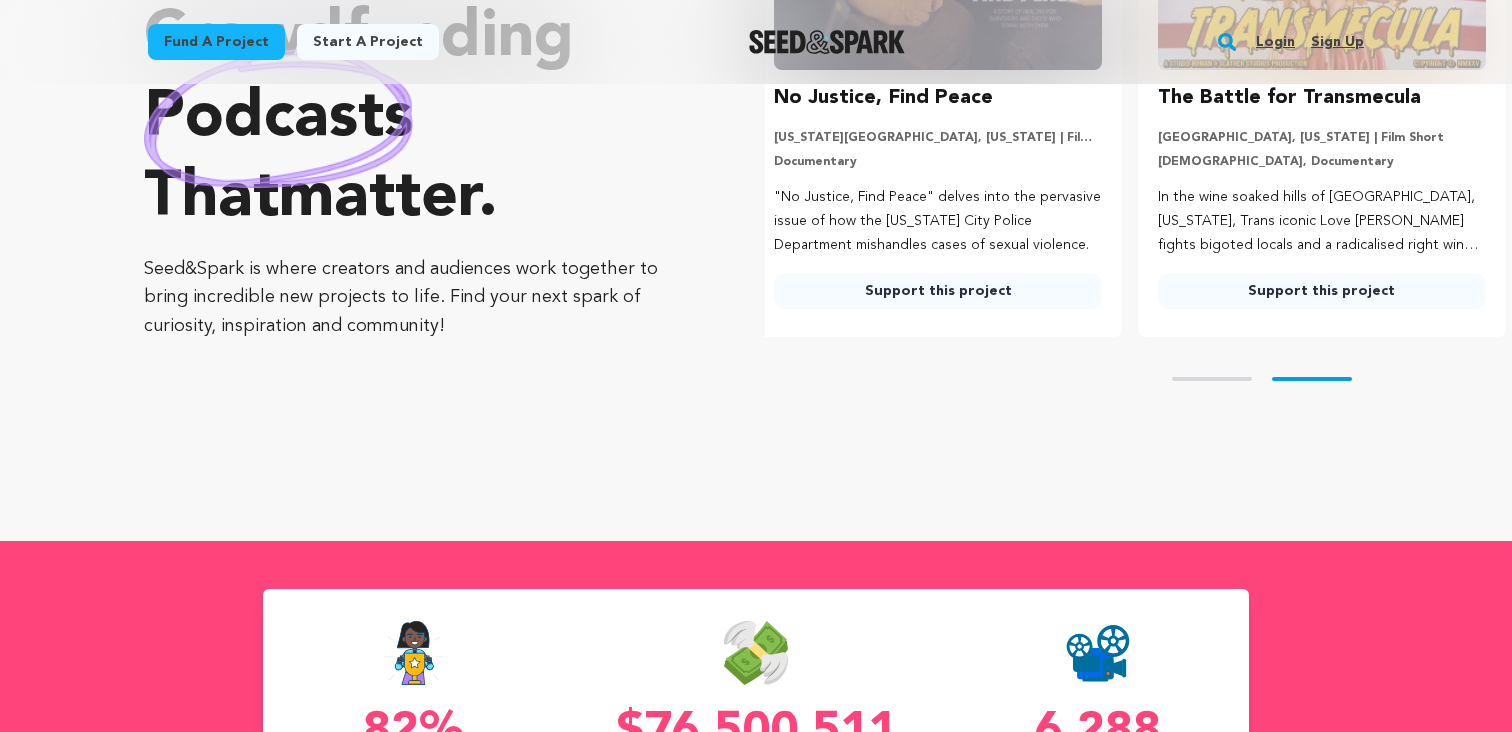 scroll, scrollTop: 0, scrollLeft: 399, axis: horizontal 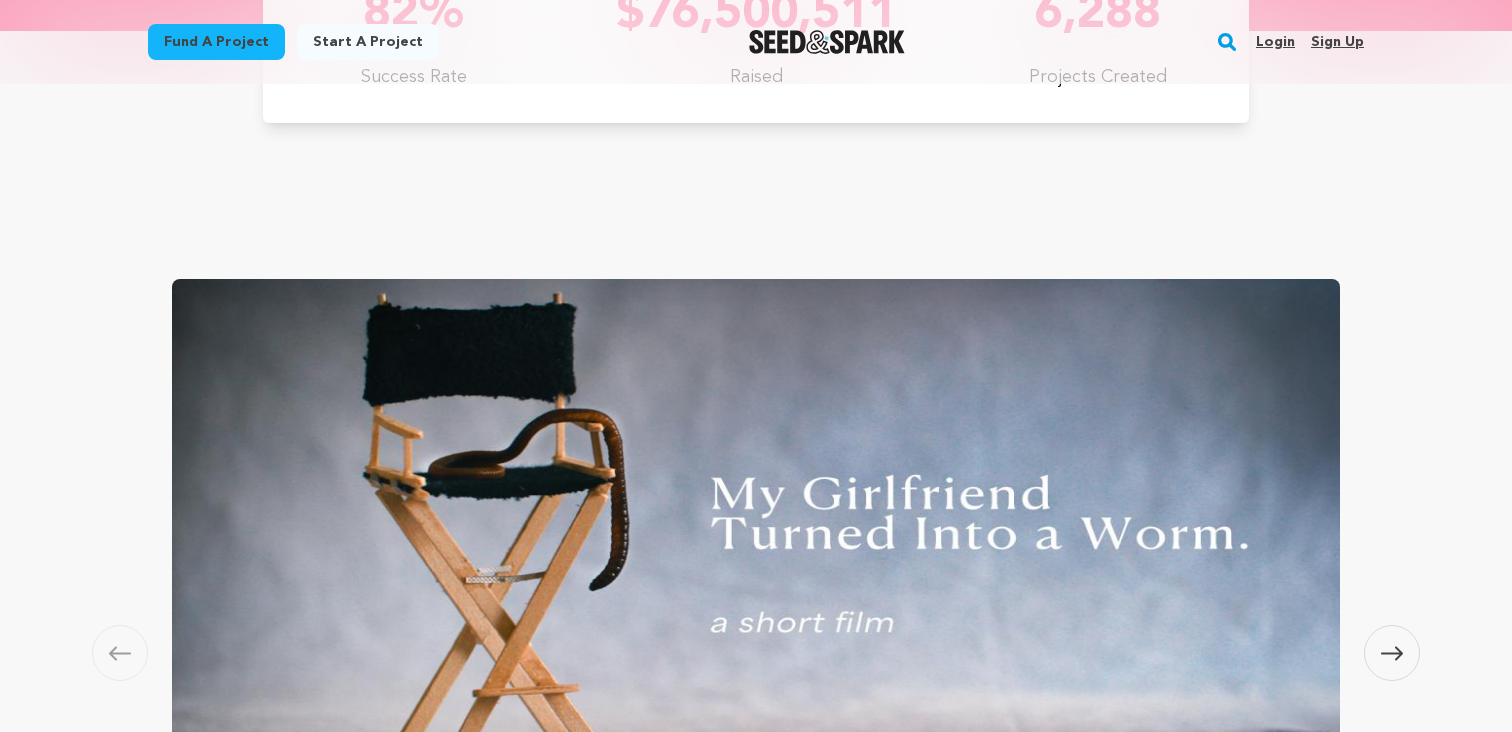 click on "Fund a project" at bounding box center [216, 42] 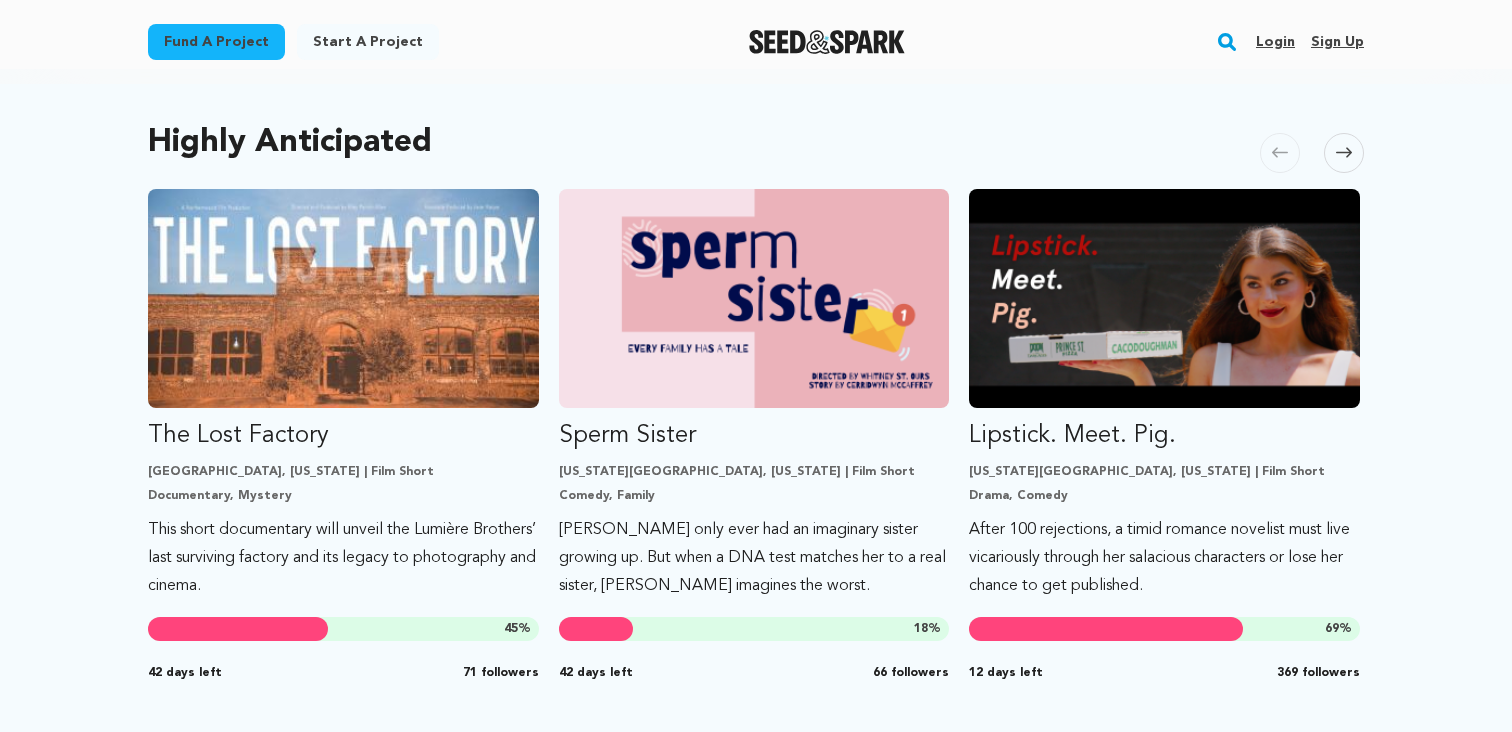 scroll, scrollTop: 1058, scrollLeft: 0, axis: vertical 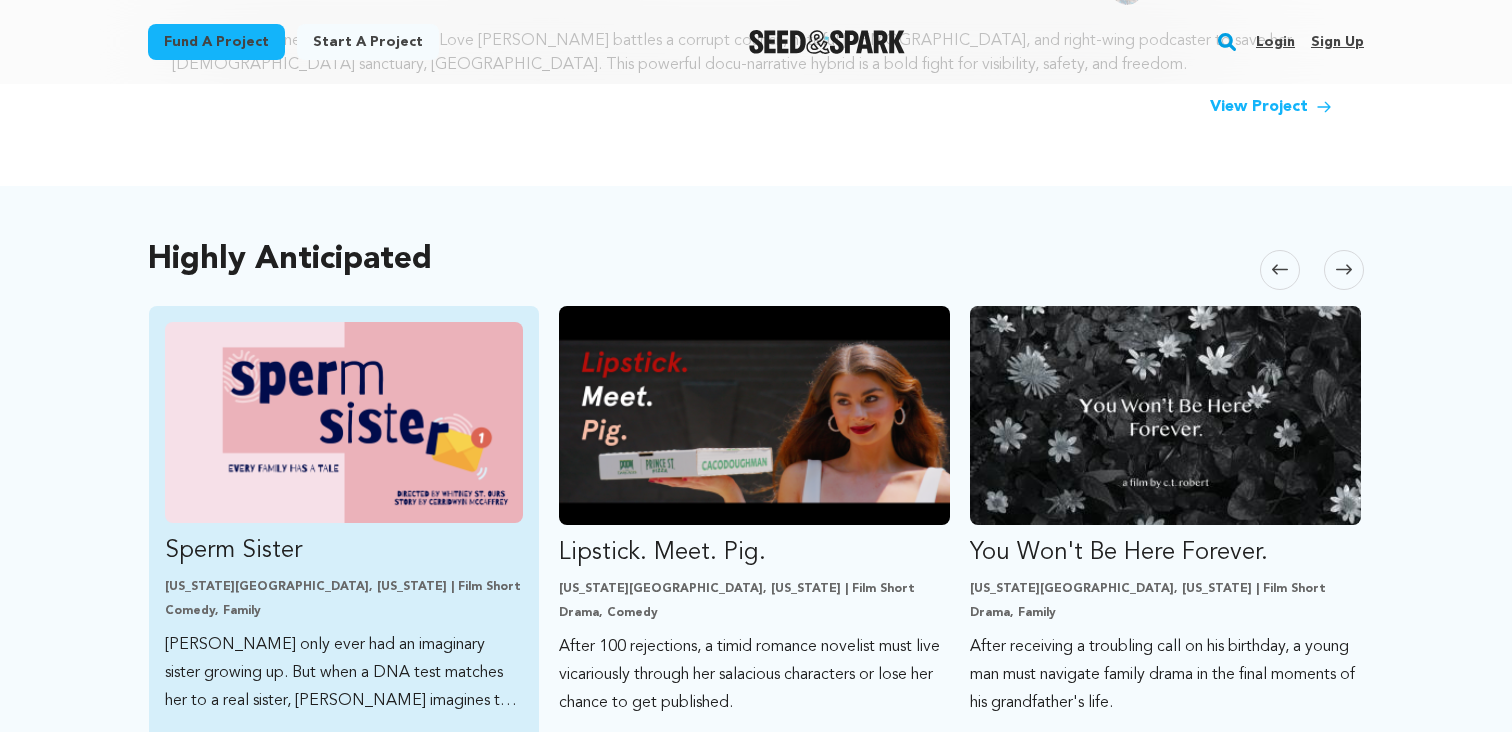 click at bounding box center (344, 422) 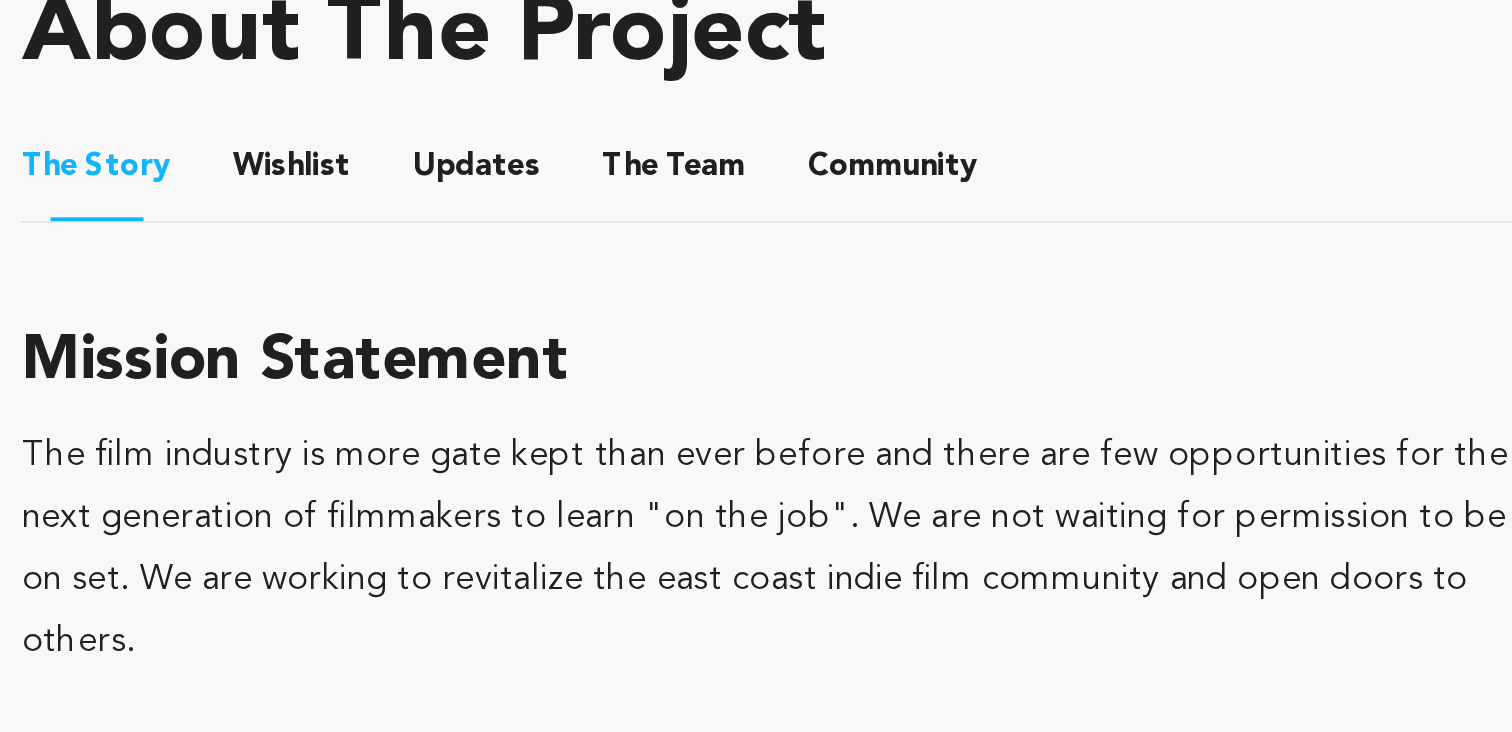 scroll, scrollTop: 749, scrollLeft: 0, axis: vertical 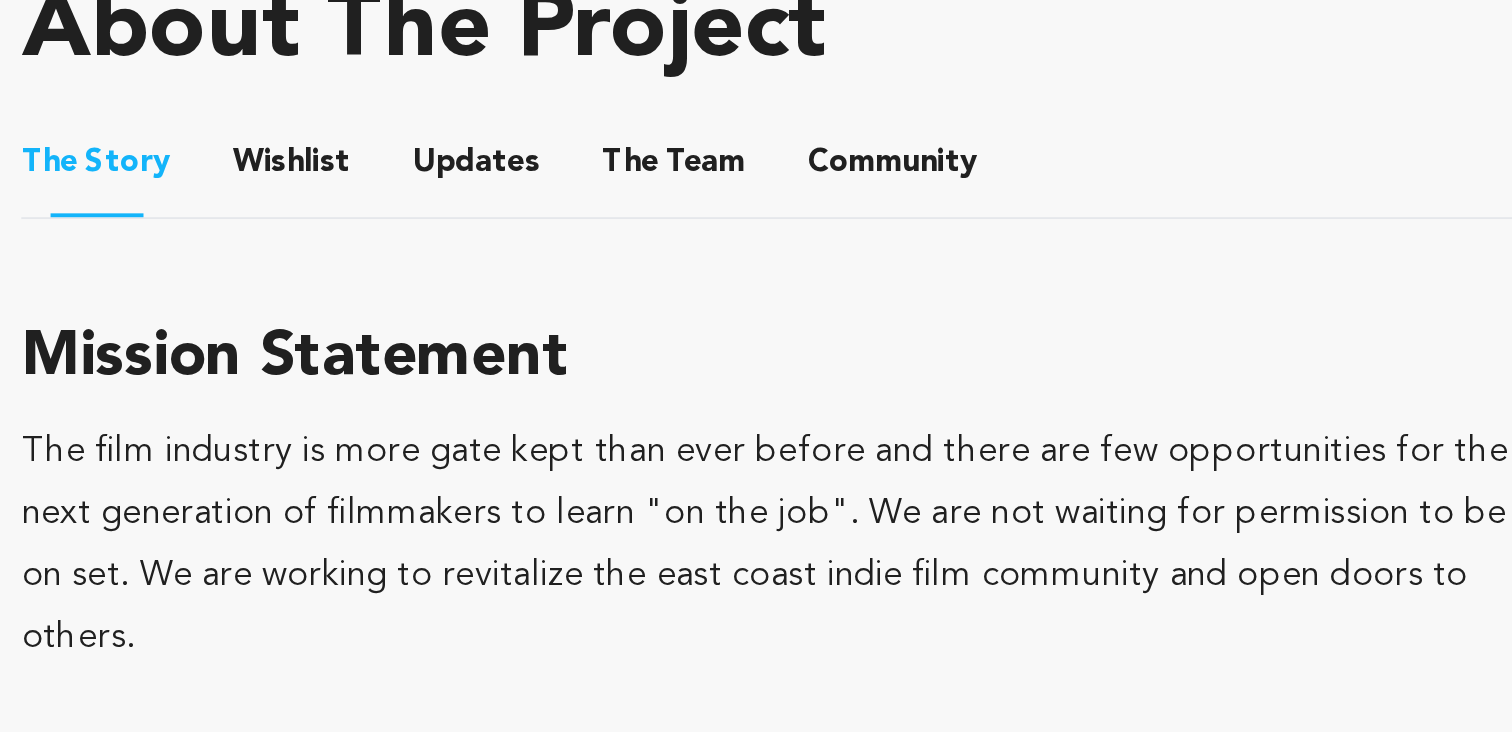 click on "The Team" at bounding box center [485, 442] 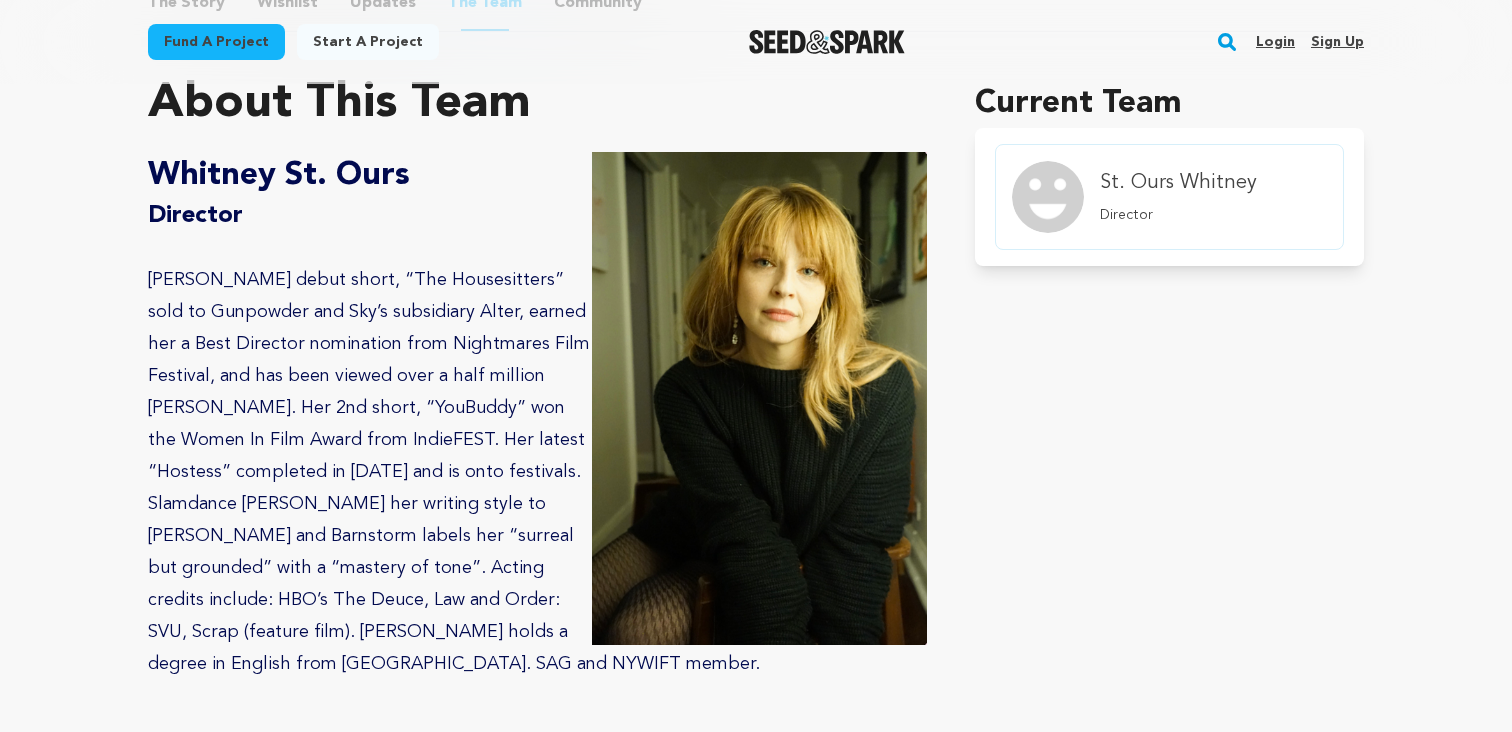 scroll, scrollTop: 1181, scrollLeft: 0, axis: vertical 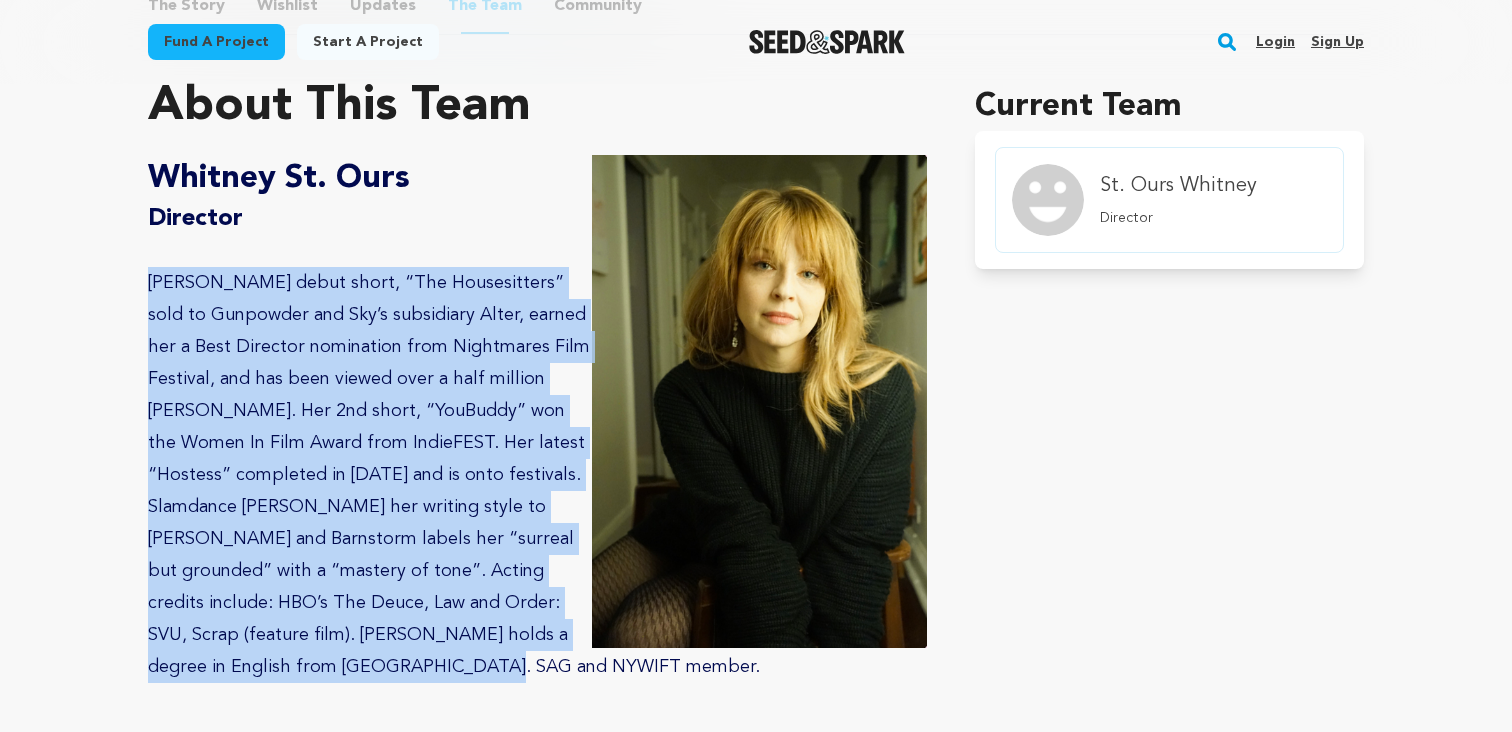 drag, startPoint x: 301, startPoint y: 645, endPoint x: 141, endPoint y: 272, distance: 405.8682 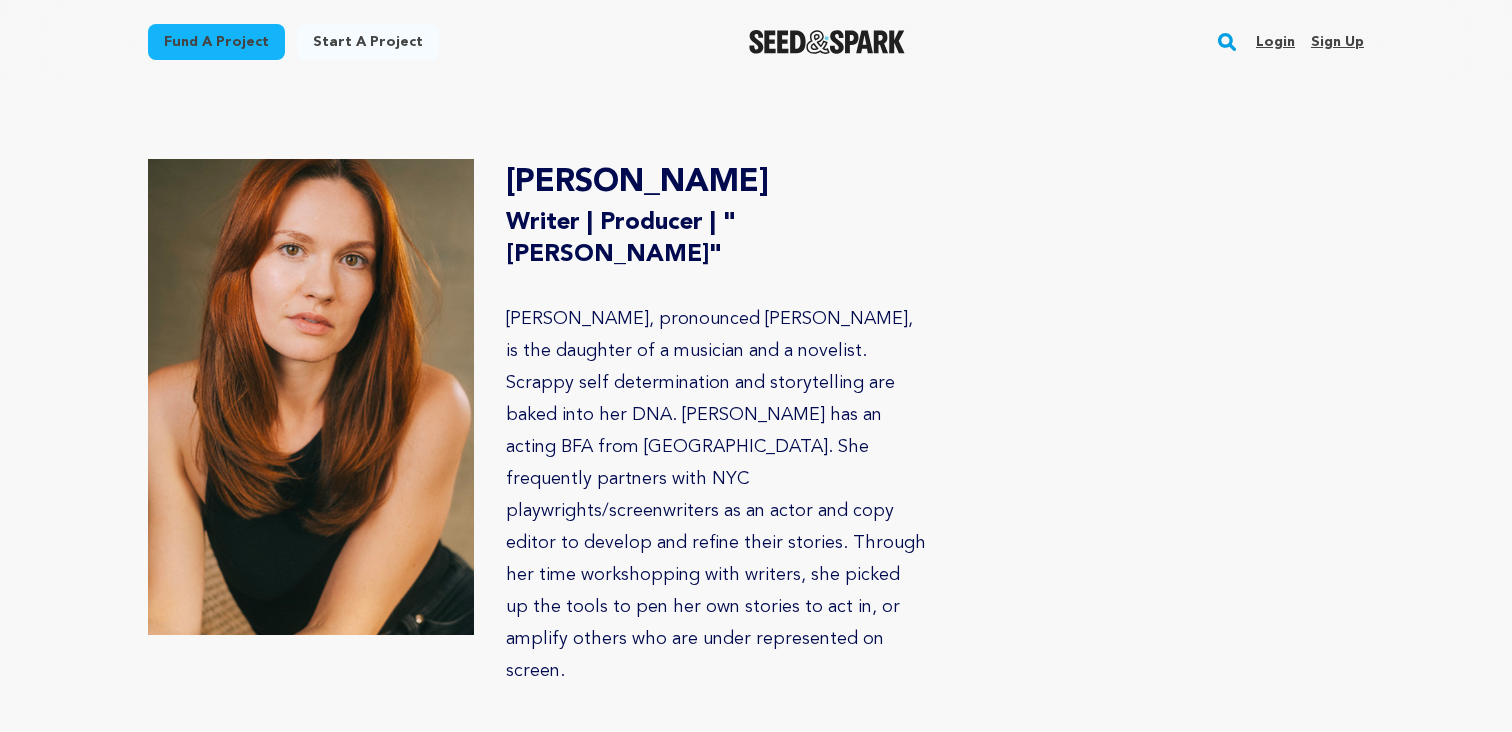 scroll, scrollTop: 2177, scrollLeft: 0, axis: vertical 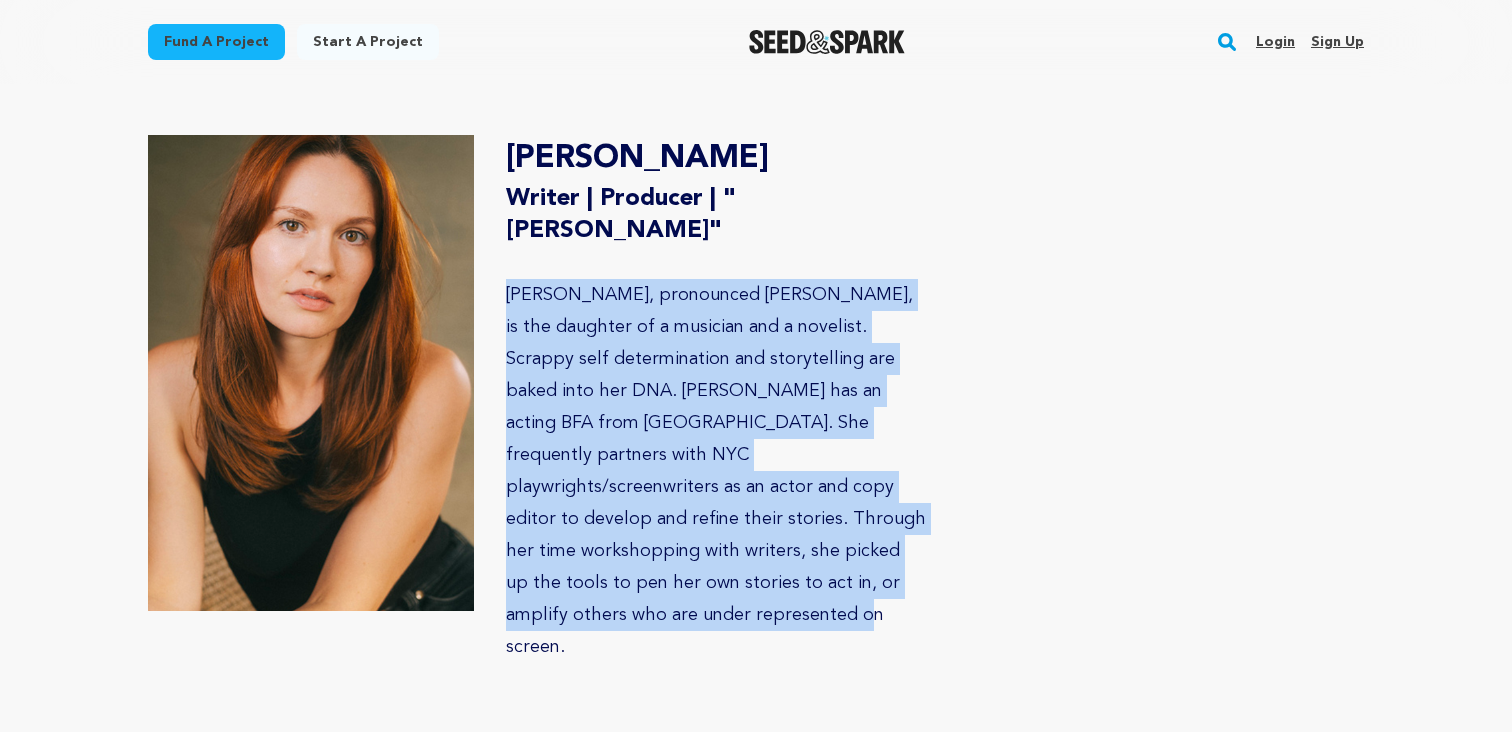 drag, startPoint x: 878, startPoint y: 529, endPoint x: 505, endPoint y: 242, distance: 470.63574 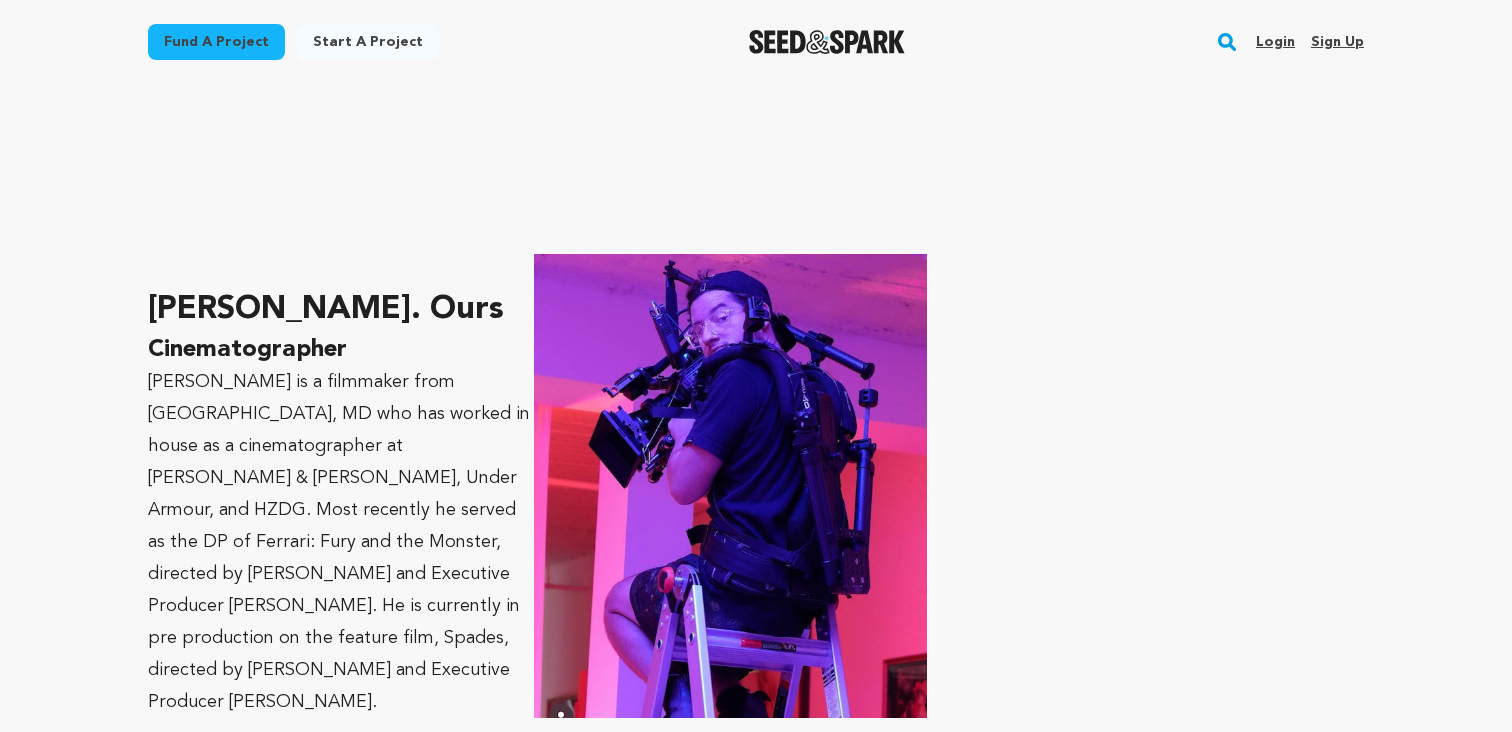 scroll, scrollTop: 3152, scrollLeft: 0, axis: vertical 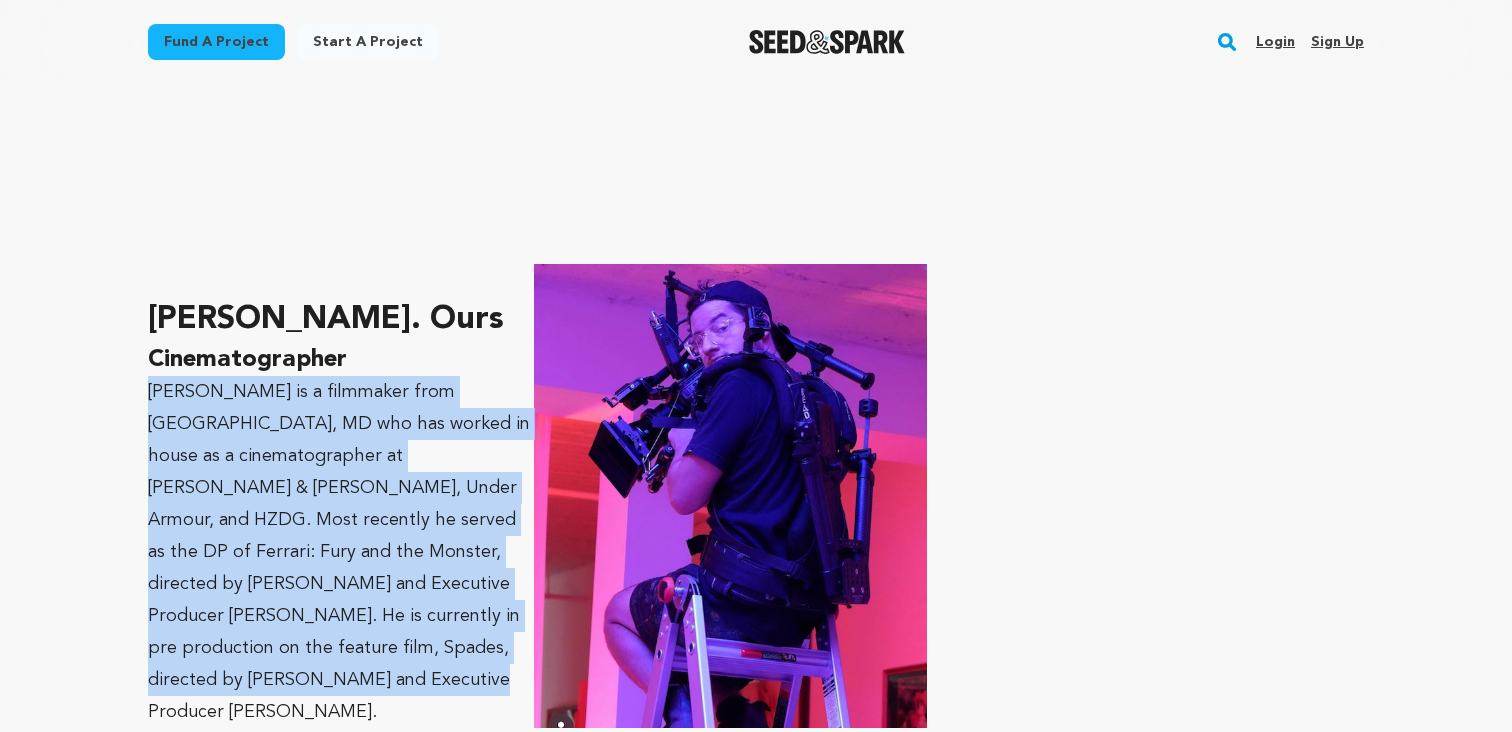 drag, startPoint x: 241, startPoint y: 562, endPoint x: 144, endPoint y: 278, distance: 300.1083 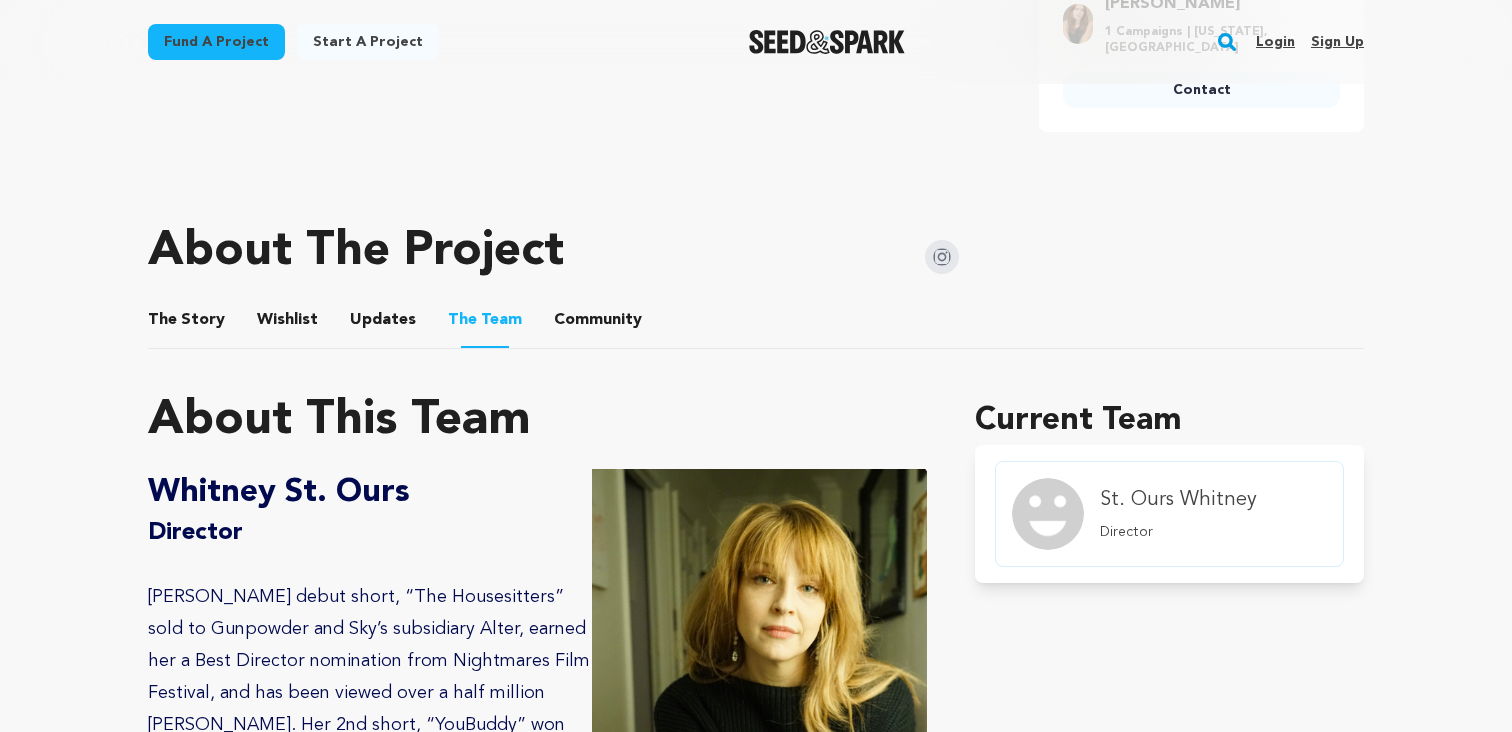 scroll, scrollTop: 871, scrollLeft: 0, axis: vertical 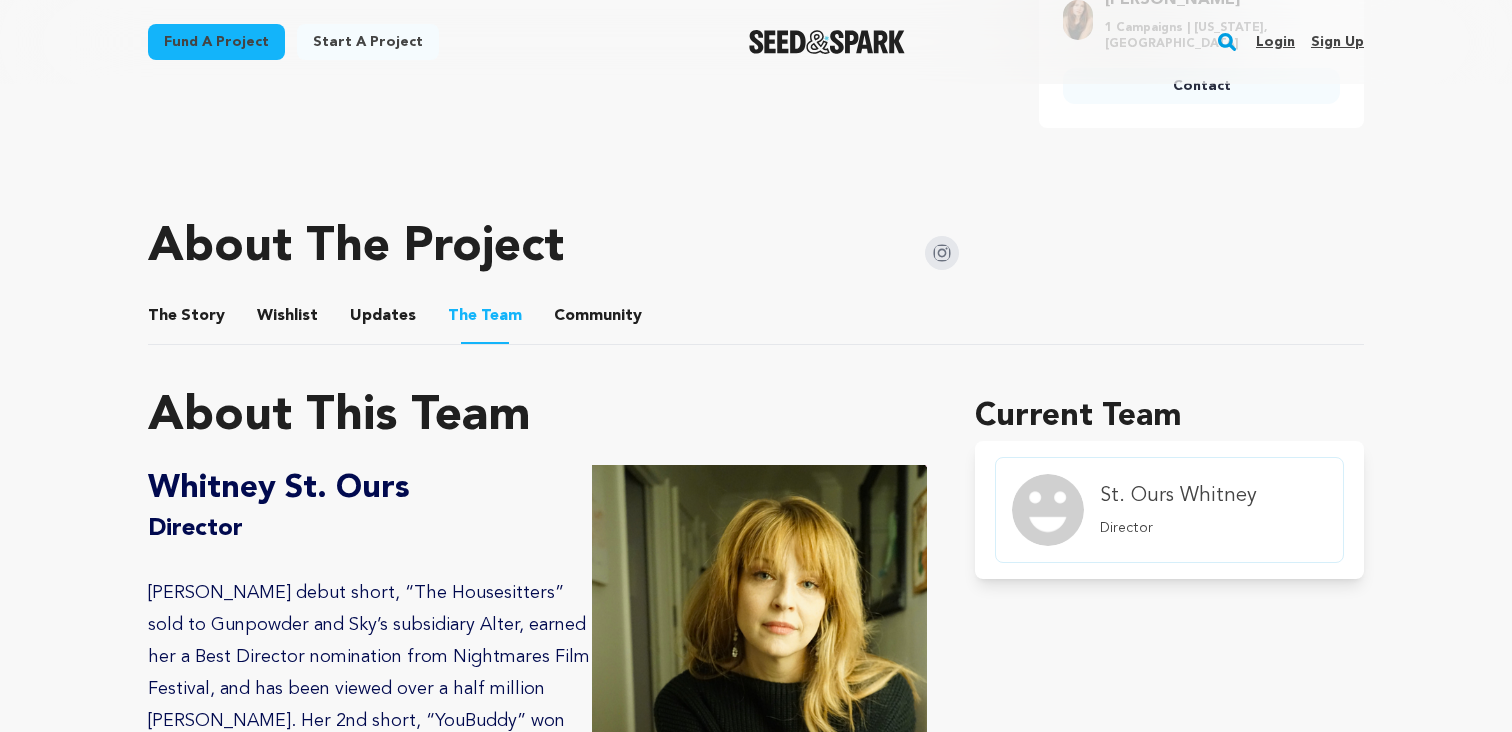 click on "Community" at bounding box center [598, 320] 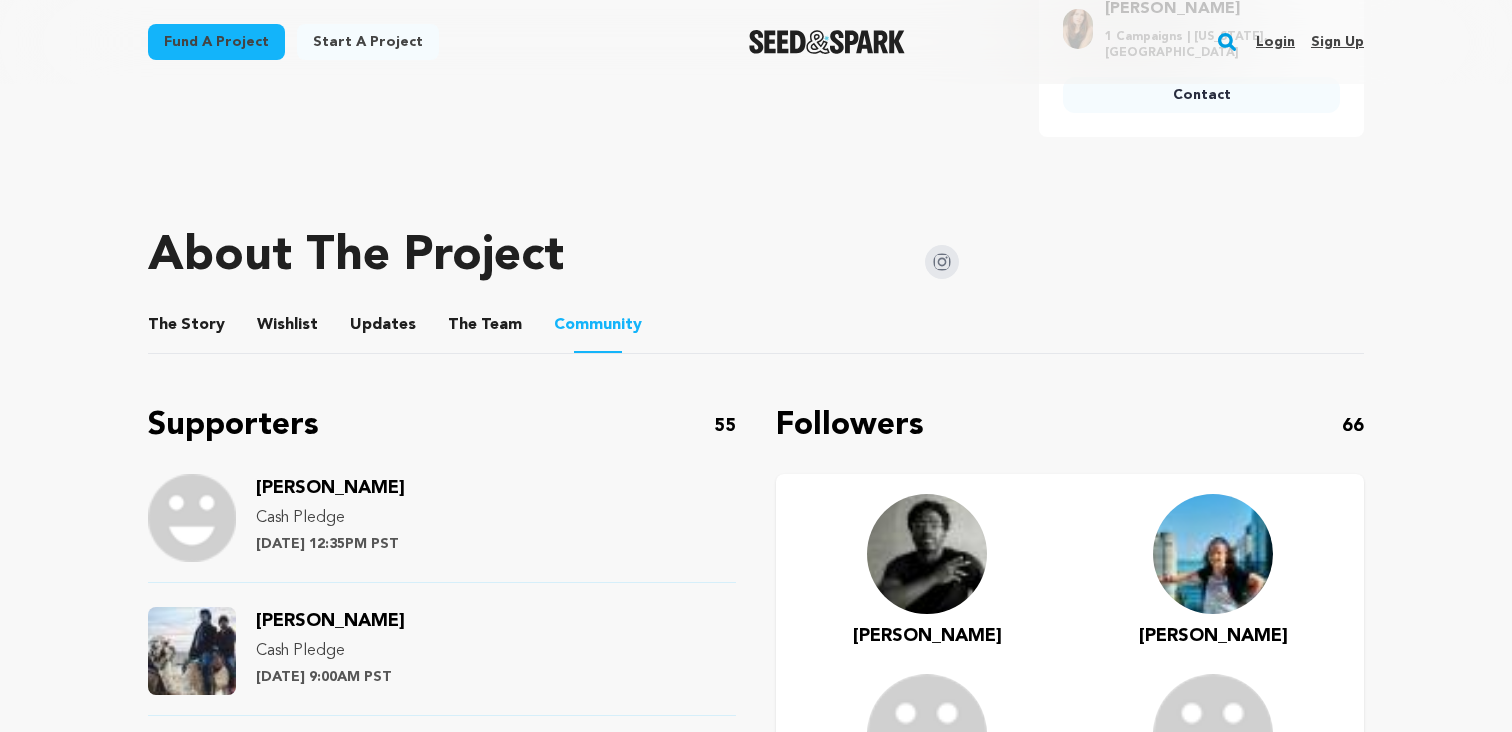 scroll, scrollTop: 861, scrollLeft: 0, axis: vertical 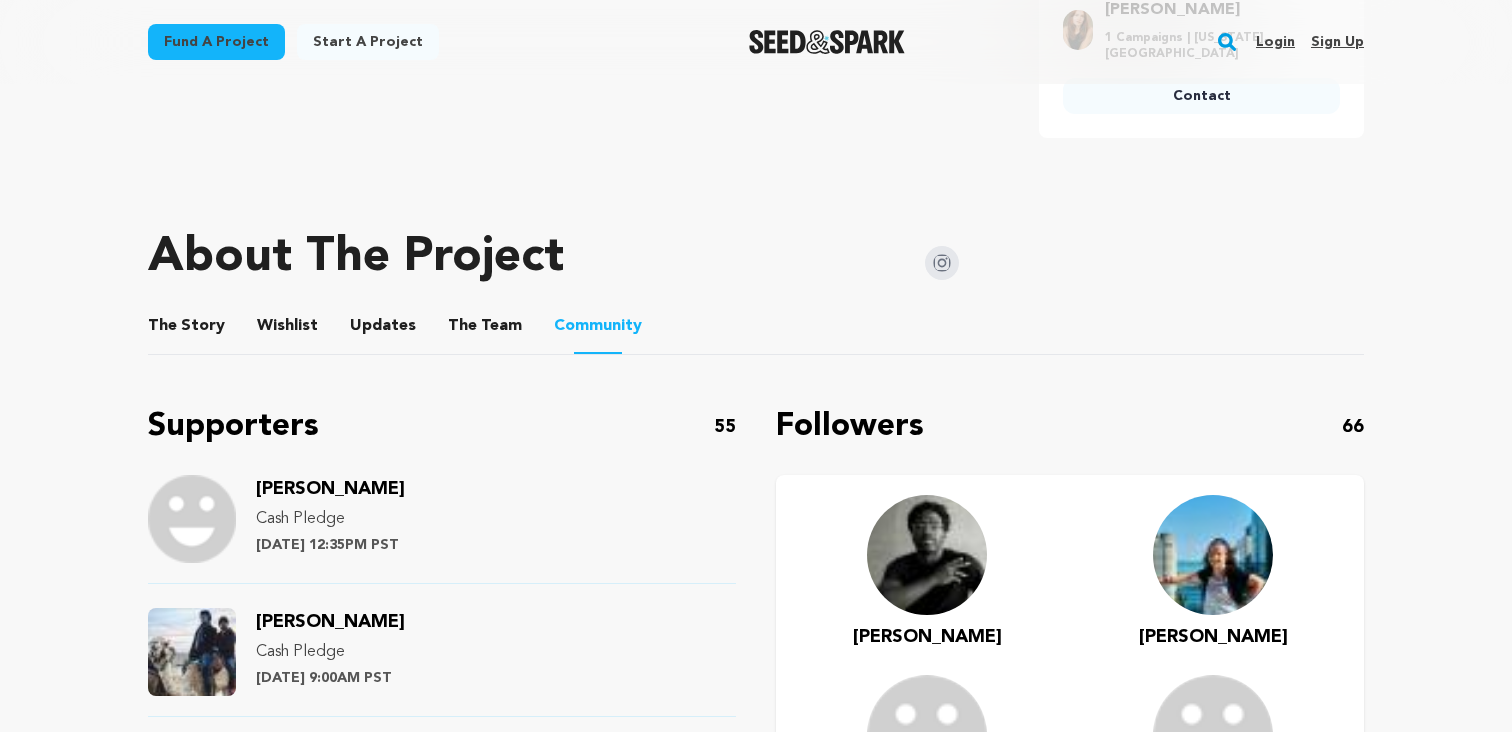 click on "Updates" at bounding box center (383, 330) 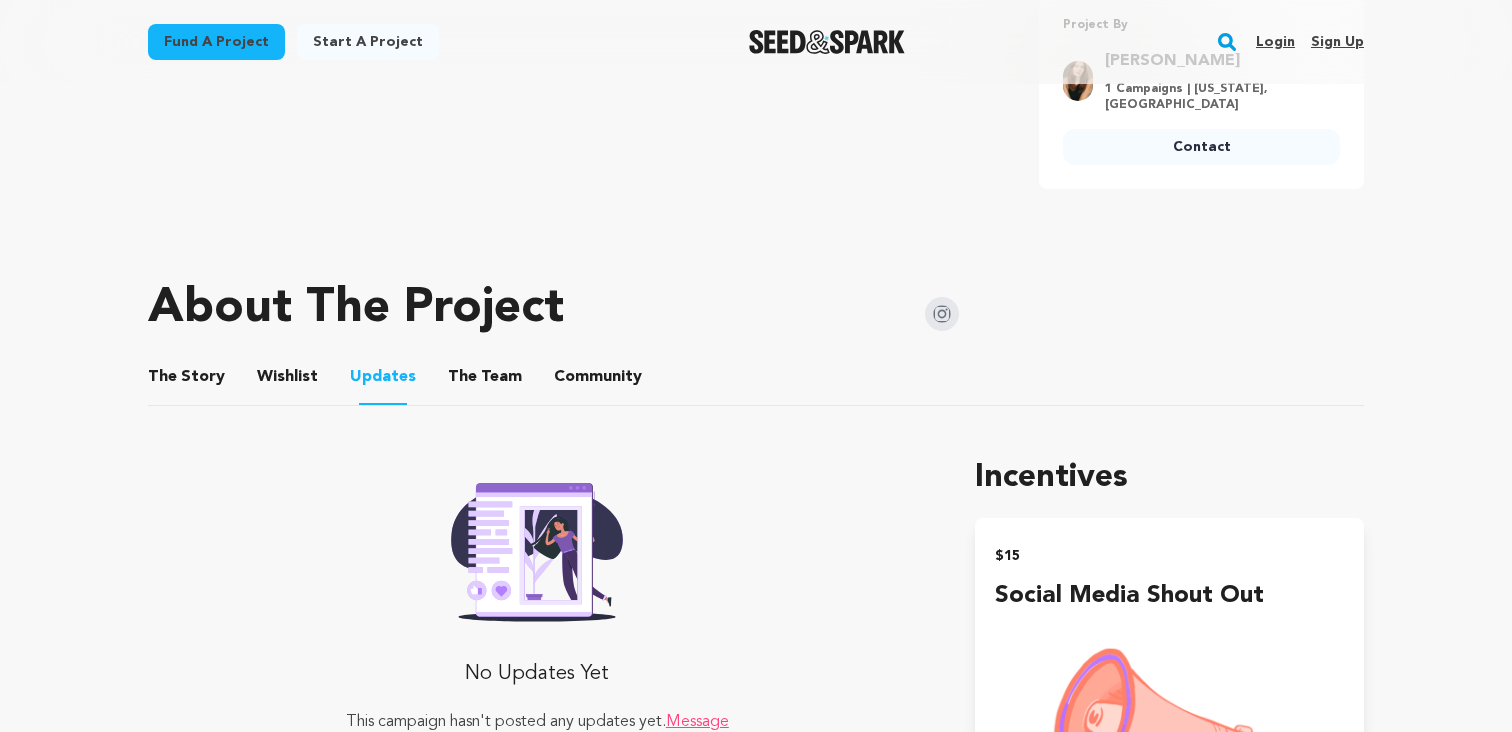 scroll, scrollTop: 797, scrollLeft: 0, axis: vertical 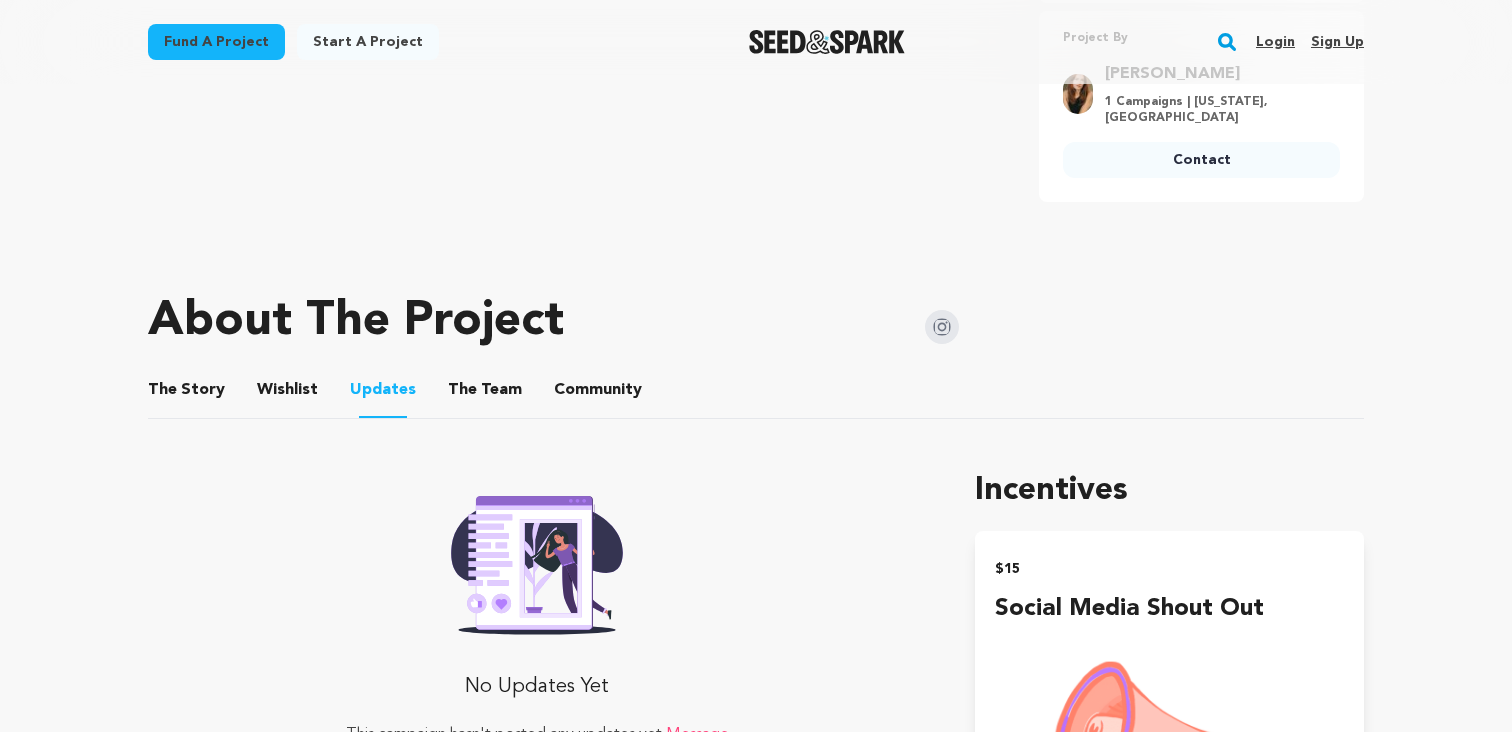 click on "Wishlist" at bounding box center [288, 394] 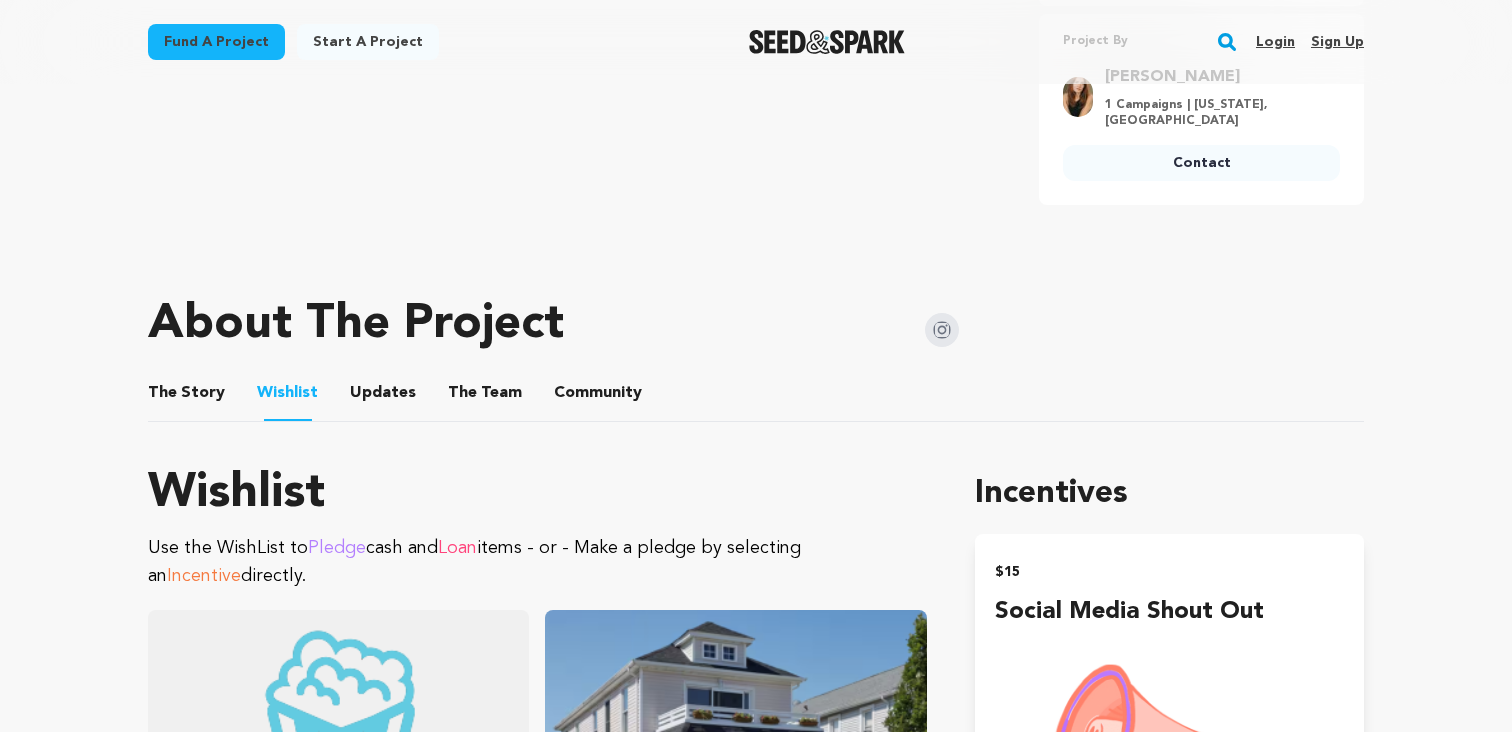 scroll, scrollTop: 798, scrollLeft: 0, axis: vertical 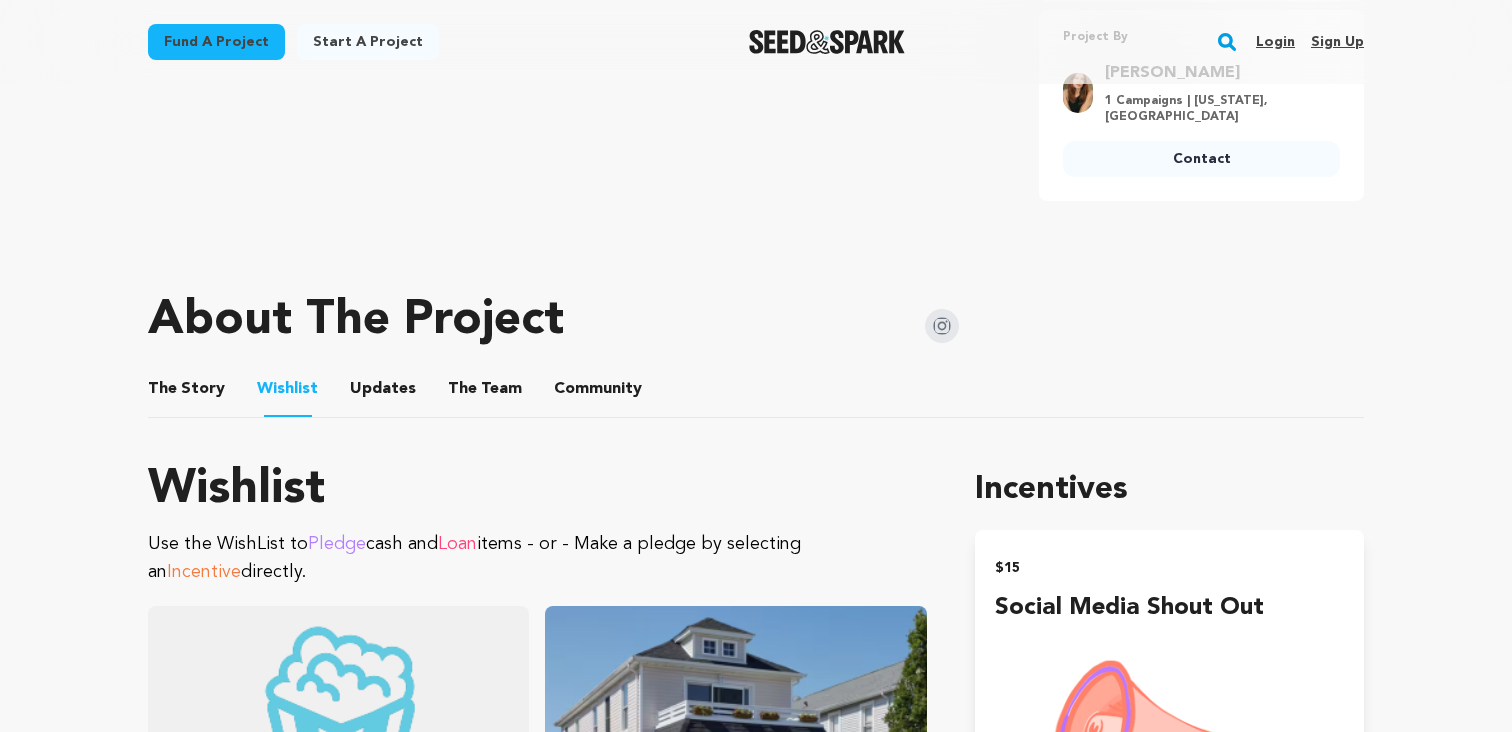 click on "The Story" at bounding box center (187, 393) 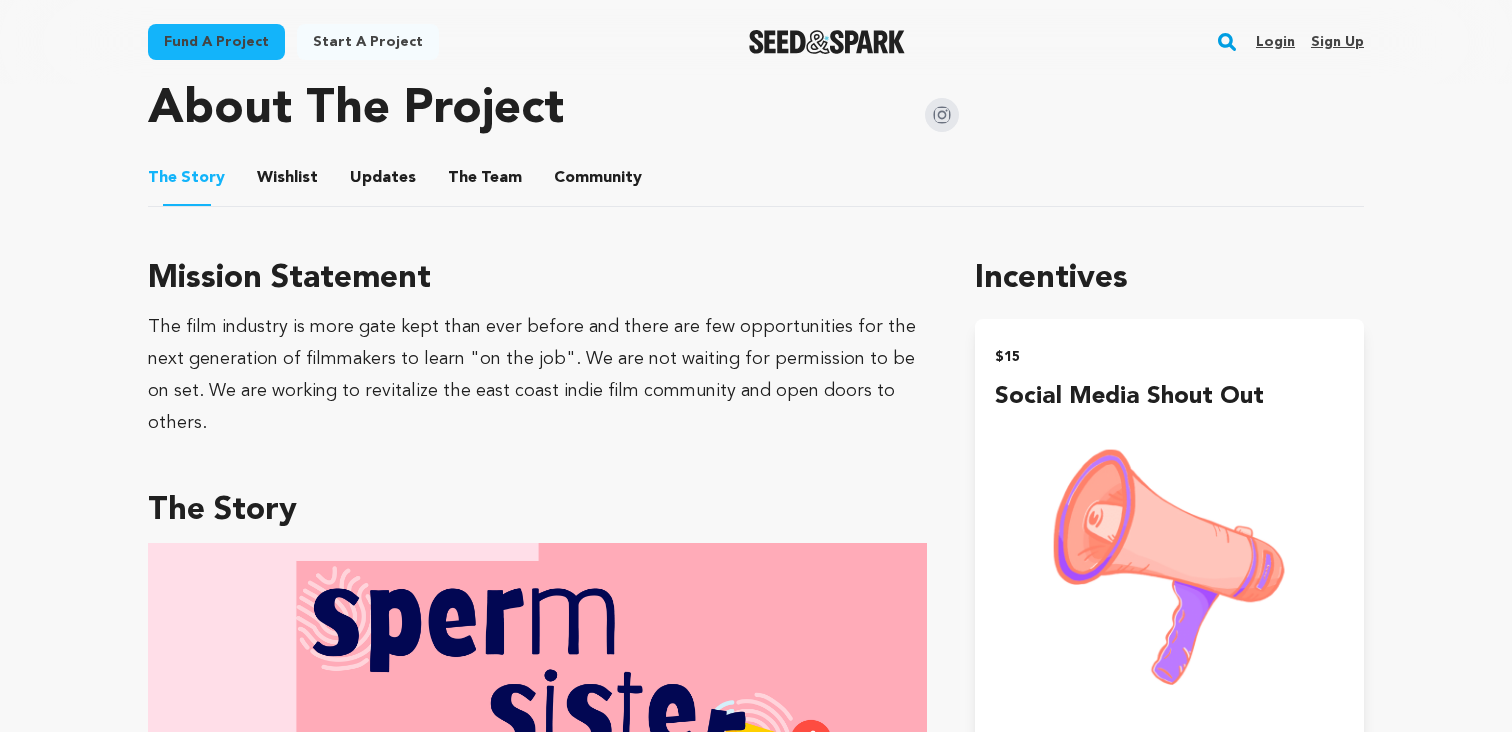scroll, scrollTop: 1011, scrollLeft: 0, axis: vertical 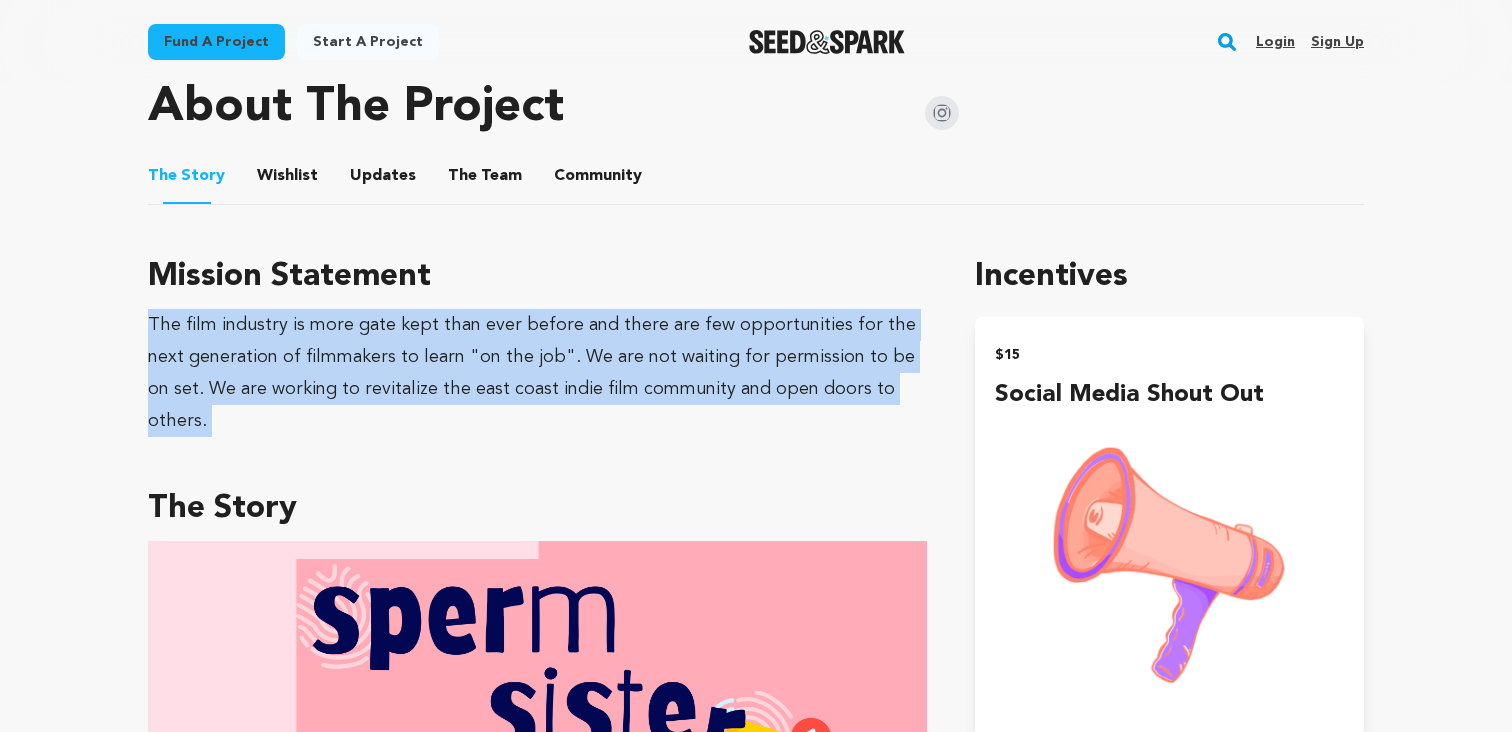 drag, startPoint x: 203, startPoint y: 403, endPoint x: 132, endPoint y: 294, distance: 130.0846 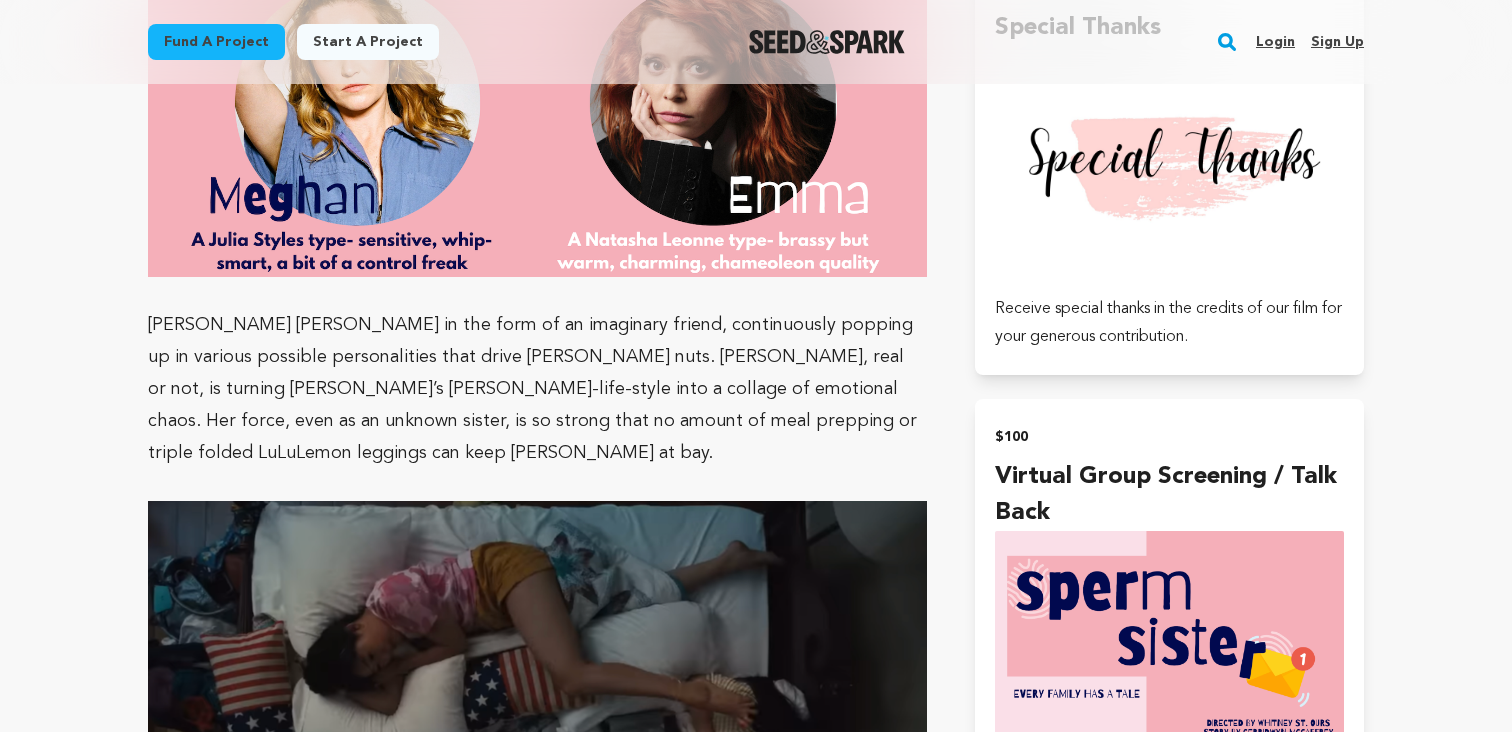 scroll, scrollTop: 2323, scrollLeft: 0, axis: vertical 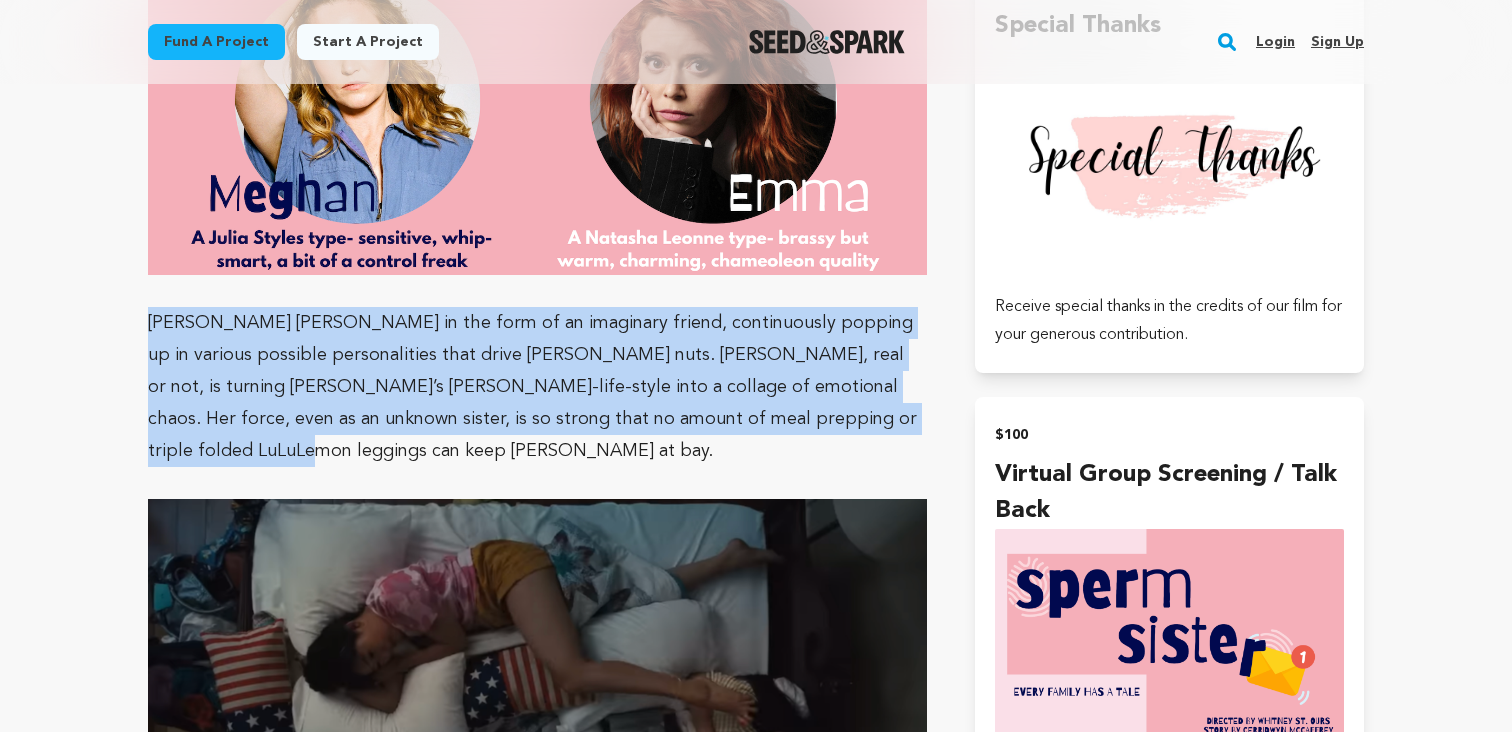 drag, startPoint x: 199, startPoint y: 403, endPoint x: 137, endPoint y: 264, distance: 152.20053 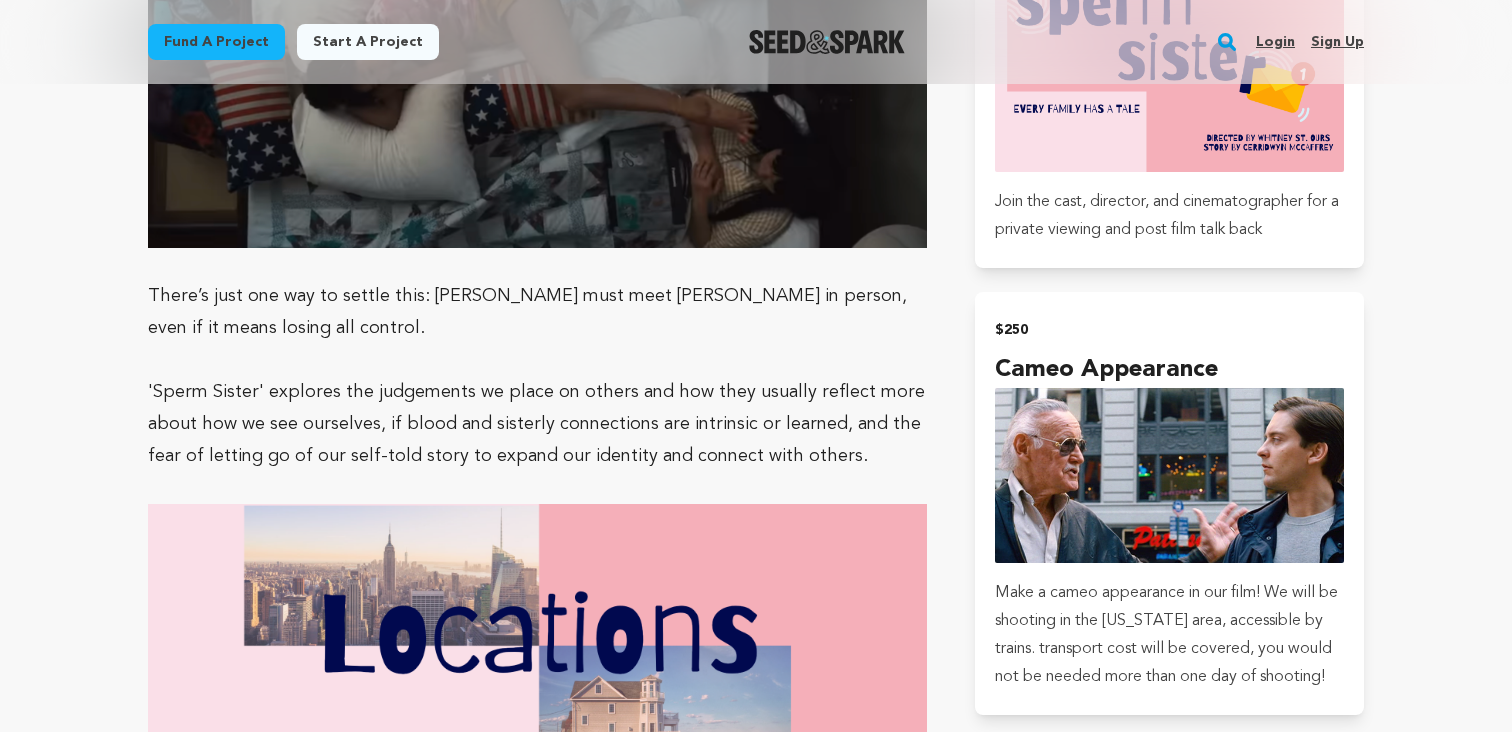 scroll, scrollTop: 2908, scrollLeft: 0, axis: vertical 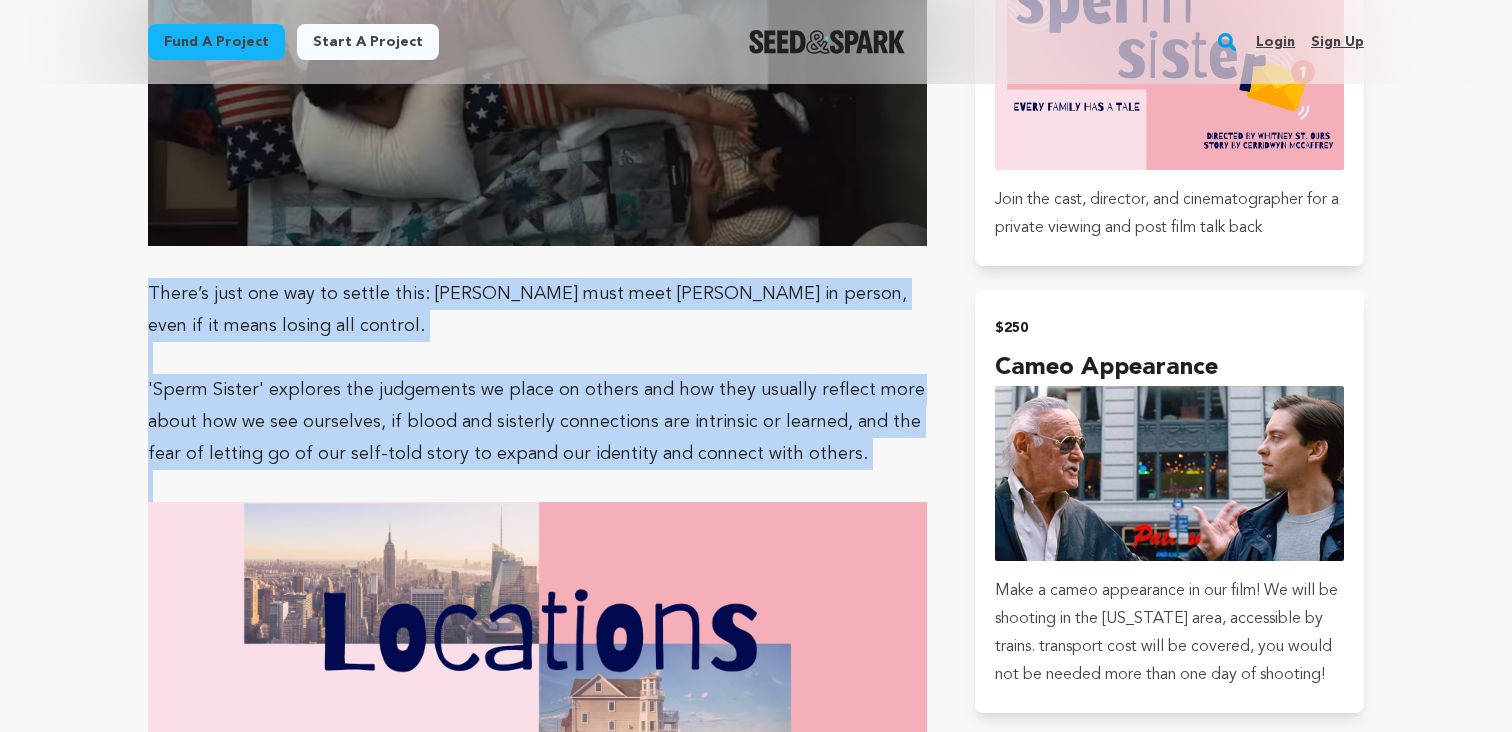 drag, startPoint x: 185, startPoint y: 418, endPoint x: 137, endPoint y: 245, distance: 179.5355 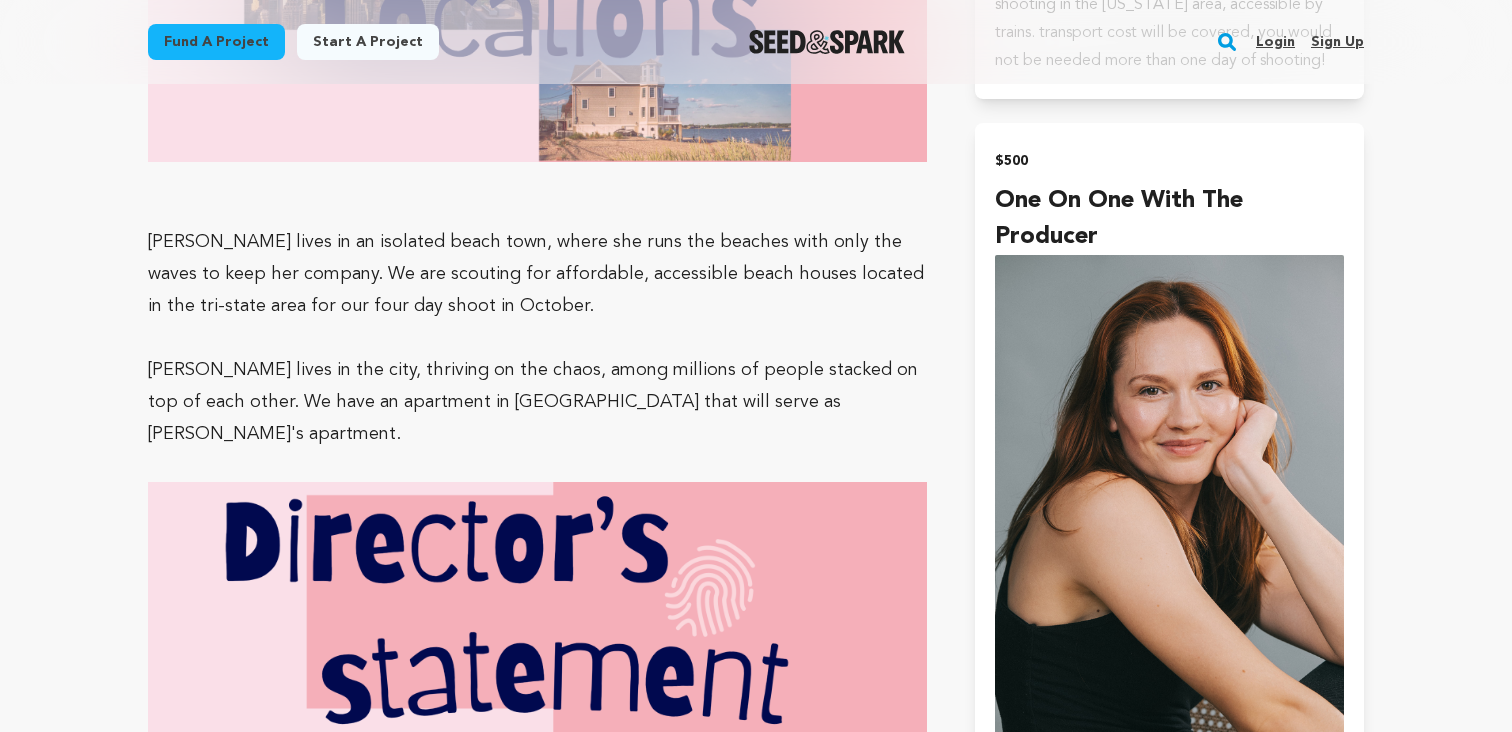 scroll, scrollTop: 3529, scrollLeft: 0, axis: vertical 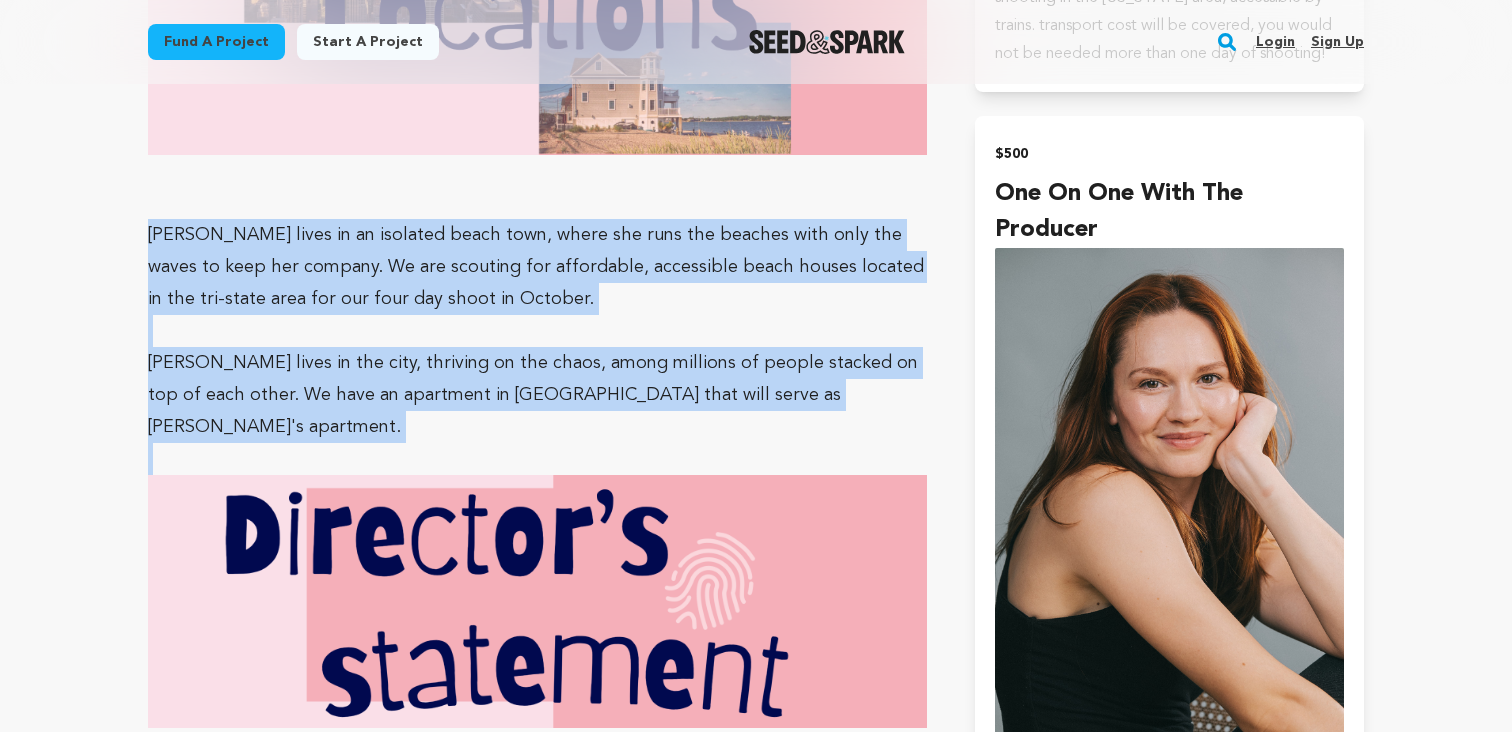 drag, startPoint x: 171, startPoint y: 359, endPoint x: 141, endPoint y: 178, distance: 183.46935 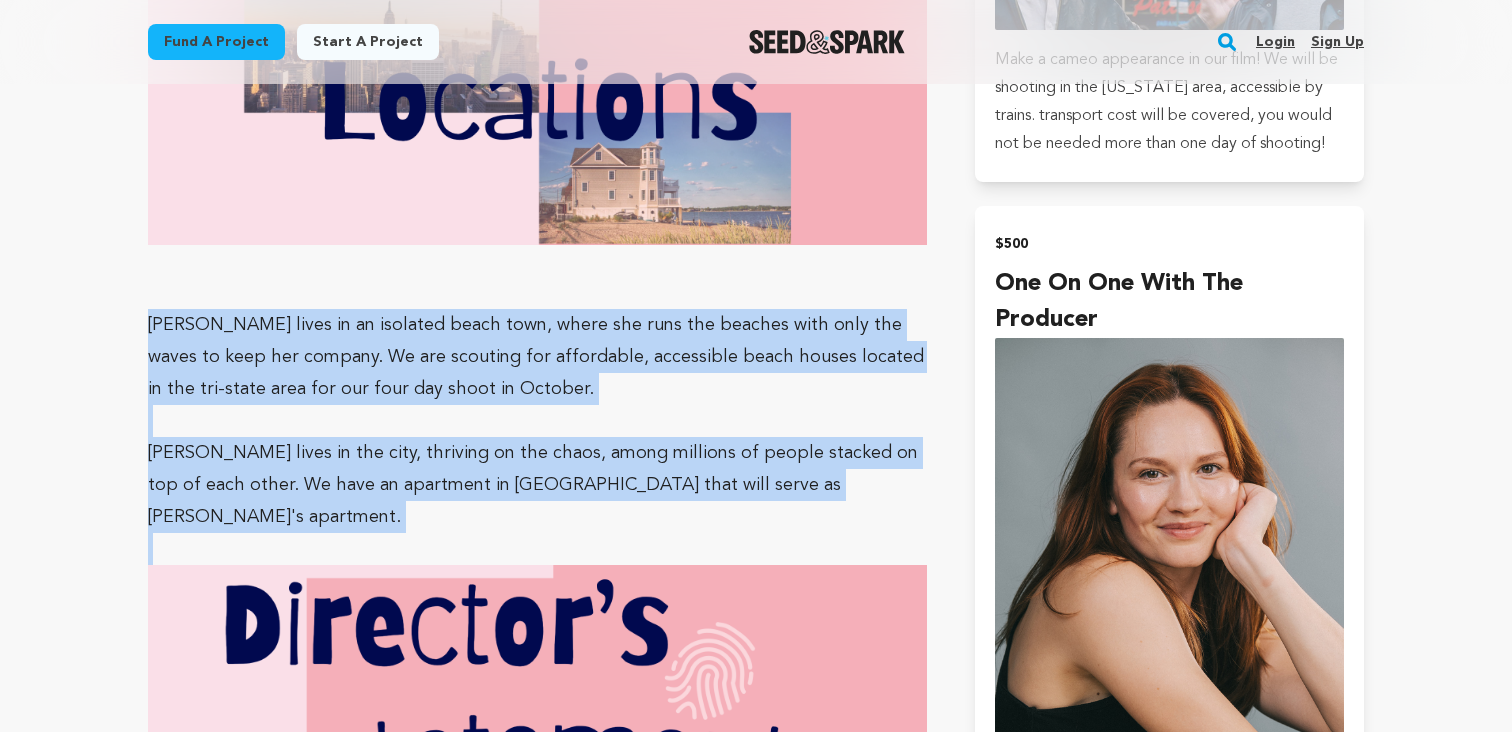 scroll, scrollTop: 3441, scrollLeft: 0, axis: vertical 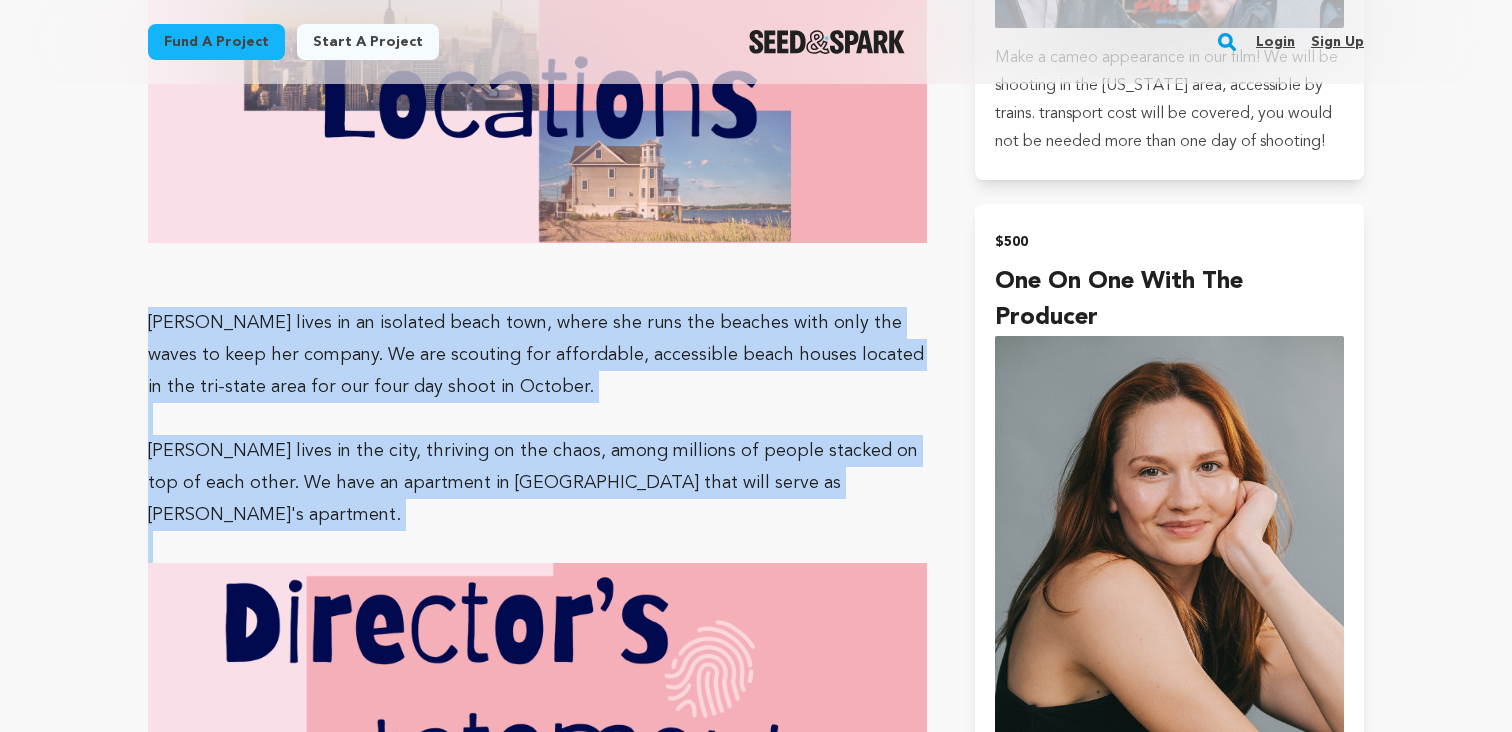 copy on "Meghan lives in an isolated beach town, where she runs the beaches with only the waves to keep her company. We are scouting for affordable, accessible beach houses located in the tri-state area for our four day shoot in October. Emma lives in the city, thriving on the chaos, among millions of people stacked on top of each other. We have an apartment in Astoria that will serve as Emma's apartment." 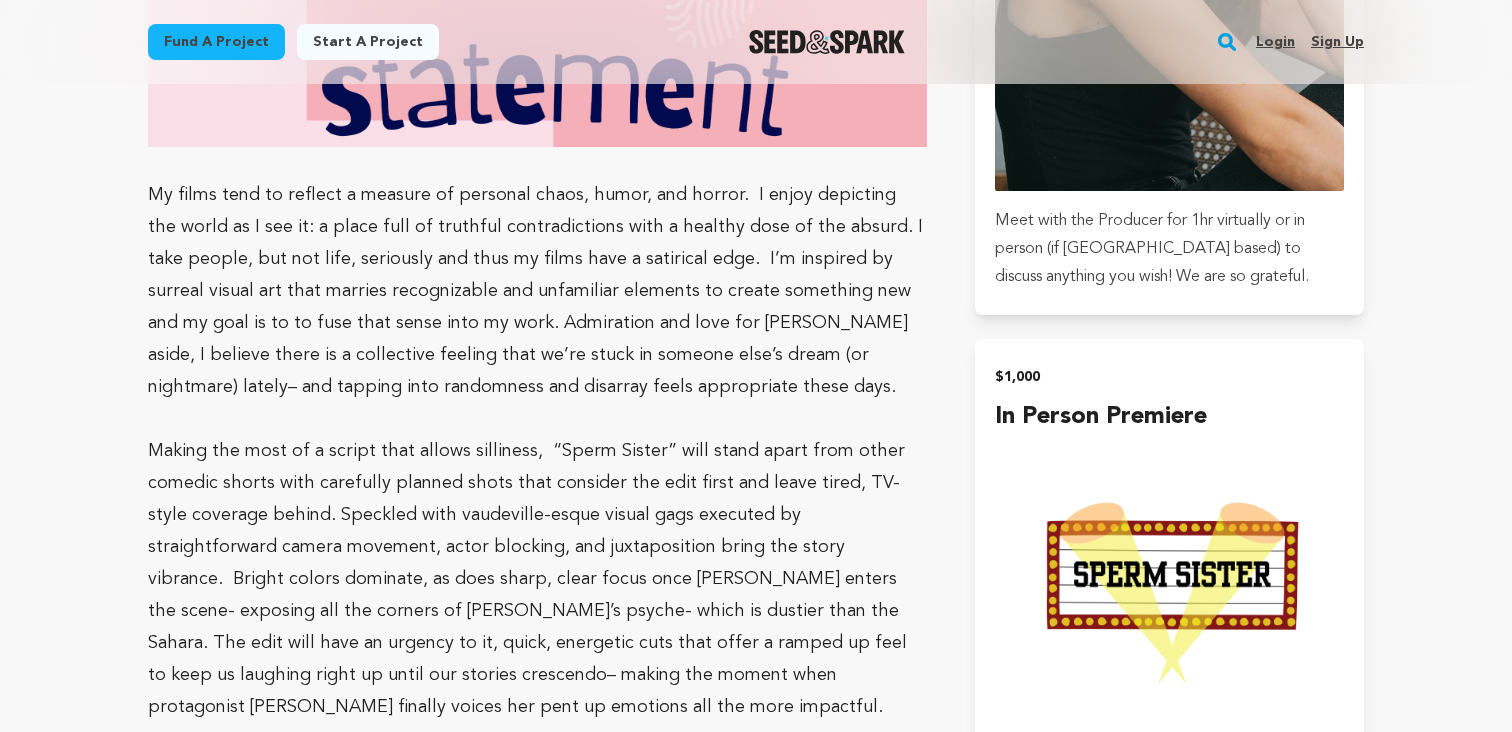 scroll, scrollTop: 4109, scrollLeft: 0, axis: vertical 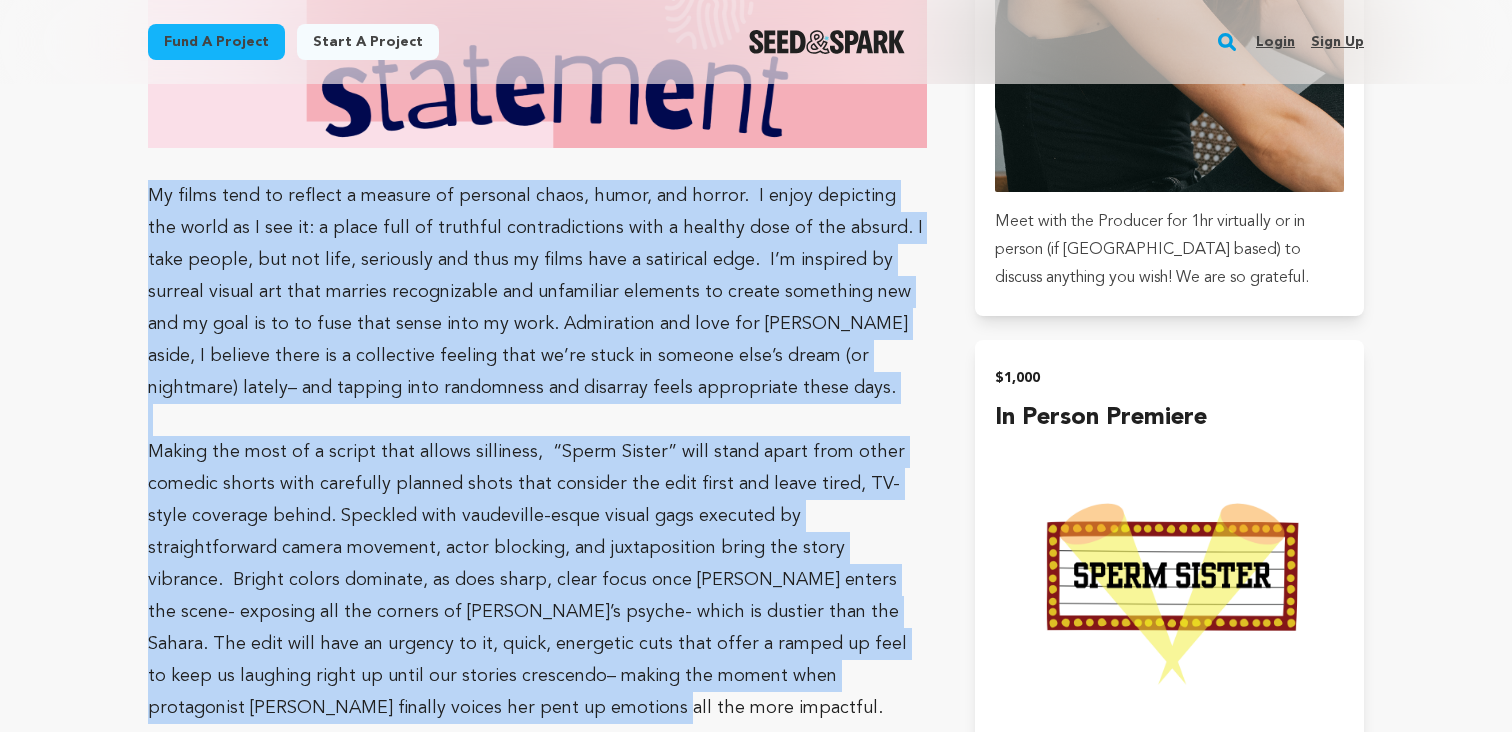 drag, startPoint x: 335, startPoint y: 620, endPoint x: 127, endPoint y: 117, distance: 544.30963 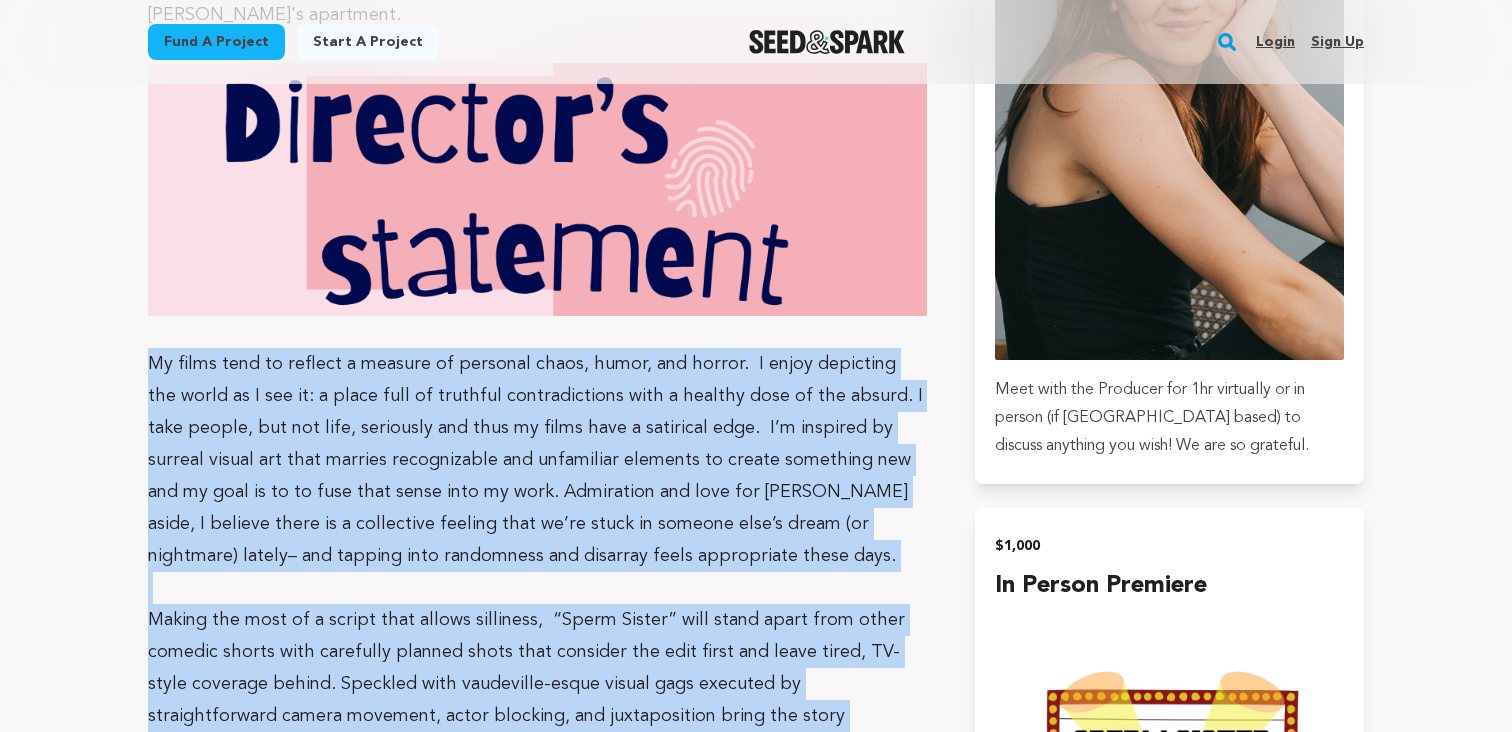 scroll, scrollTop: 3967, scrollLeft: 0, axis: vertical 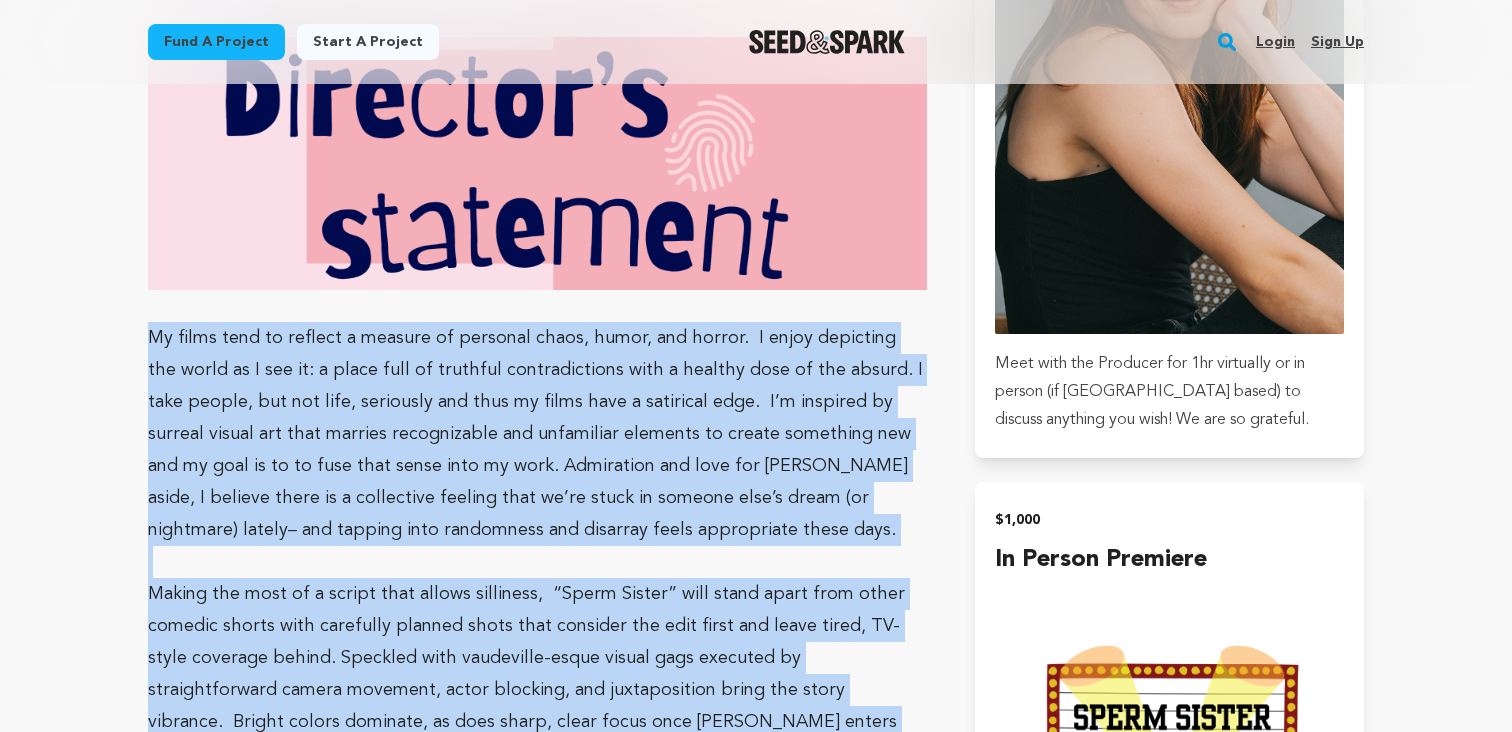 copy on "My films tend to reflect a measure of personal chaos, humor, and horror.  I enjoy depicting the world as I see it: a place full of truthful contradictions with a healthy dose of the absurd. I take people, but not life, seriously and thus my films have a satirical edge.  I’m inspired by surreal visual art that marries recognizable and unfamiliar elements to create something new and my goal is to to fuse that sense into my work. Admiration and love for David Lynch aside, I believe there is a collective feeling that we’re stuck in someone else’s dream (or nightmare) lately– and tapping into randomness and disarray feels appropriate these days.  Making the most of a script that allows silliness,  “Sperm Sister” will stand apart from other comedic shorts with carefully planned shots that consider the edit first and leave tired, TV-style coverage behind. Speckled with vaudeville-esque visual gags executed by straightforward camera movement, actor blocking, and juxtaposition bring the story vibrance.  Bright colo..." 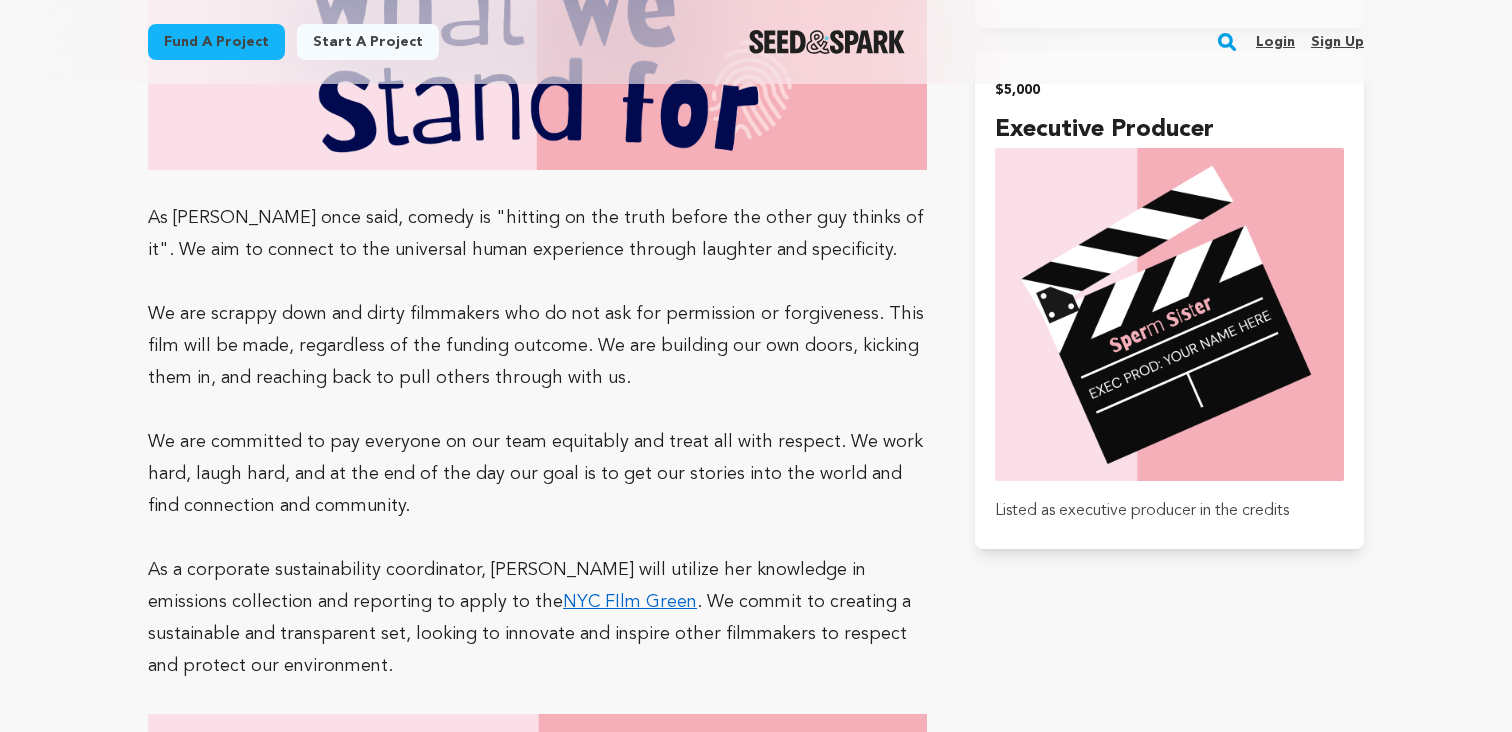 scroll, scrollTop: 5010, scrollLeft: 0, axis: vertical 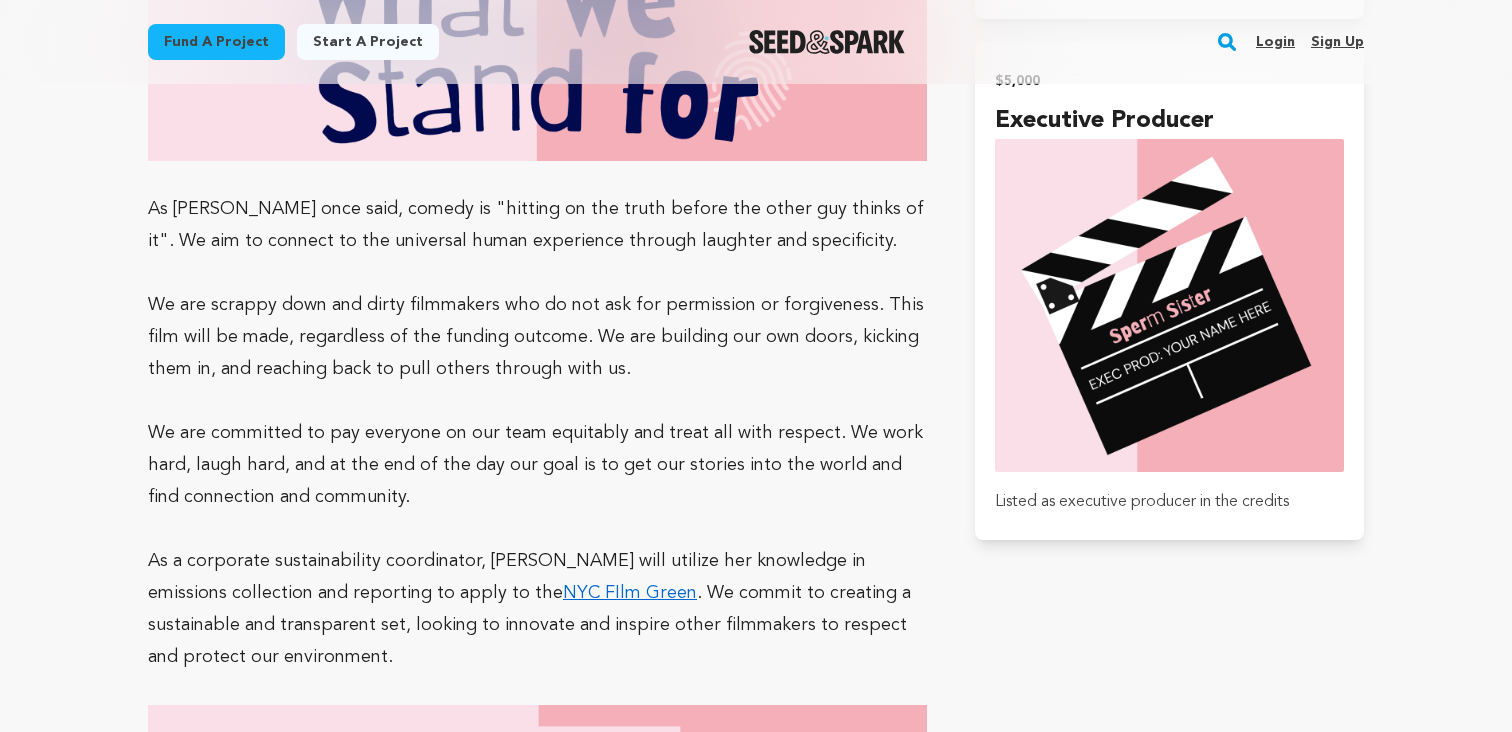 drag, startPoint x: 271, startPoint y: 569, endPoint x: 151, endPoint y: 121, distance: 463.79306 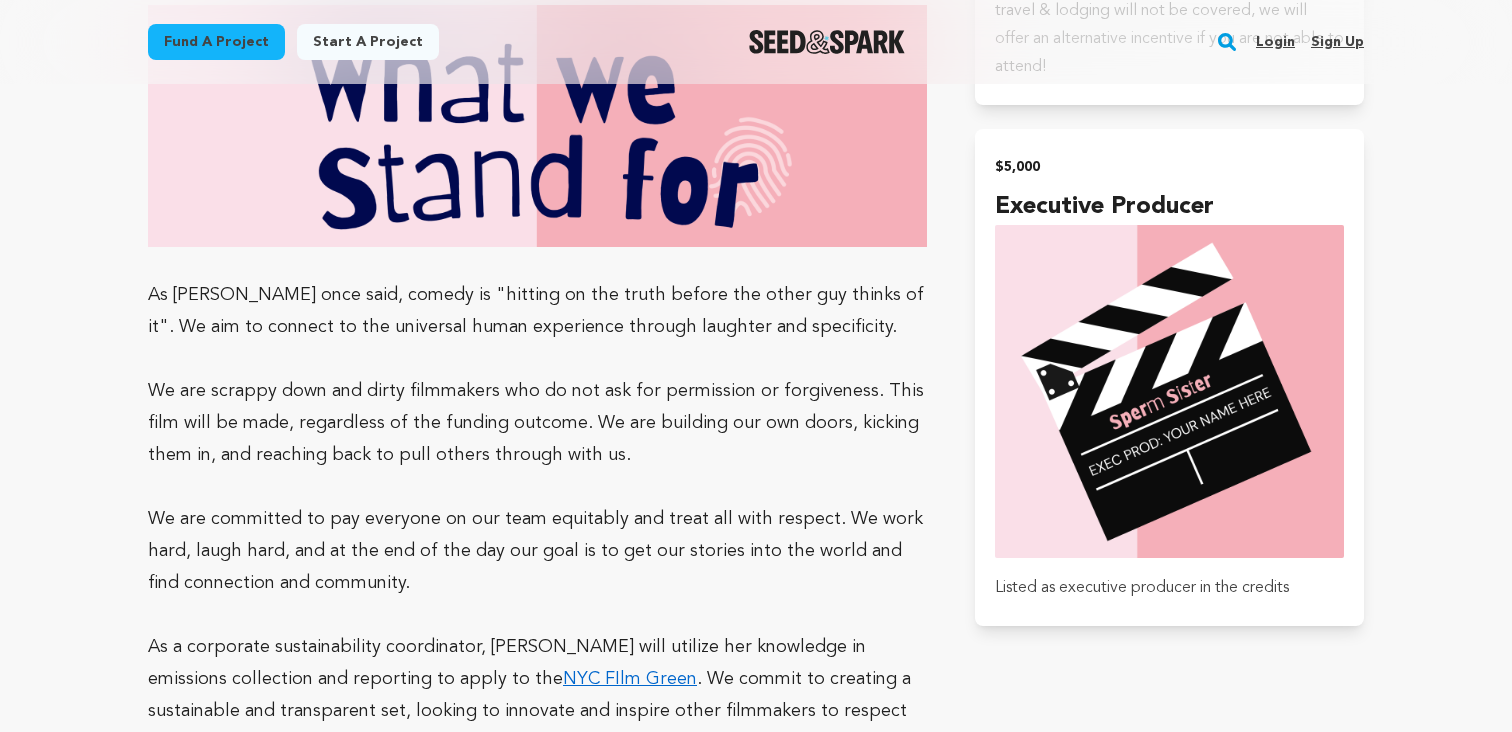 scroll, scrollTop: 4933, scrollLeft: 0, axis: vertical 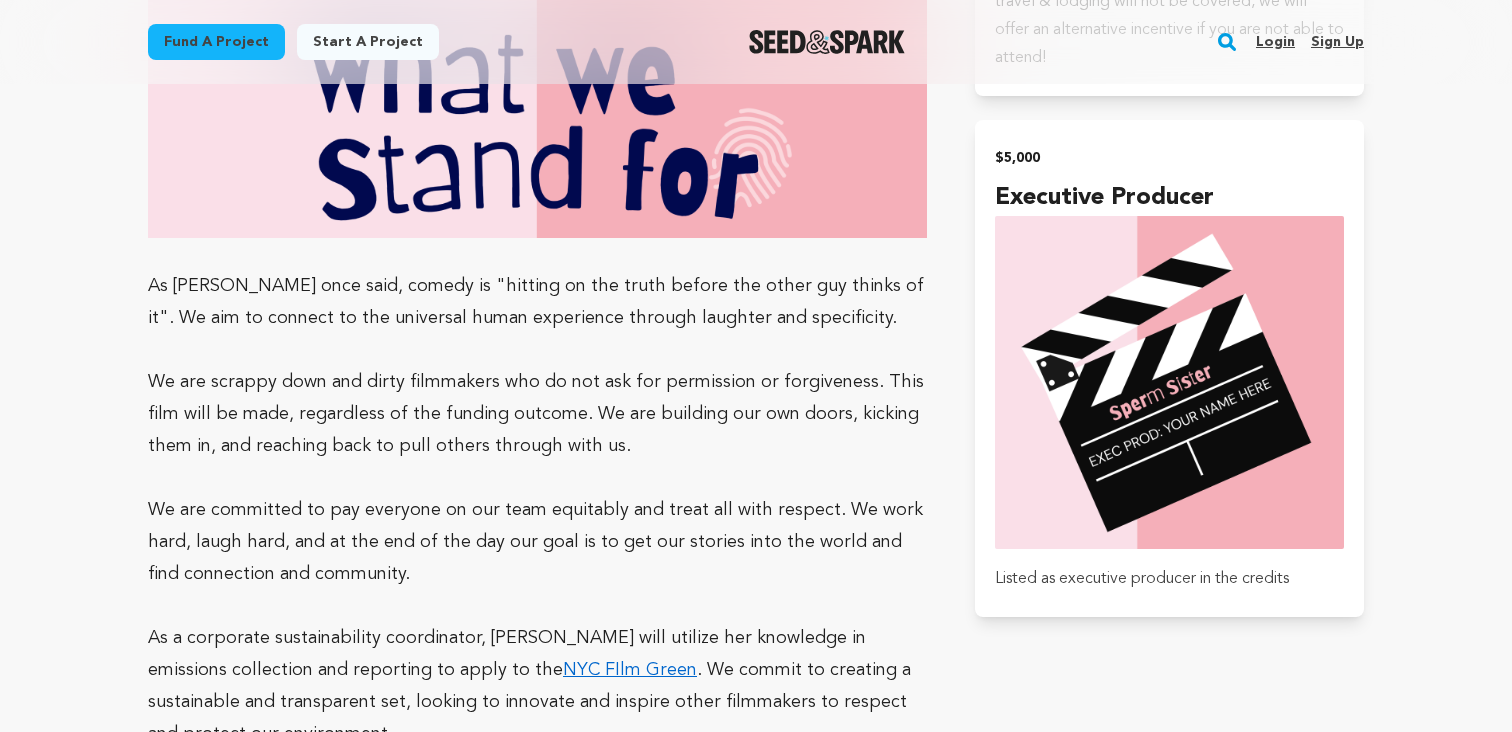 copy on "As Gilda Radner once said, comedy is "hitting on the truth before the other guy thinks of it". We aim to connect to the universal human experience through laughter and specificity. We are scrappy down and dirty filmmakers who do not ask for permission or forgiveness. This film will be made, regardless of the funding outcome. We are building our own doors, kicking them in, and reaching back to pull others through with us.  We are committed to pay everyone on our team equitably and treat all with respect. We work hard, laugh hard, and at the end of the day our goal is to get our stories into the world and find connection and community.  As a corporate sustainability coordinator, Cerridwyn will utilize her knowledge in emissions collection and reporting to apply to the  NYC FIlm Green . We commit to creating a sustainable and transparent set, looking to innovate and inspire other filmmakers to respect and protect our environment." 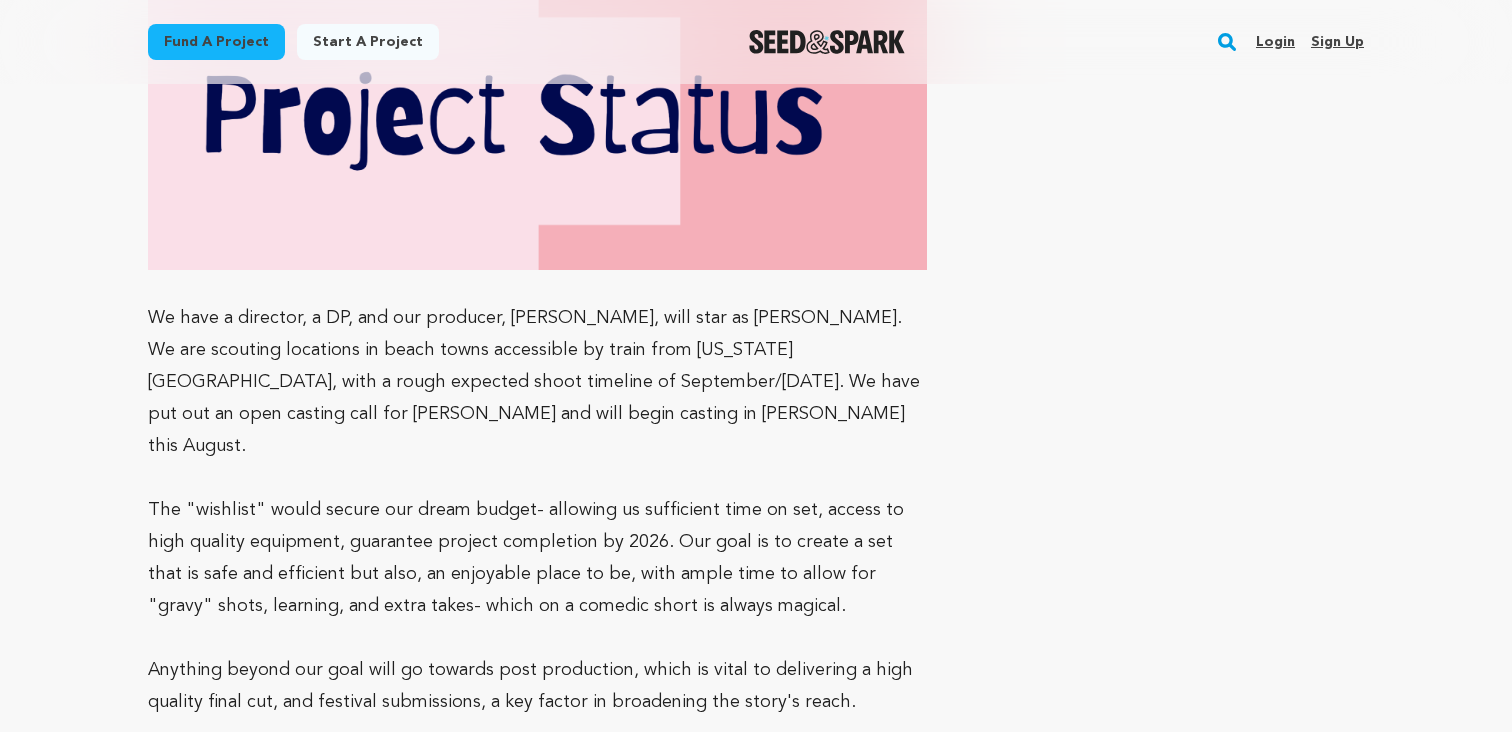 scroll, scrollTop: 5758, scrollLeft: 0, axis: vertical 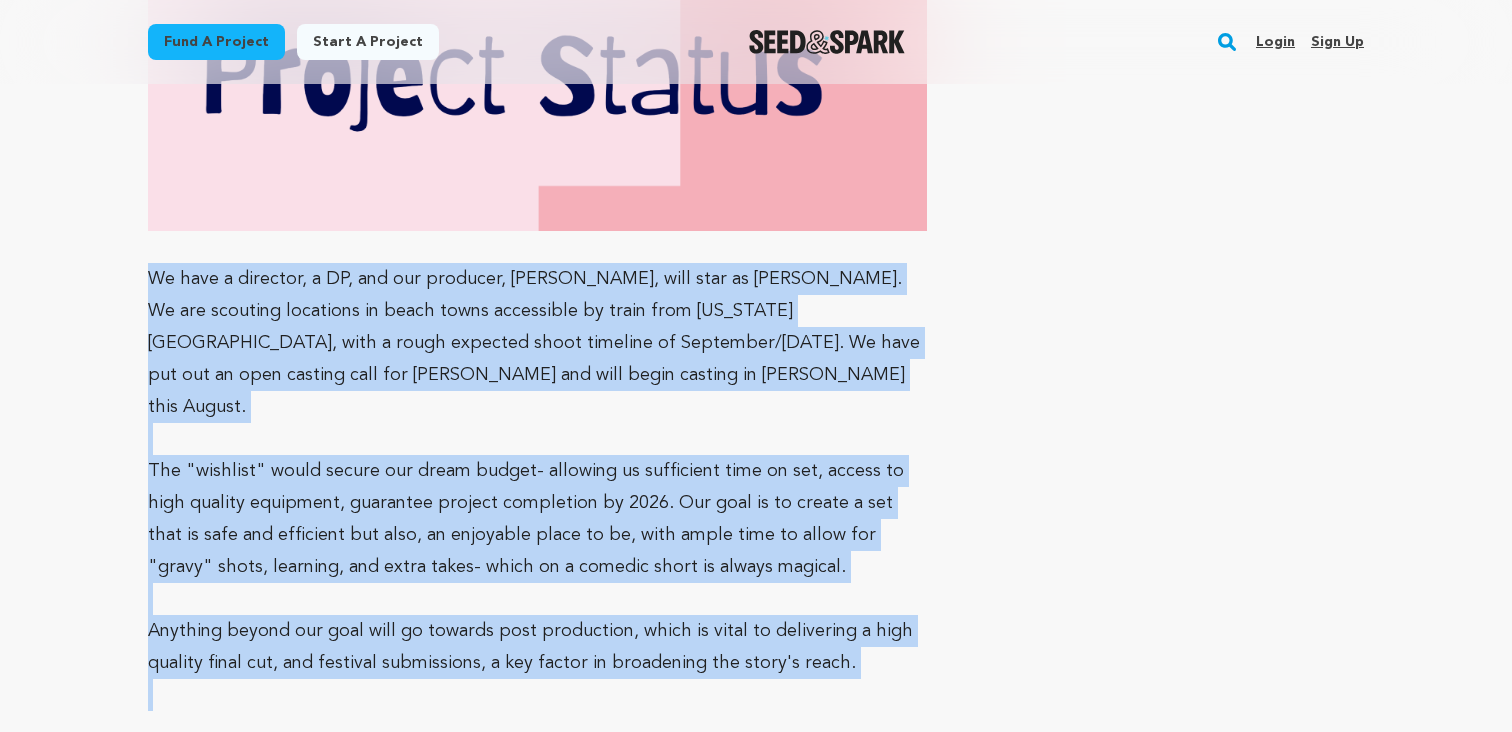 drag, startPoint x: 247, startPoint y: 564, endPoint x: 138, endPoint y: 196, distance: 383.80334 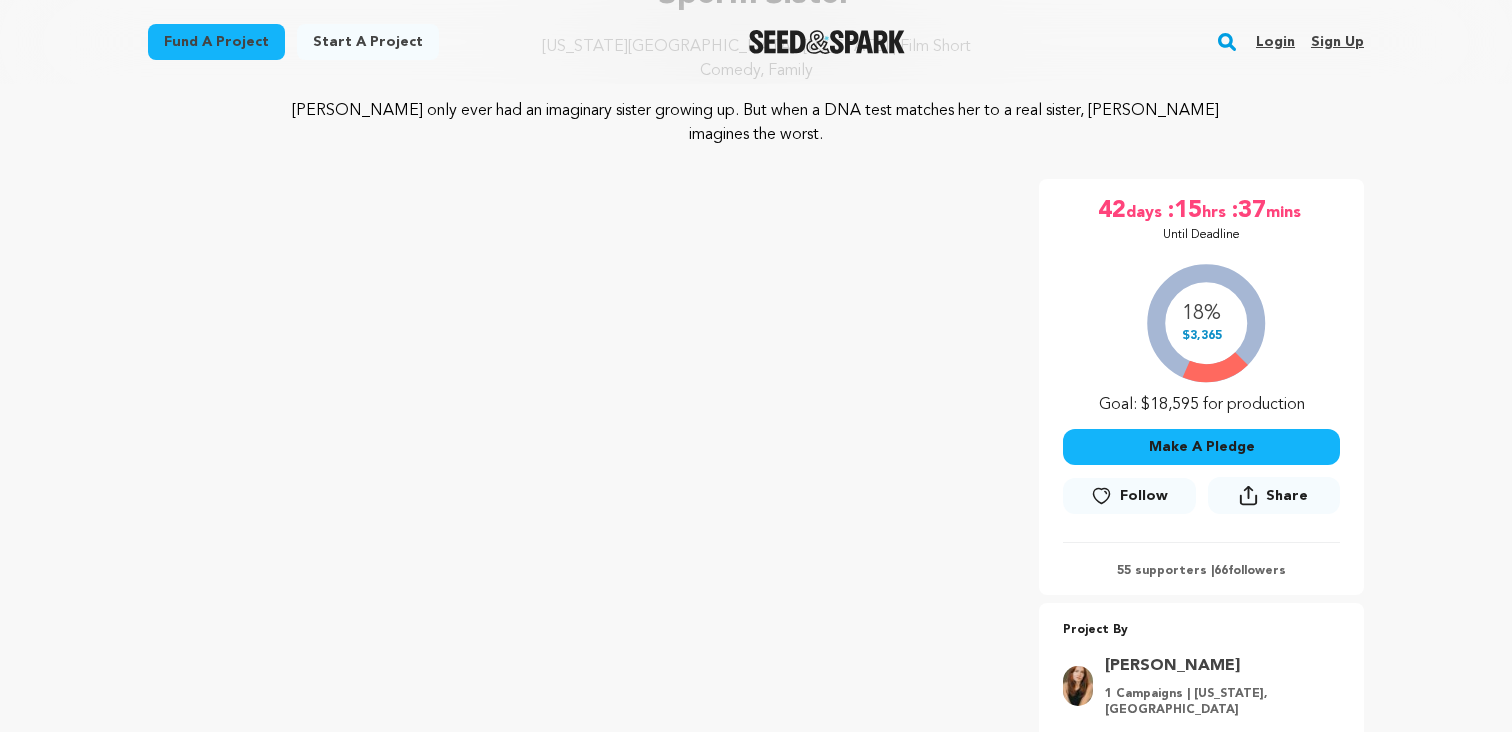 scroll, scrollTop: 0, scrollLeft: 0, axis: both 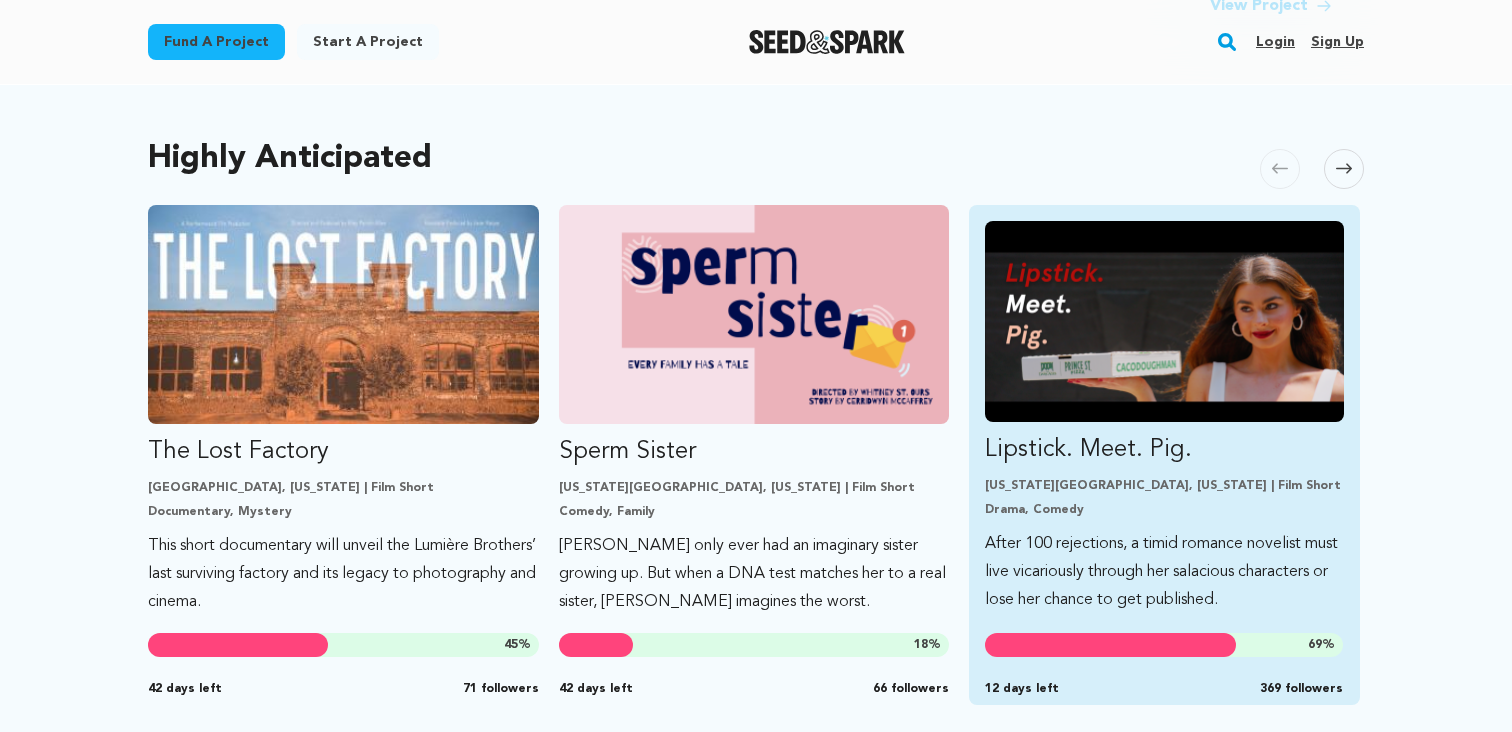 click on "New York City, New York | Film Short
Drama, Comedy" at bounding box center (1164, 498) 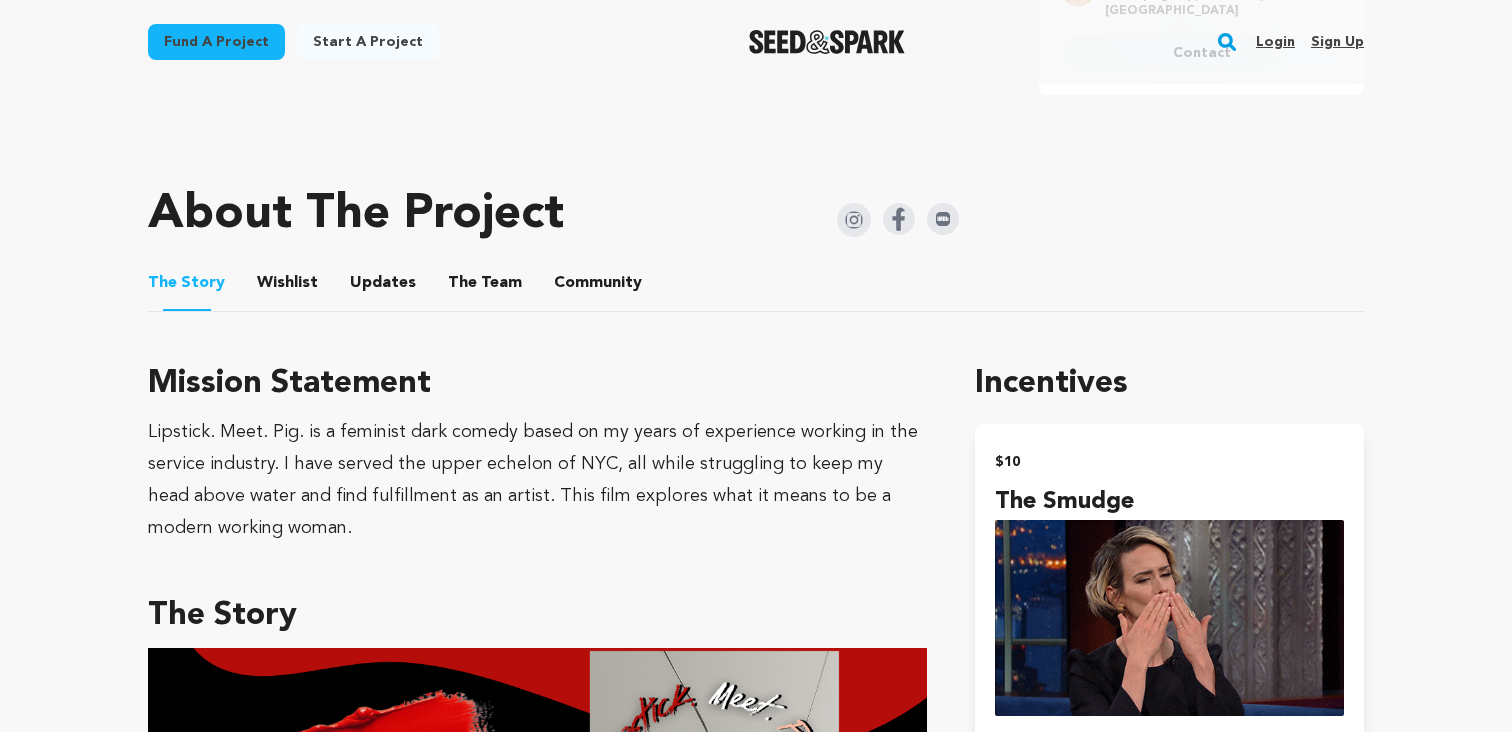 scroll, scrollTop: 951, scrollLeft: 0, axis: vertical 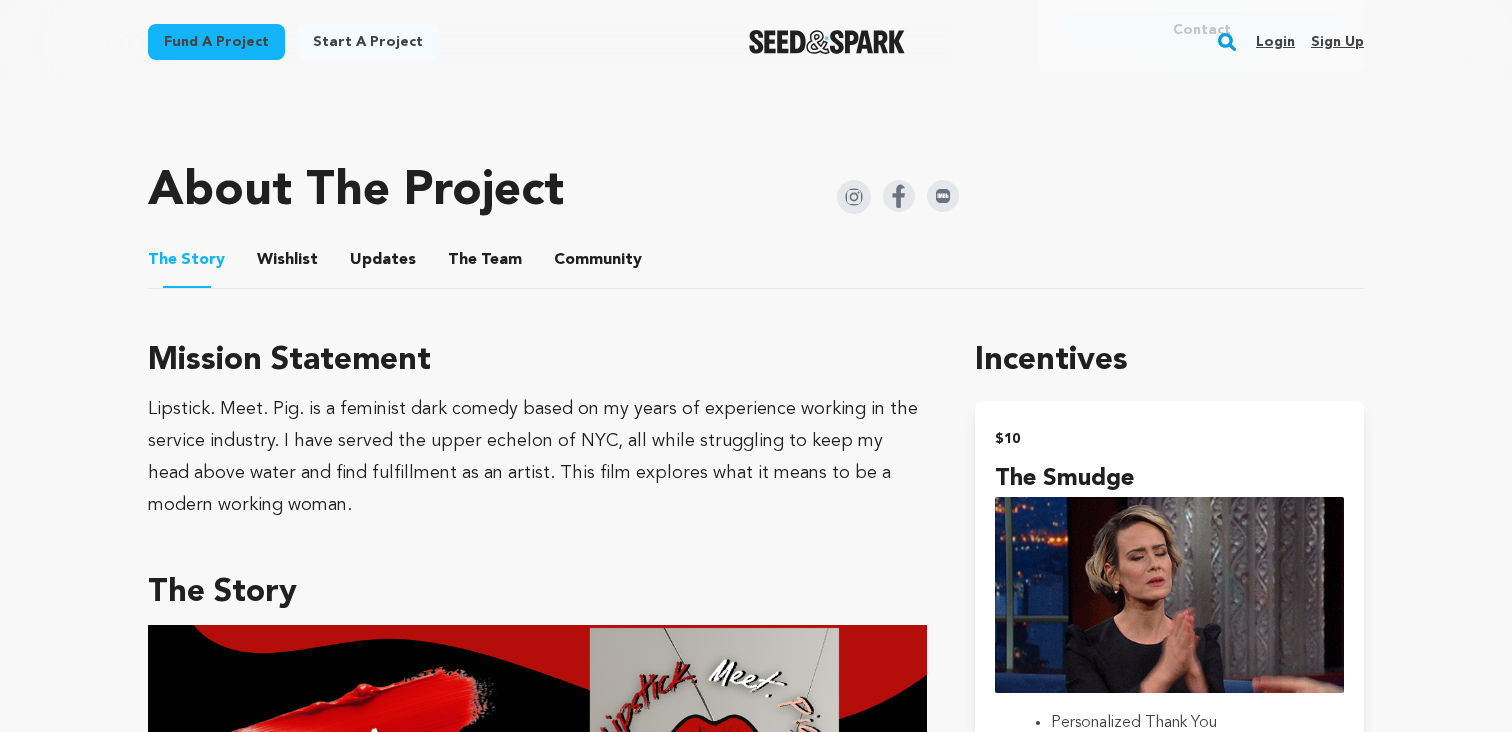 click on "Wishlist" at bounding box center [288, 264] 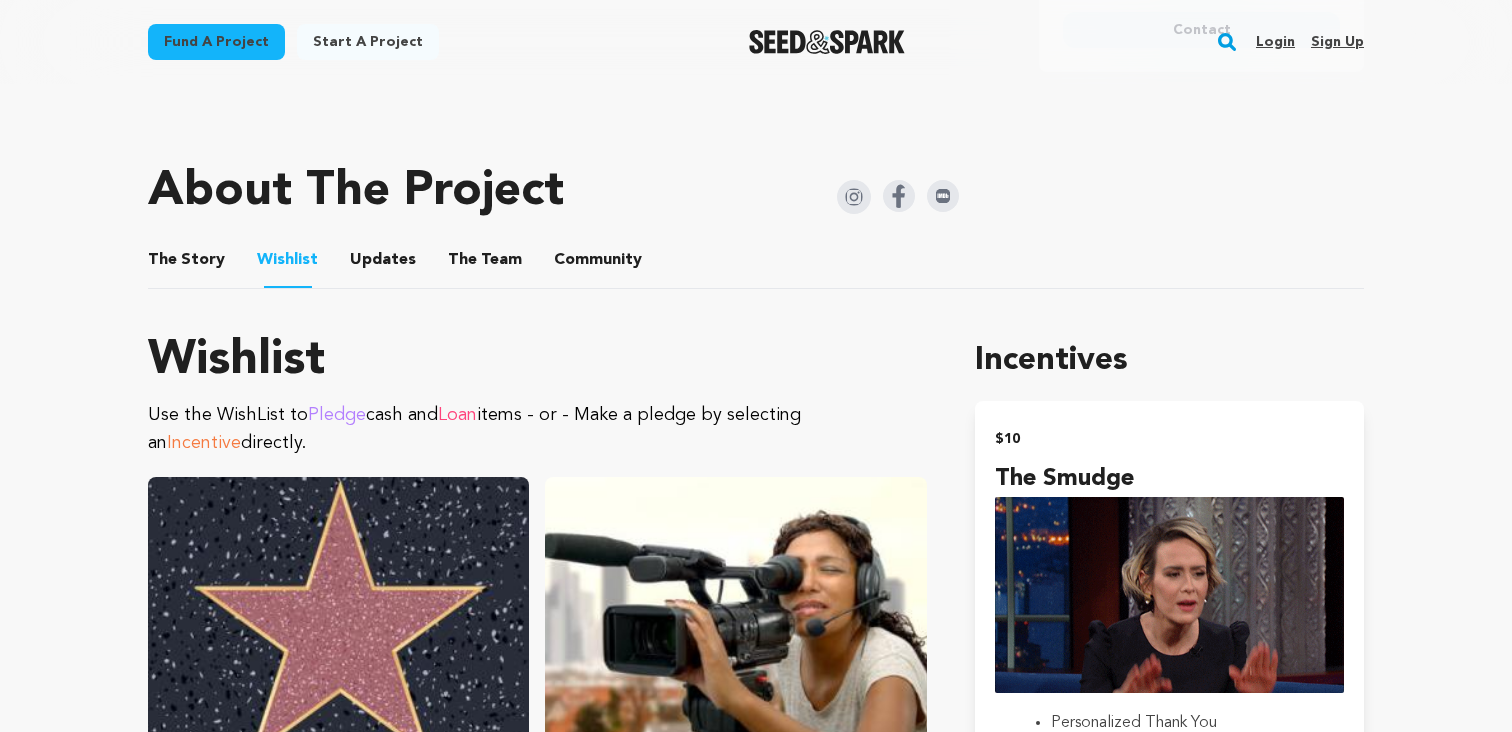 click on "Updates" at bounding box center [383, 264] 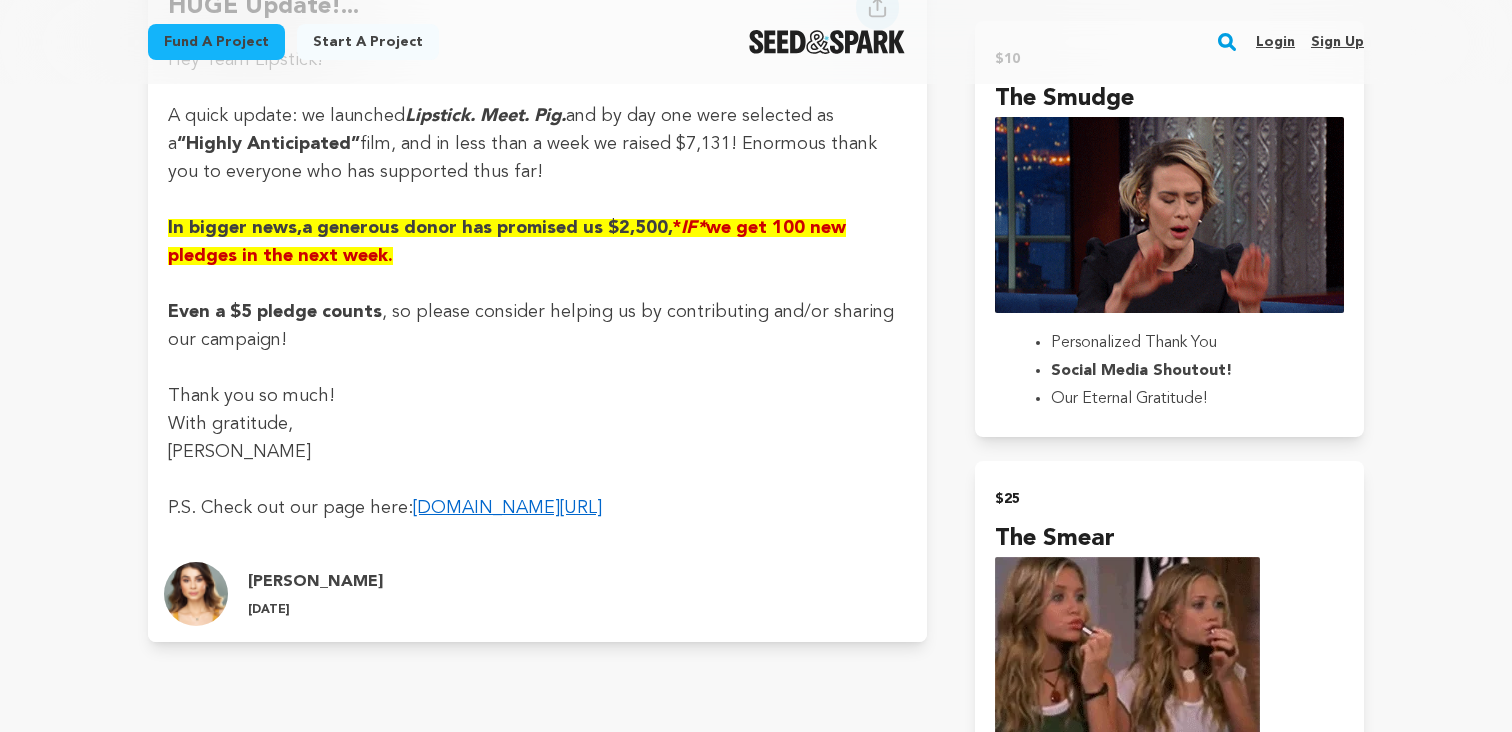 scroll, scrollTop: 1290, scrollLeft: 0, axis: vertical 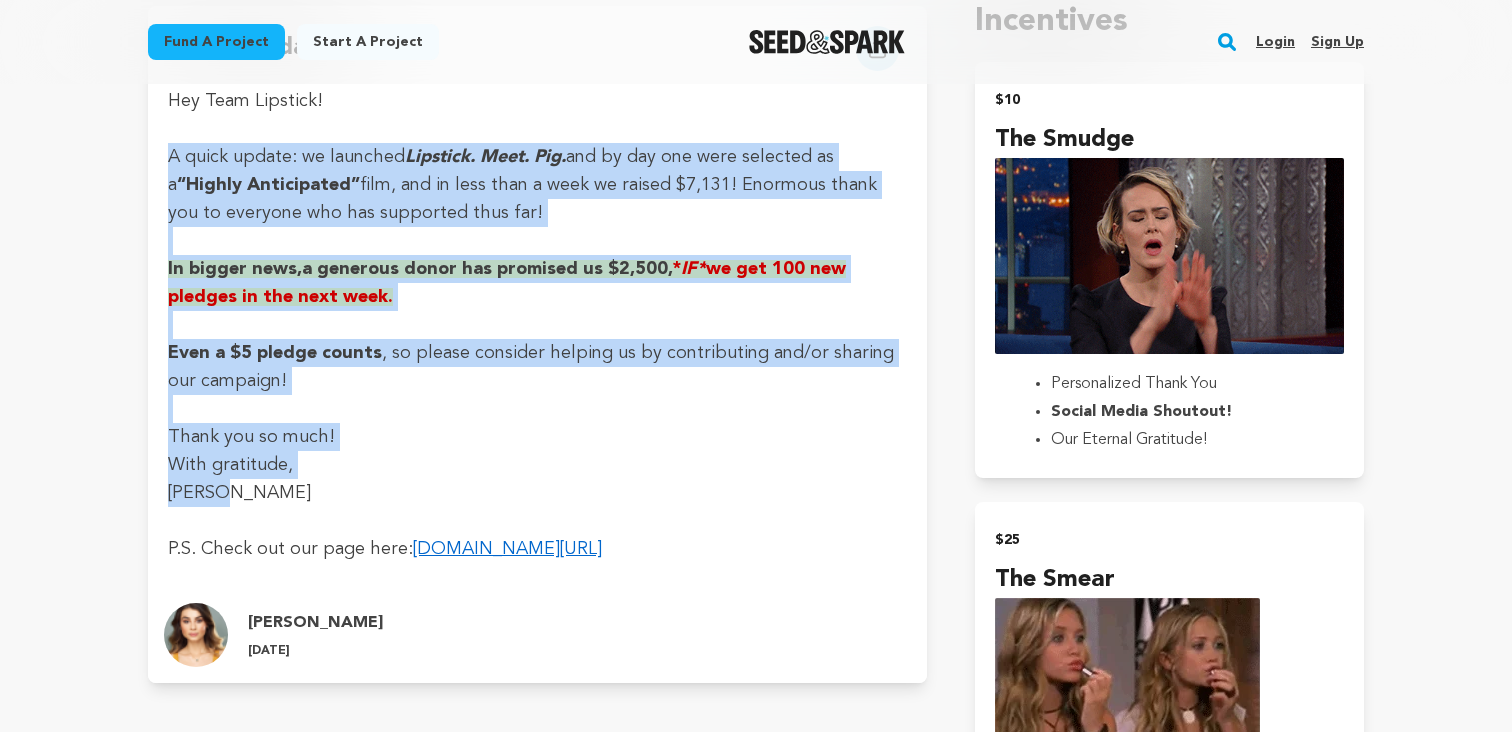 drag, startPoint x: 238, startPoint y: 499, endPoint x: 162, endPoint y: 149, distance: 358.1564 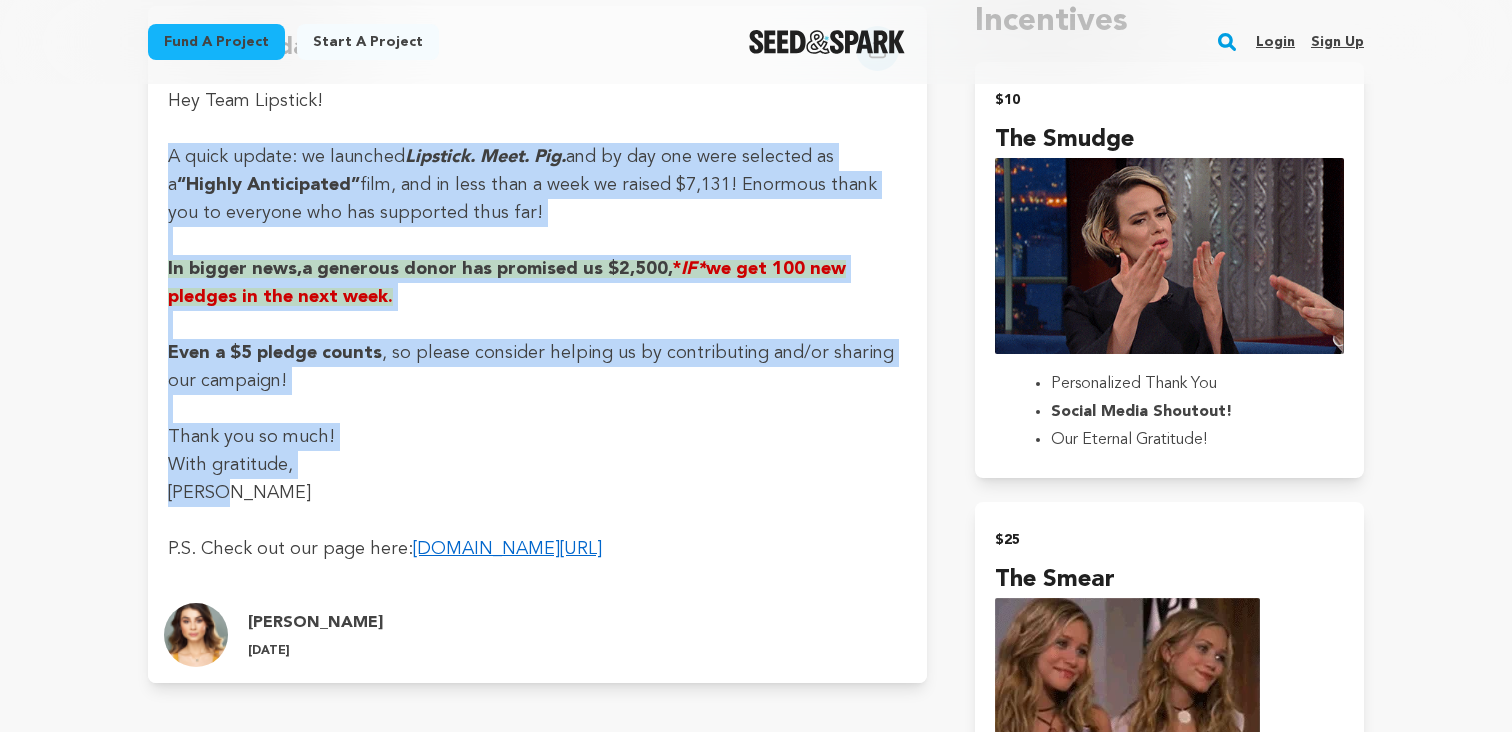 click on "HUGE update!..." at bounding box center (537, 296) 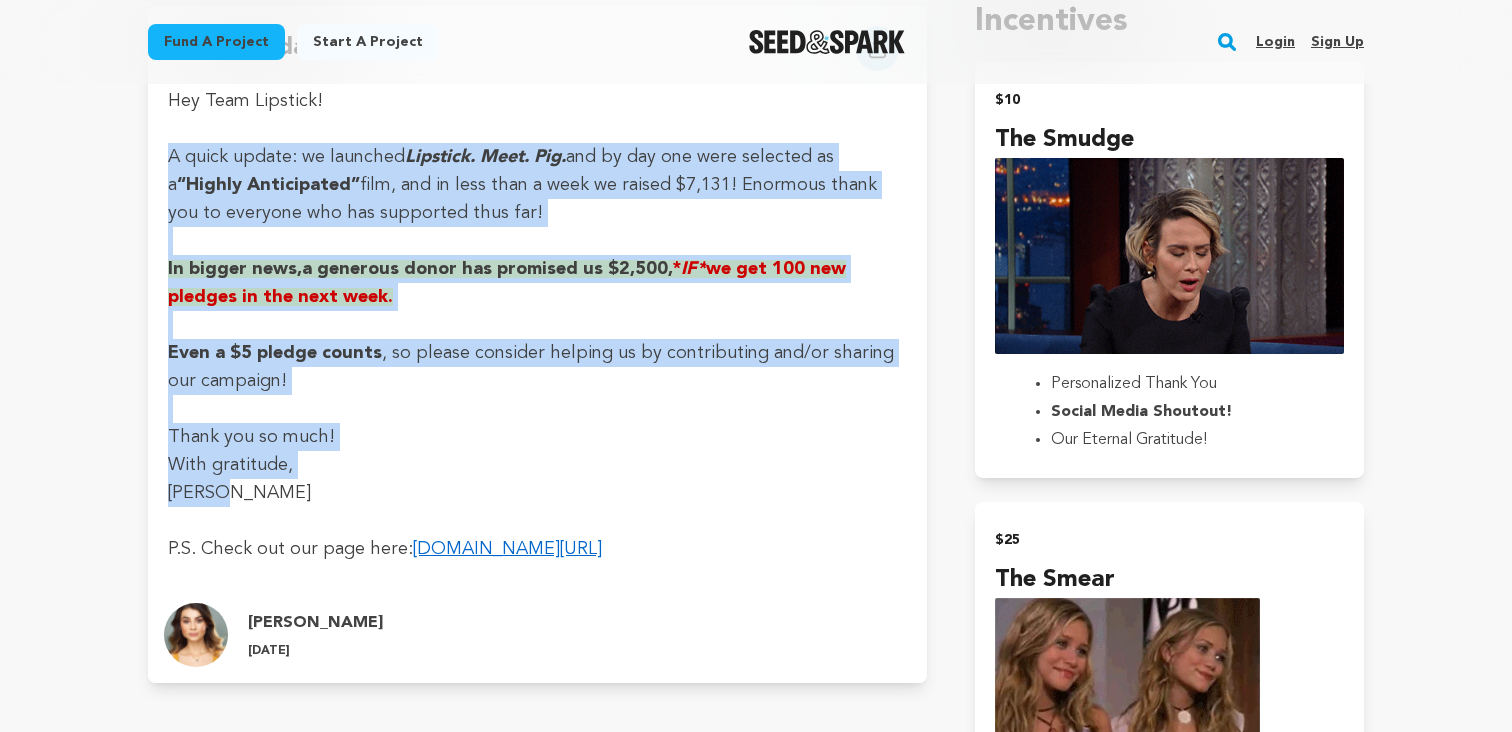 copy on "A quick update: we launched  Lipstick. Meet. Pig.  and by day one were selected as a  “Highly Anticipated”  film, and in less than a week   we raised $7,131! Enormous thank you to everyone who has supported thus far!  In bigger news,  a generous donor has promised us $2,500,  * IF*  we get 100 new pledges in the next week.  Even a $5 pledge counts , so please consider helping us by contributing and/or sharing our campaign!  Thank you so much! With gratitude, [PERSON_NAME]" 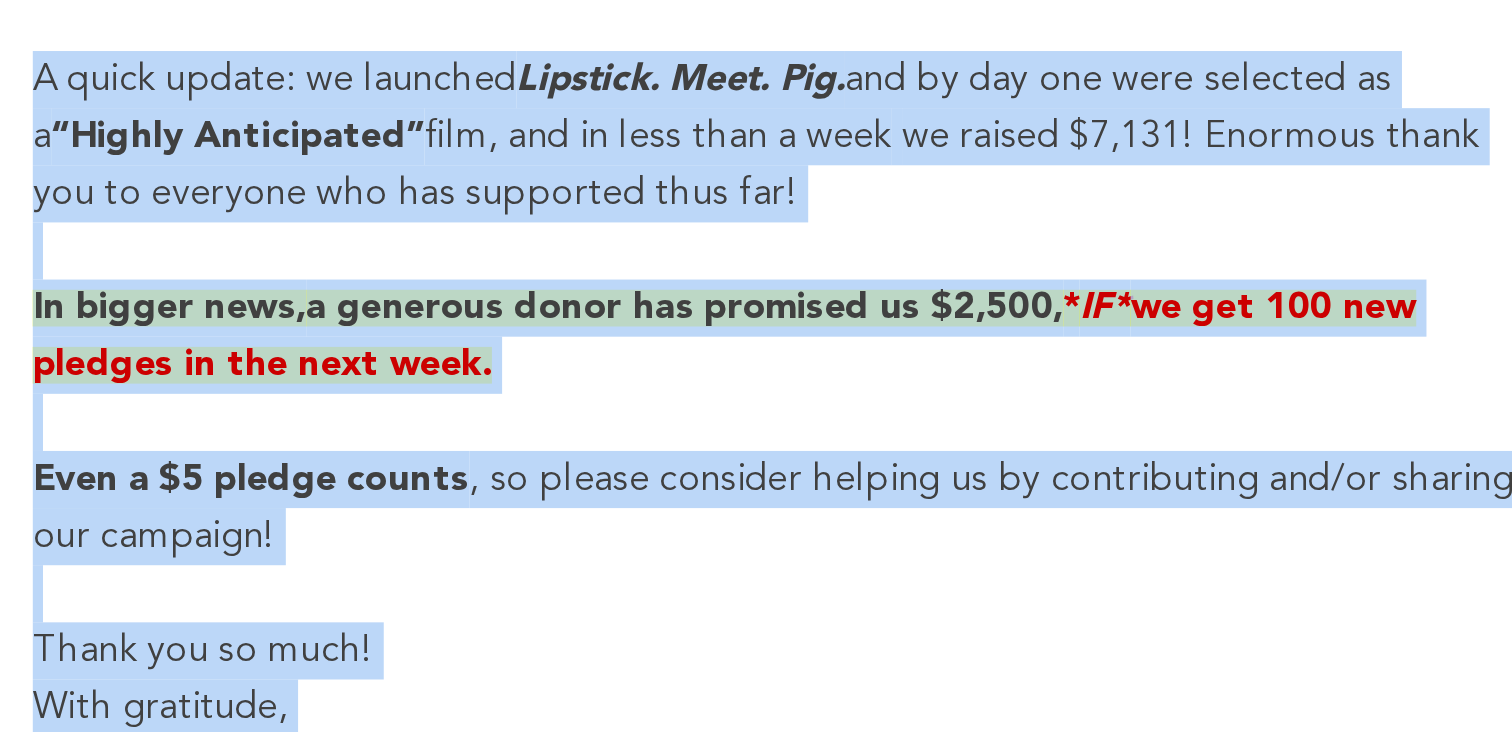 scroll, scrollTop: 1035, scrollLeft: 0, axis: vertical 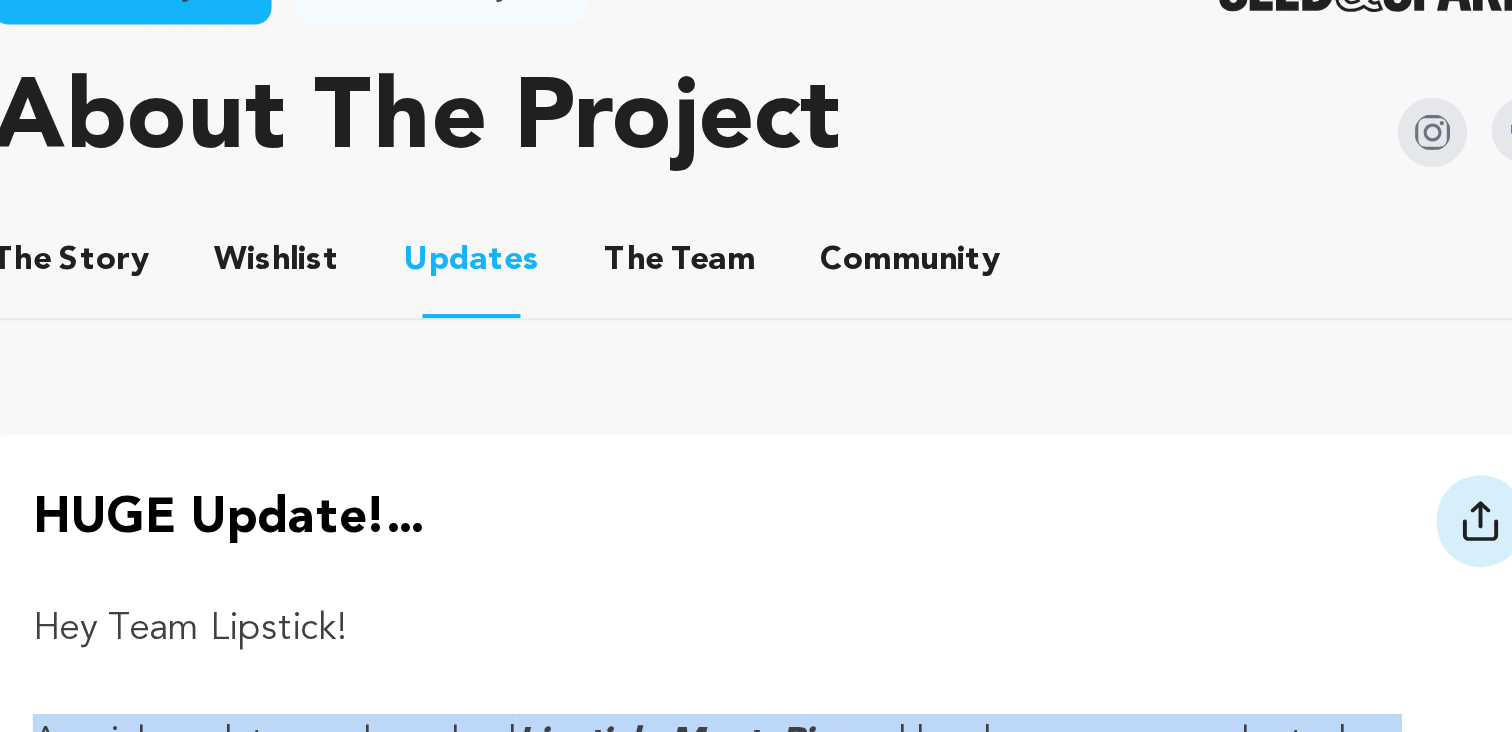click on "The Team" at bounding box center [485, 180] 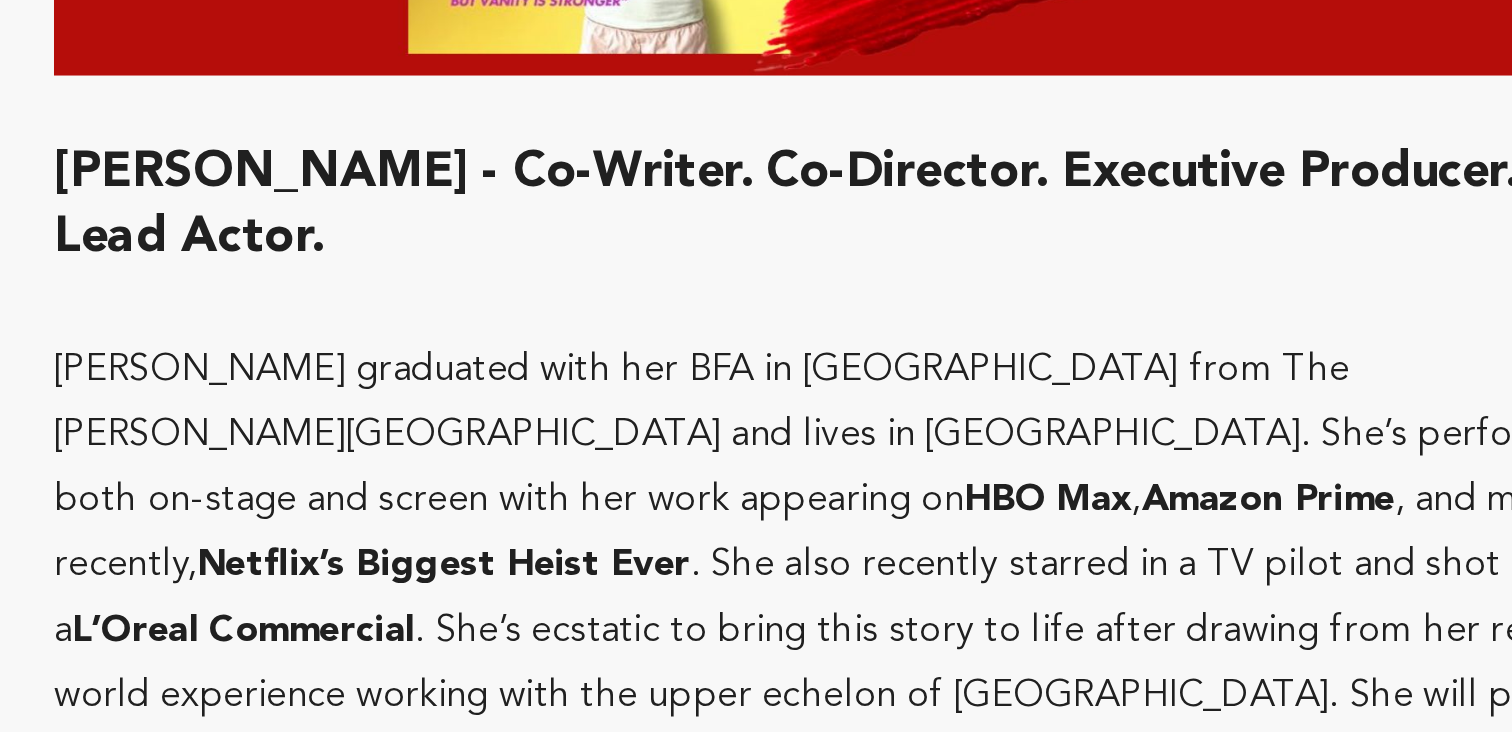 scroll, scrollTop: 2031, scrollLeft: 0, axis: vertical 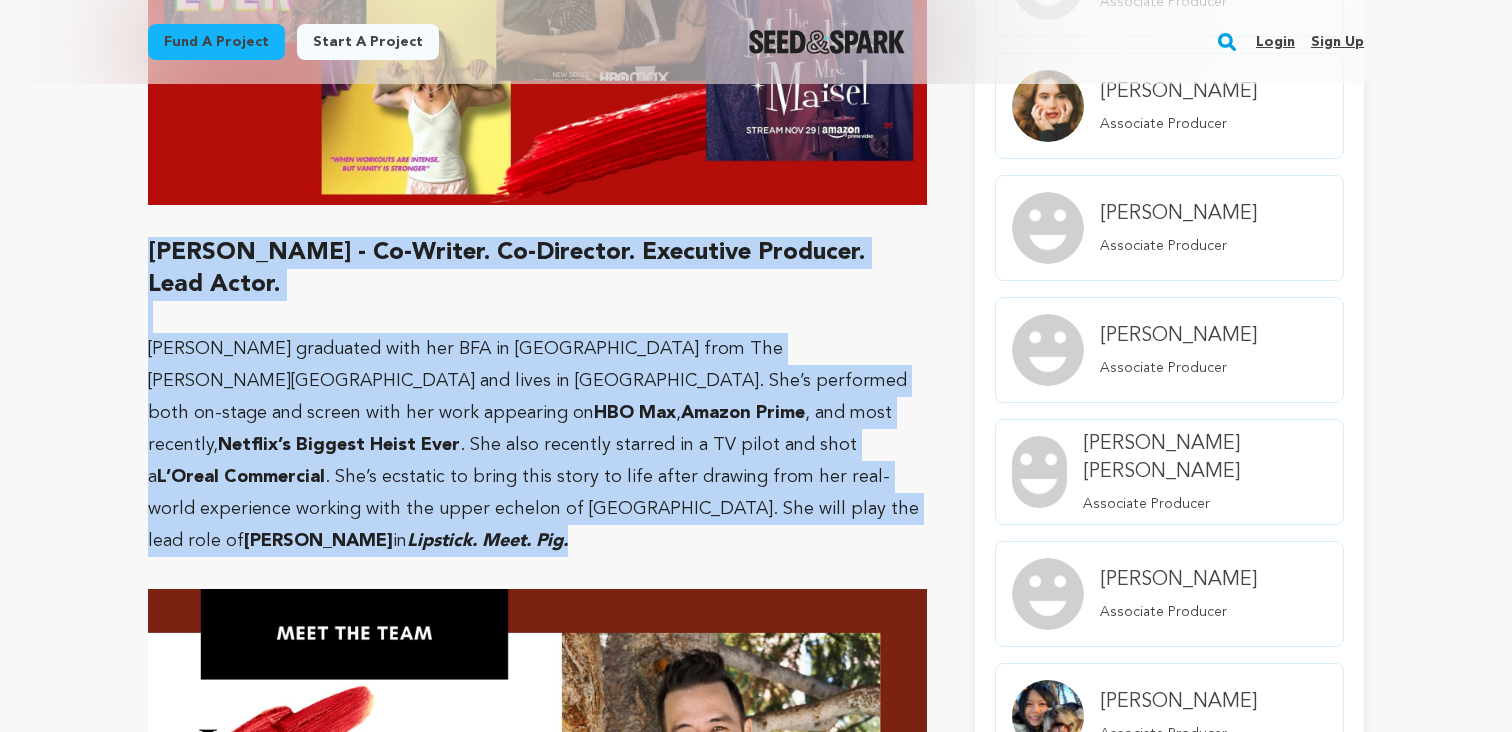 drag, startPoint x: 328, startPoint y: 511, endPoint x: 147, endPoint y: 243, distance: 323.39606 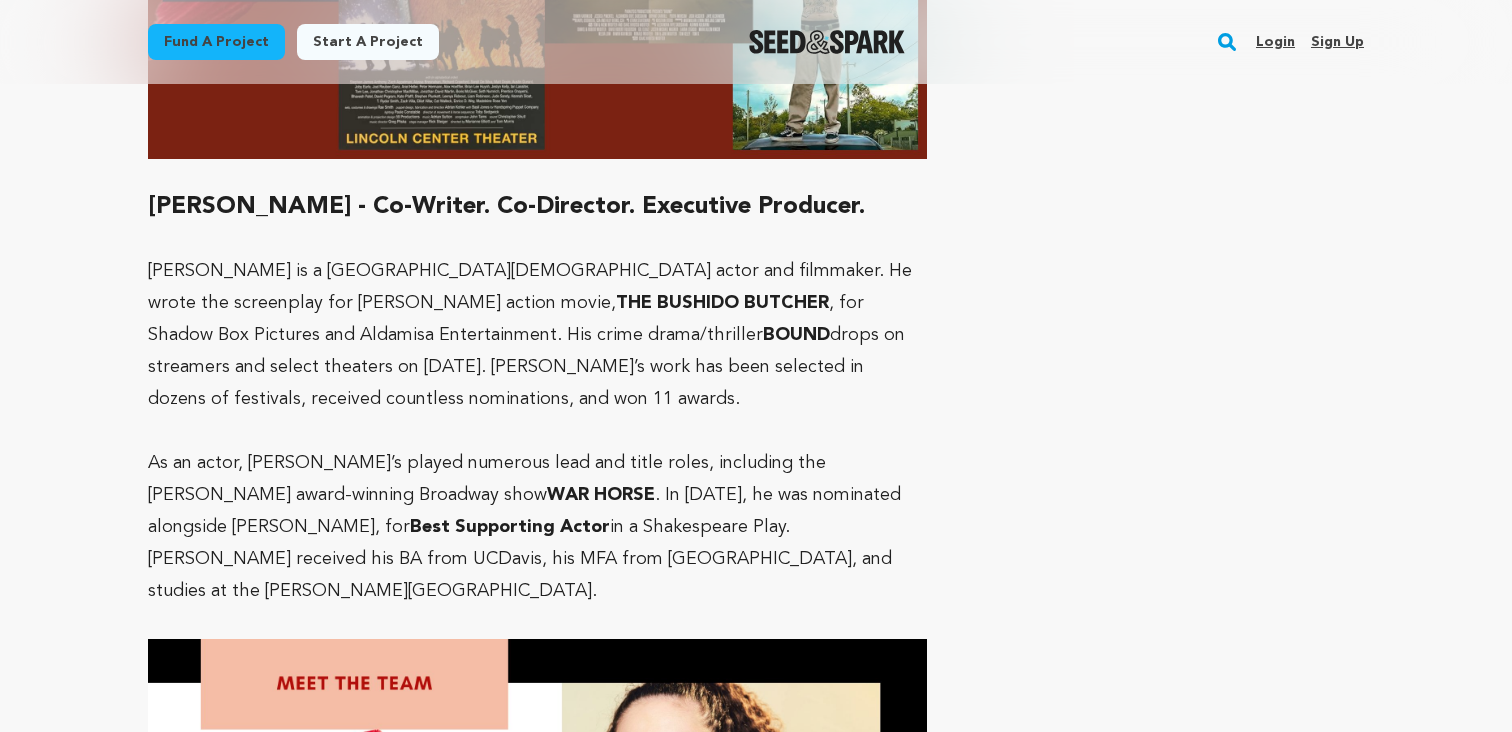 scroll, scrollTop: 3348, scrollLeft: 0, axis: vertical 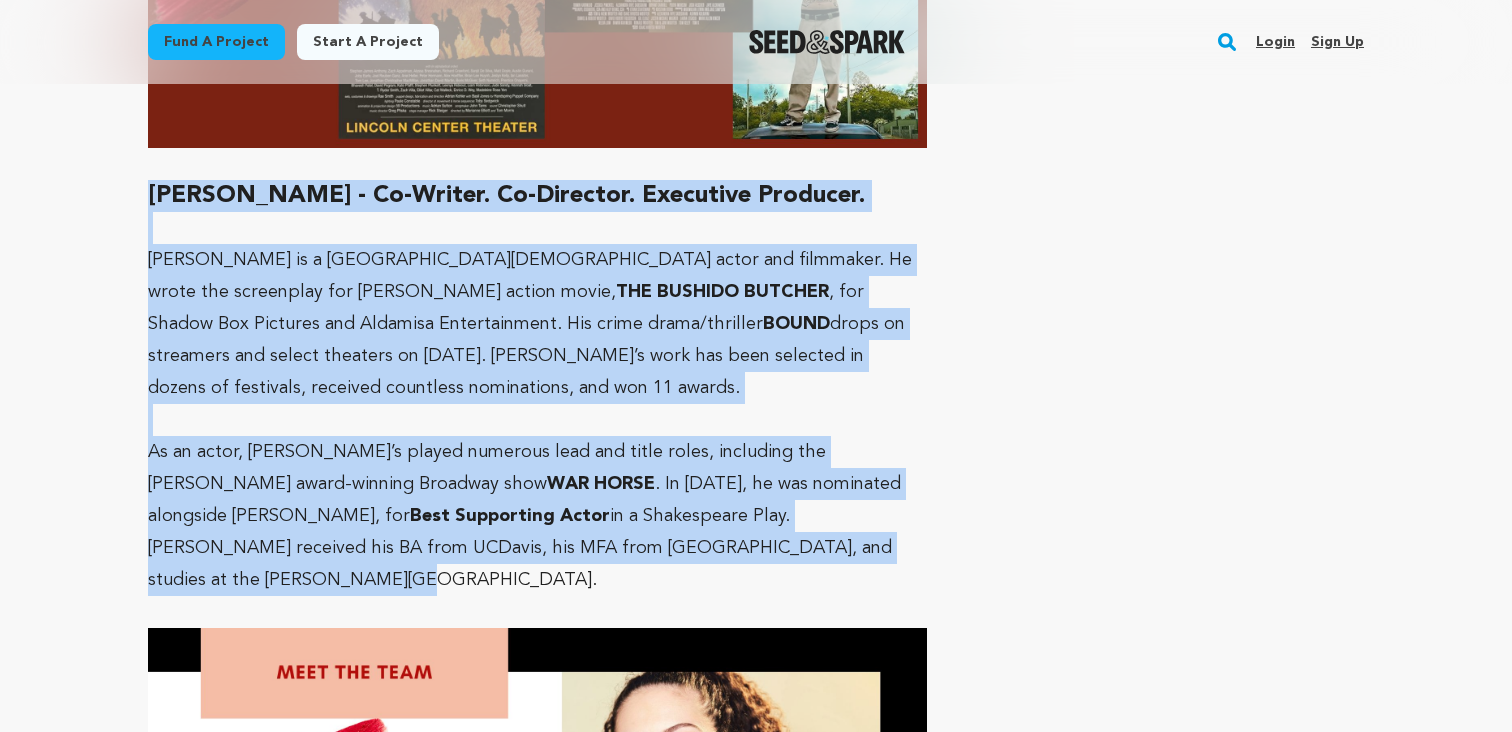 drag, startPoint x: 660, startPoint y: 487, endPoint x: 139, endPoint y: 167, distance: 611.42535 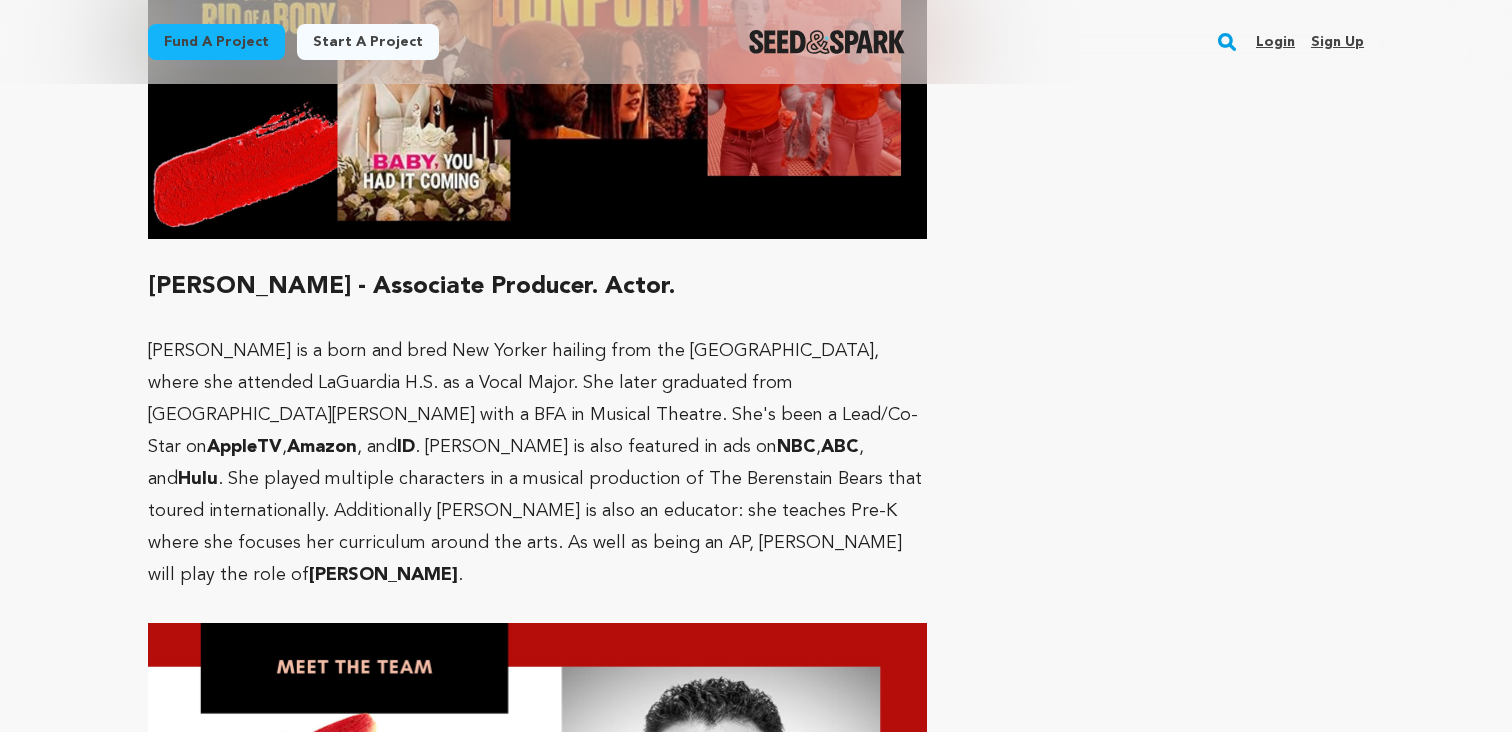scroll, scrollTop: 4640, scrollLeft: 0, axis: vertical 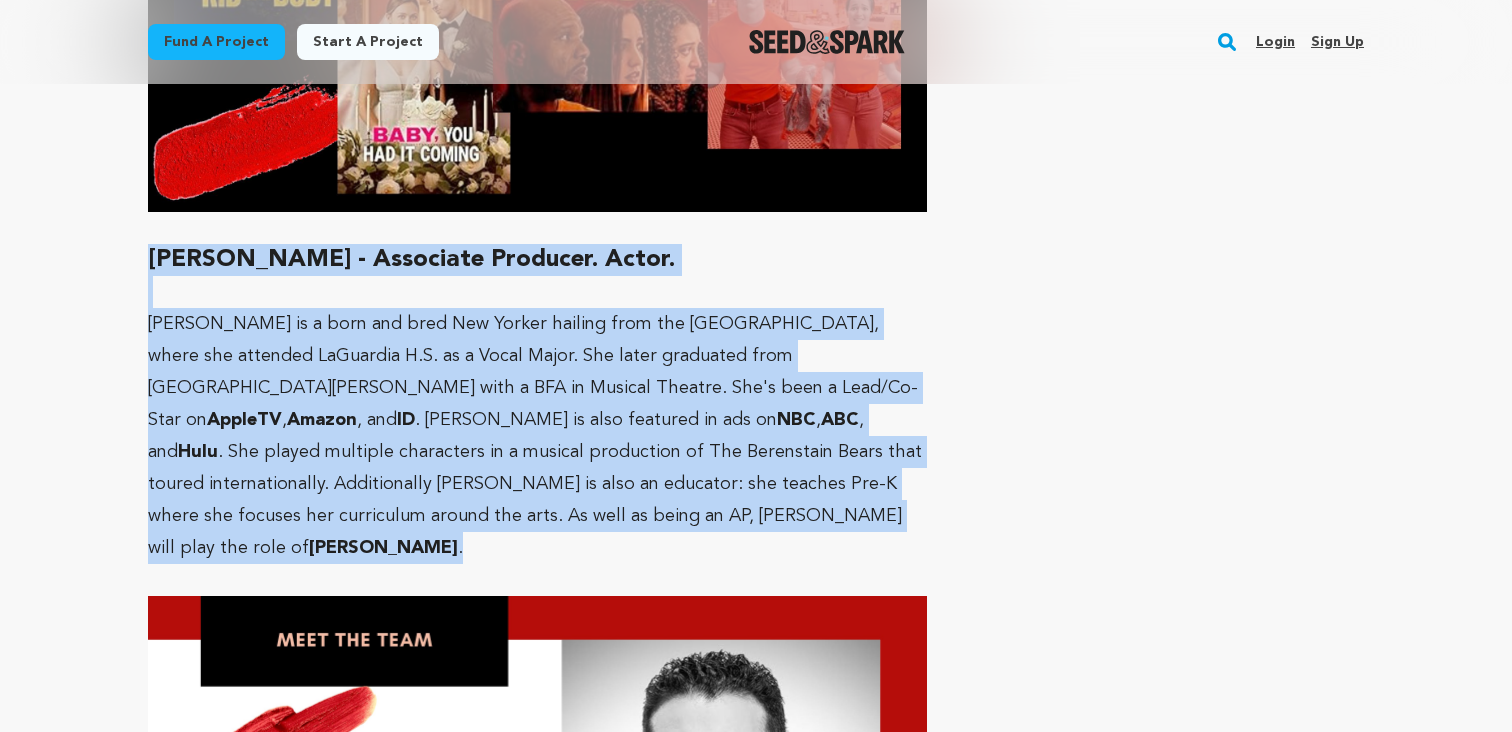 drag, startPoint x: 283, startPoint y: 422, endPoint x: 151, endPoint y: 168, distance: 286.25165 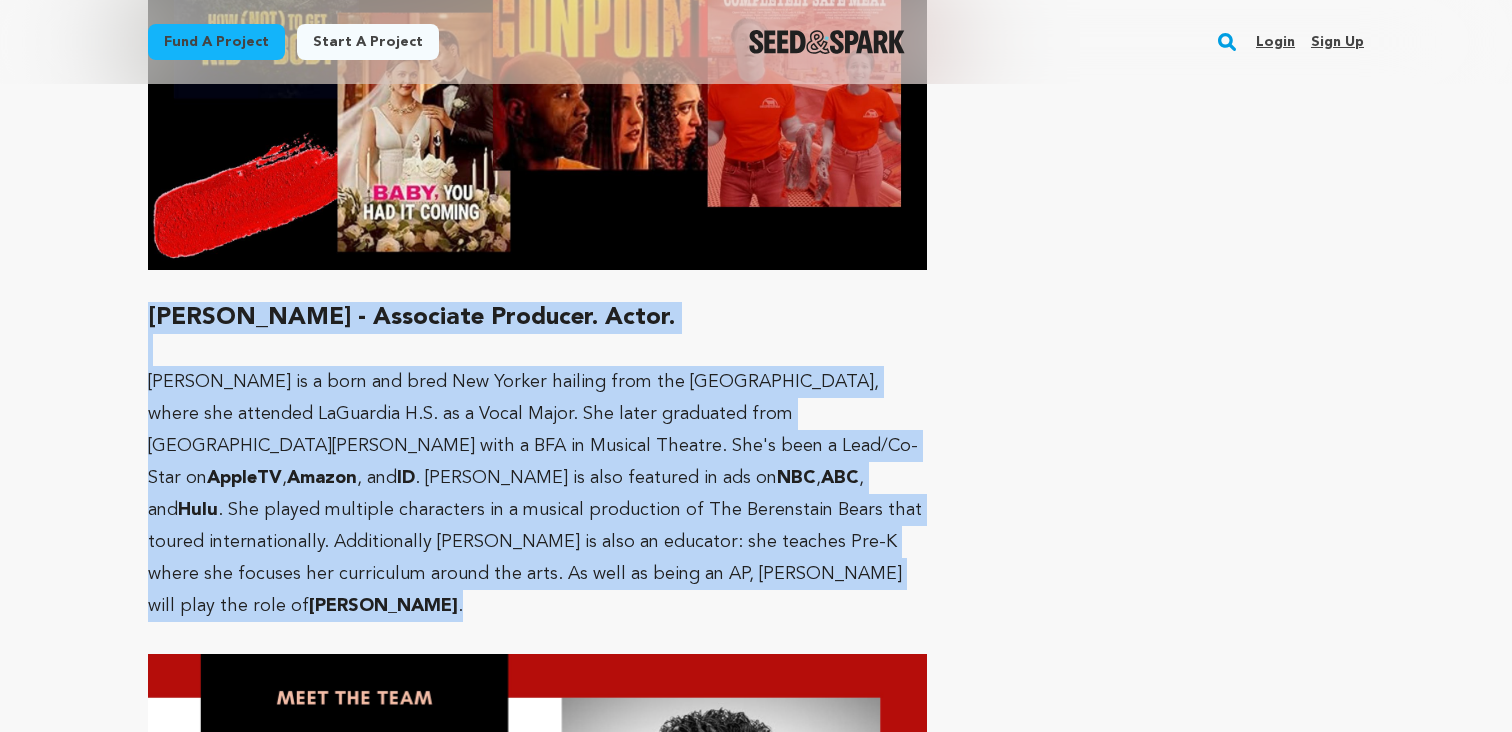 scroll, scrollTop: 4583, scrollLeft: 0, axis: vertical 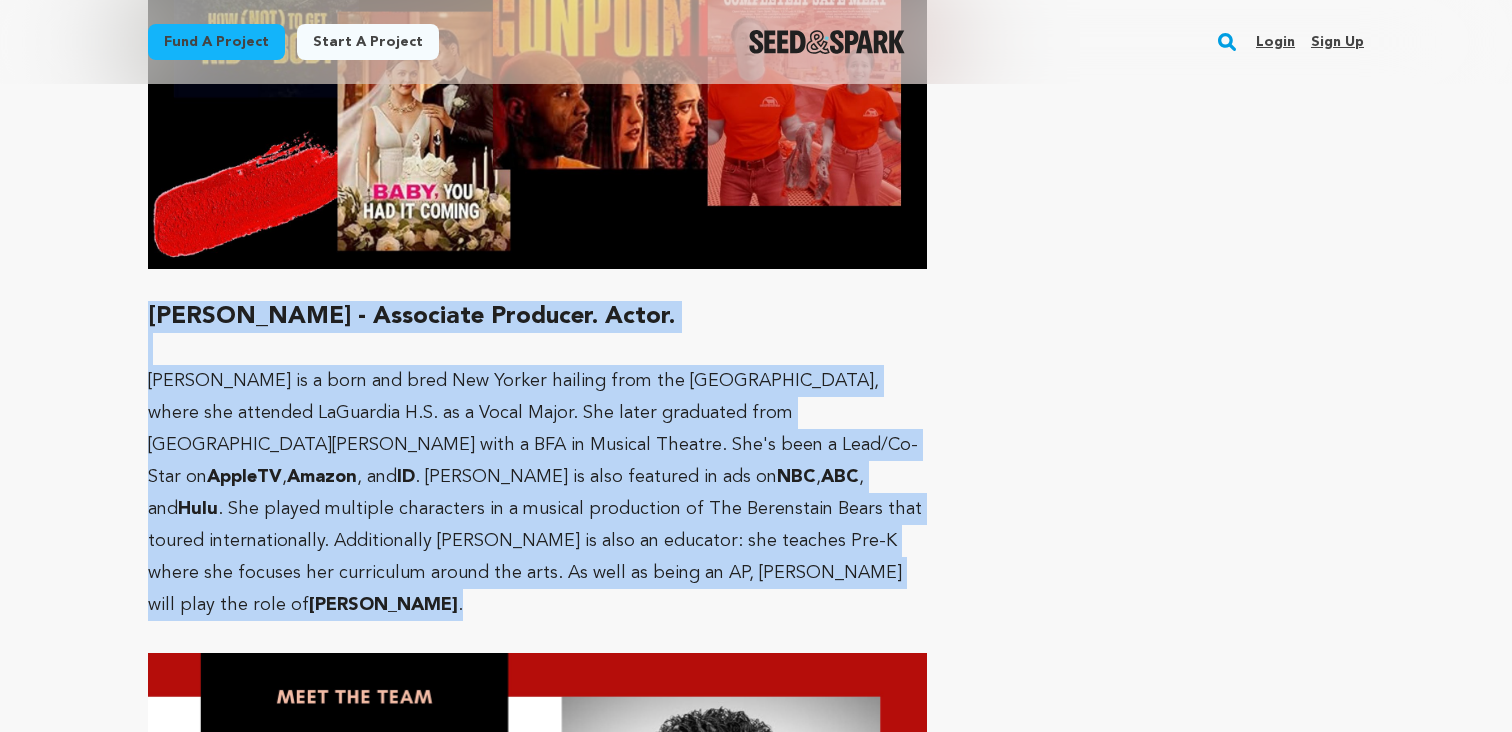 copy on "Dana Rose Eisman - Associate Producer. Actor. Dana is a born and bred New Yorker hailing from the Upper West Side, where she attended LaGuardia H.S. as a Vocal Major. She later graduated from The Hartt School with a BFA in Musical Theatre. She's been a Lead/Co-Star on  AppleTV ,  Amazon , and  ID . Dana is also featured in ads on  NBC ,  ABC , and  Hulu . She played multiple characters in a musical production of The Berenstain Bears that toured internationally. Additionally Dana is also an educator: she teaches Pre-K where she focuses her curriculum around the arts. As well as being an AP, Dana will play the role of  Zoe ." 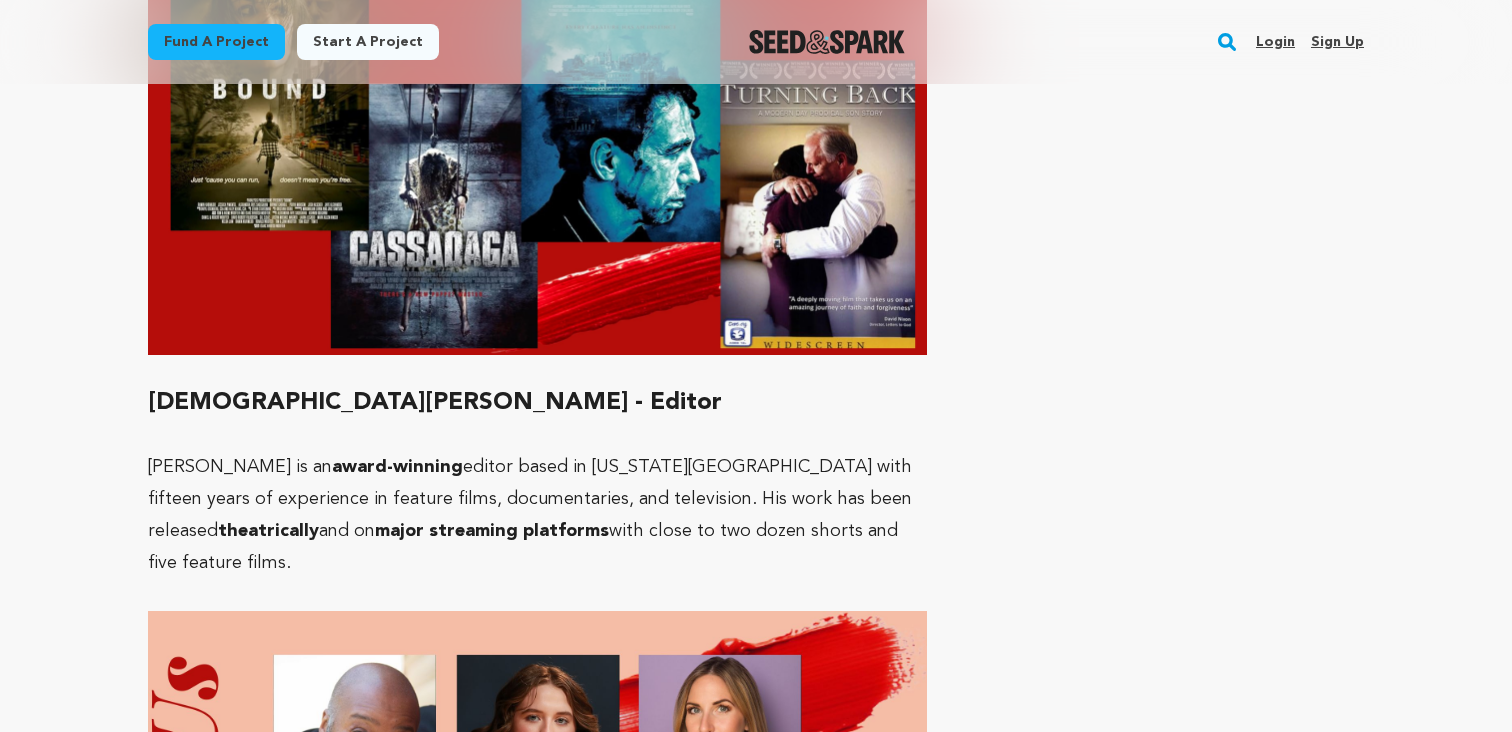 scroll, scrollTop: 5756, scrollLeft: 0, axis: vertical 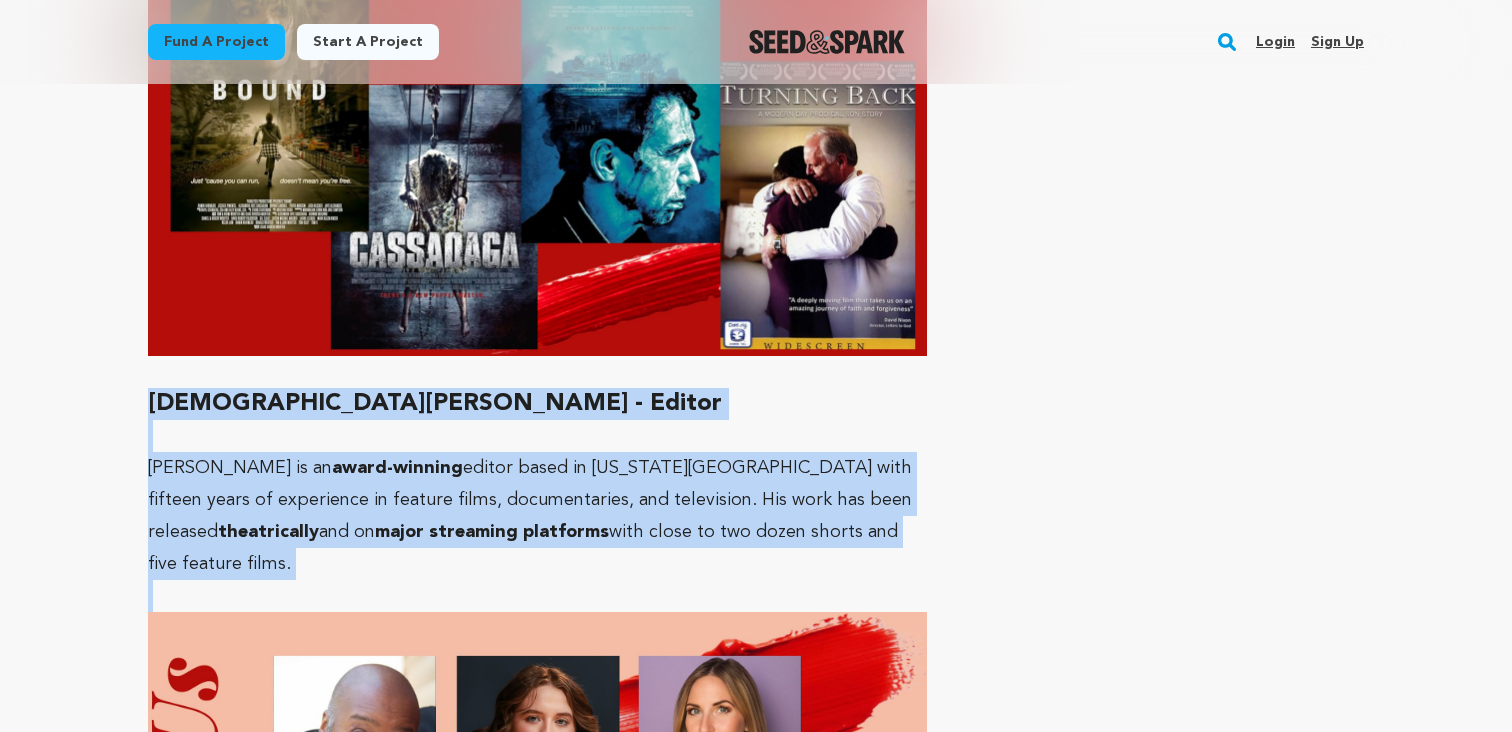 drag, startPoint x: 276, startPoint y: 420, endPoint x: 144, endPoint y: 289, distance: 185.97043 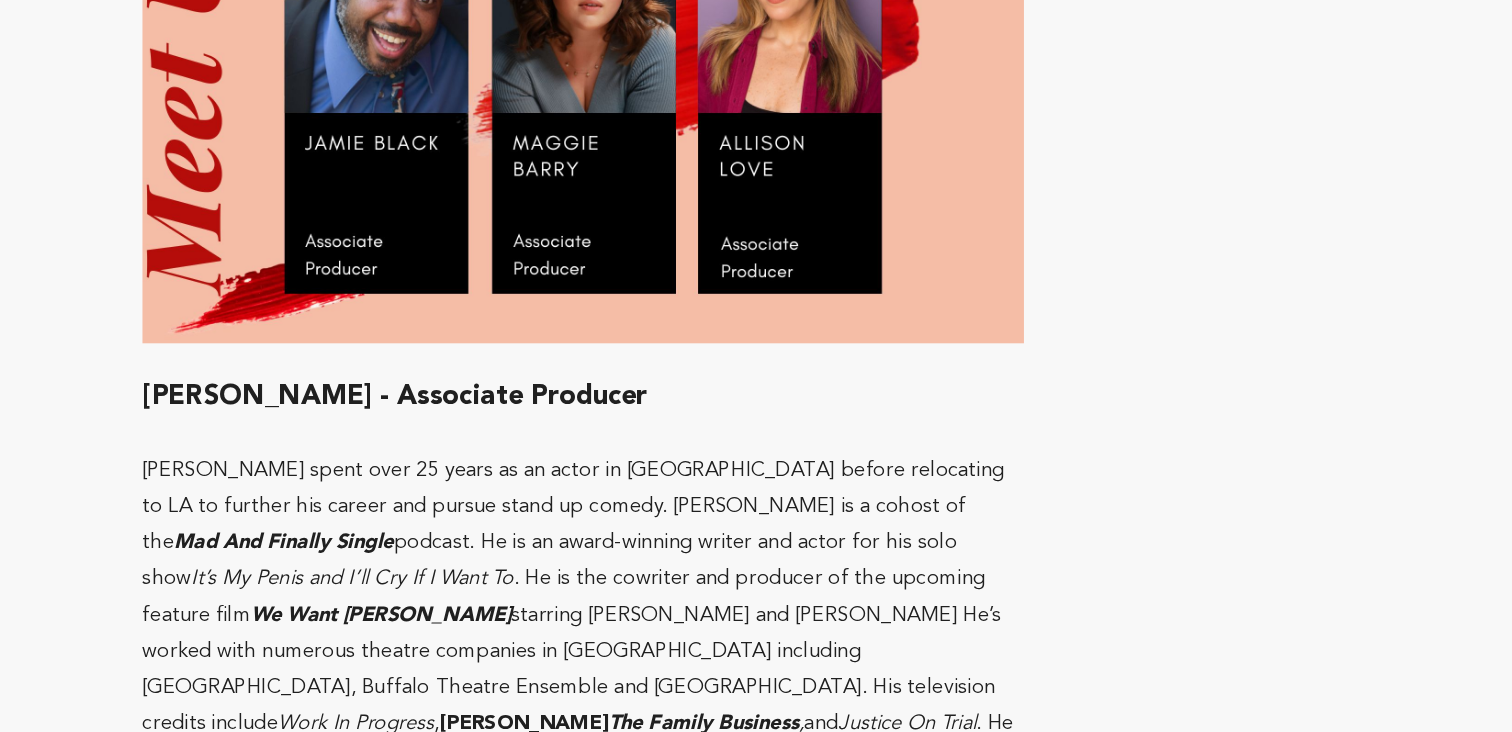 scroll, scrollTop: 6461, scrollLeft: 0, axis: vertical 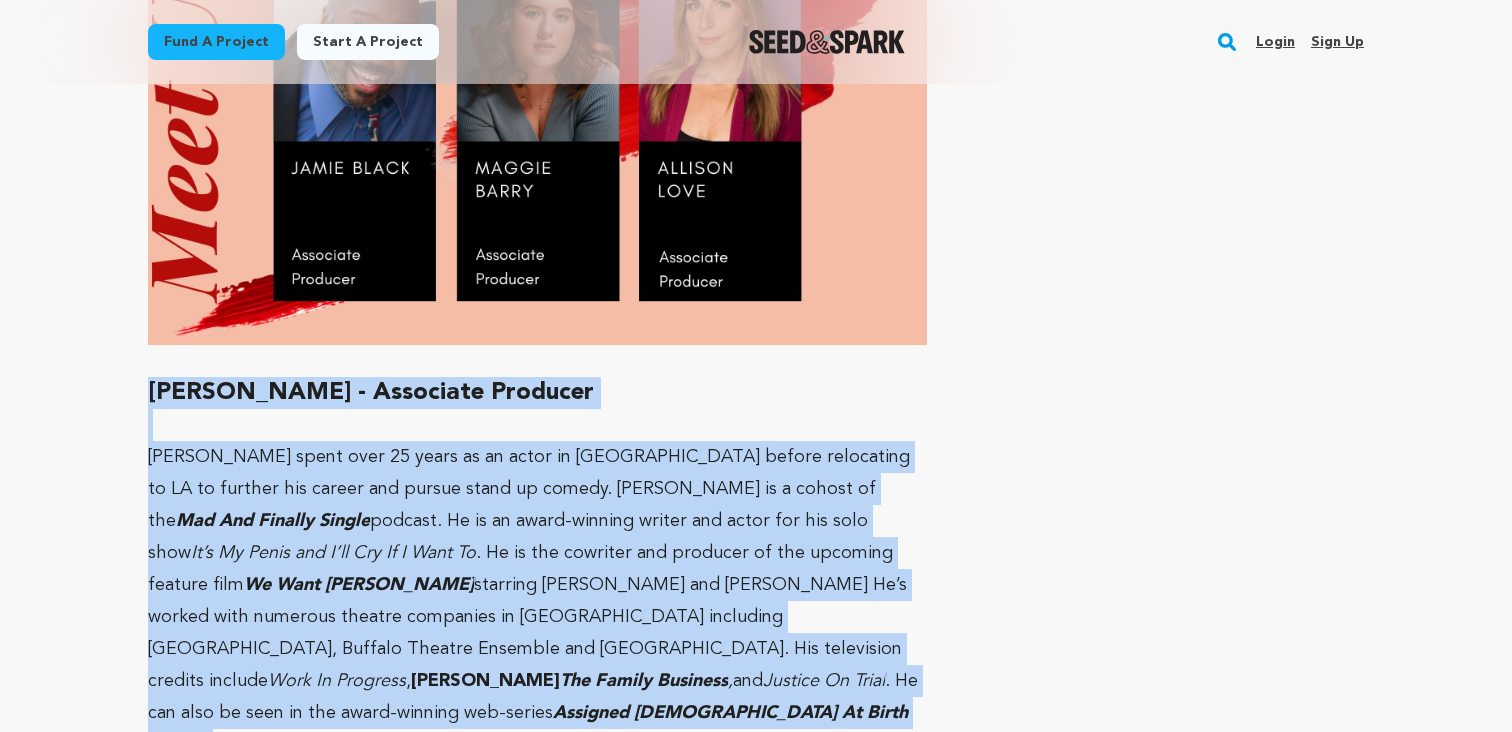 drag, startPoint x: 668, startPoint y: 520, endPoint x: 128, endPoint y: 233, distance: 611.53 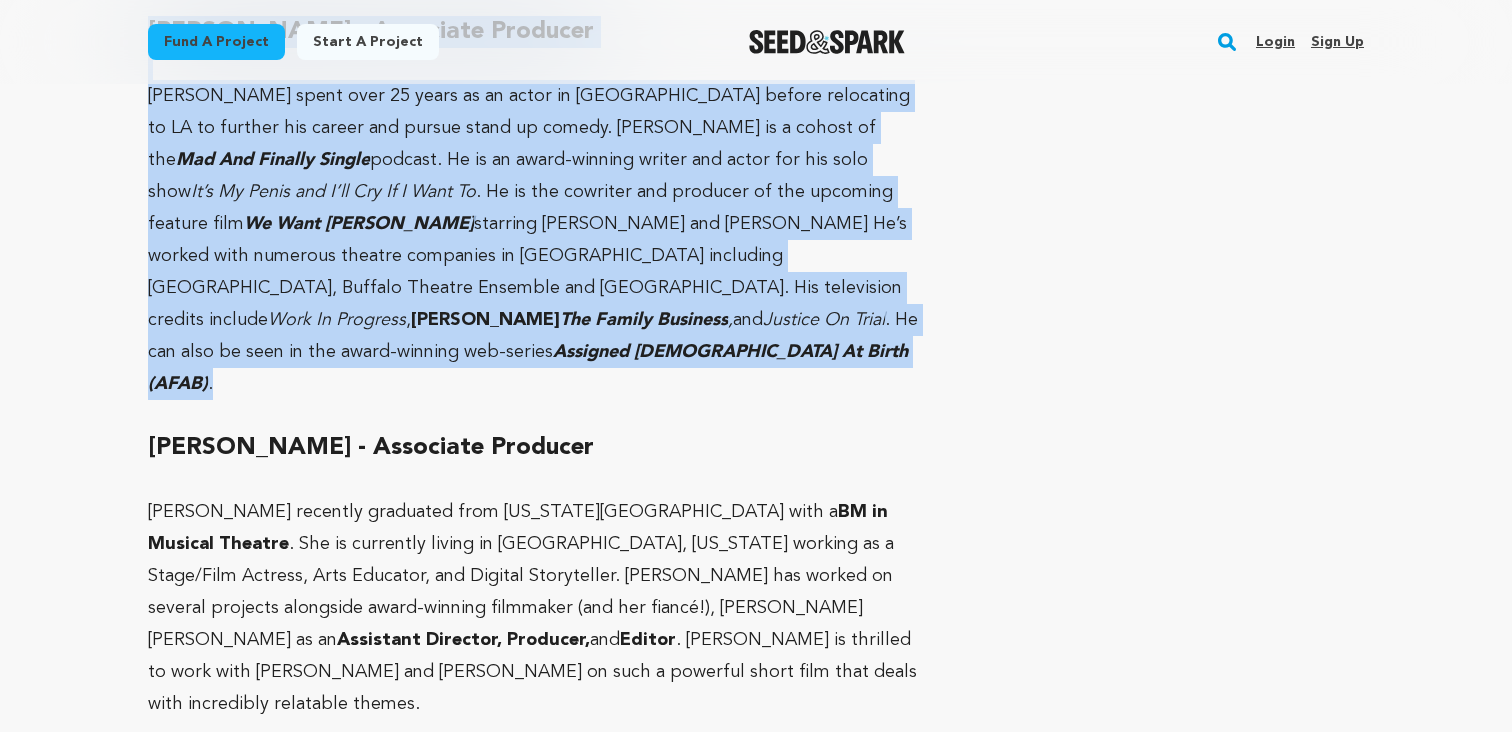 scroll, scrollTop: 6823, scrollLeft: 0, axis: vertical 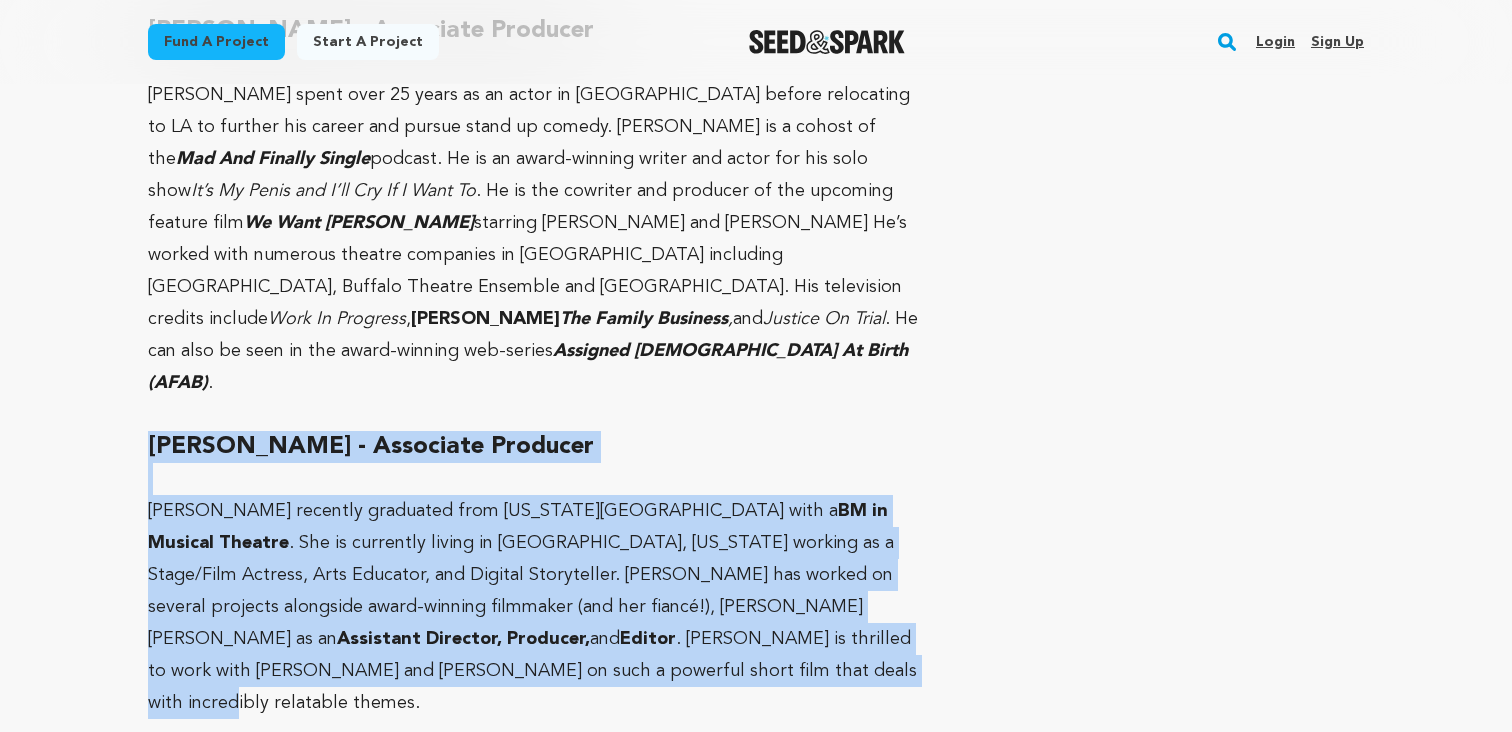 drag, startPoint x: 297, startPoint y: 447, endPoint x: 147, endPoint y: 218, distance: 273.75354 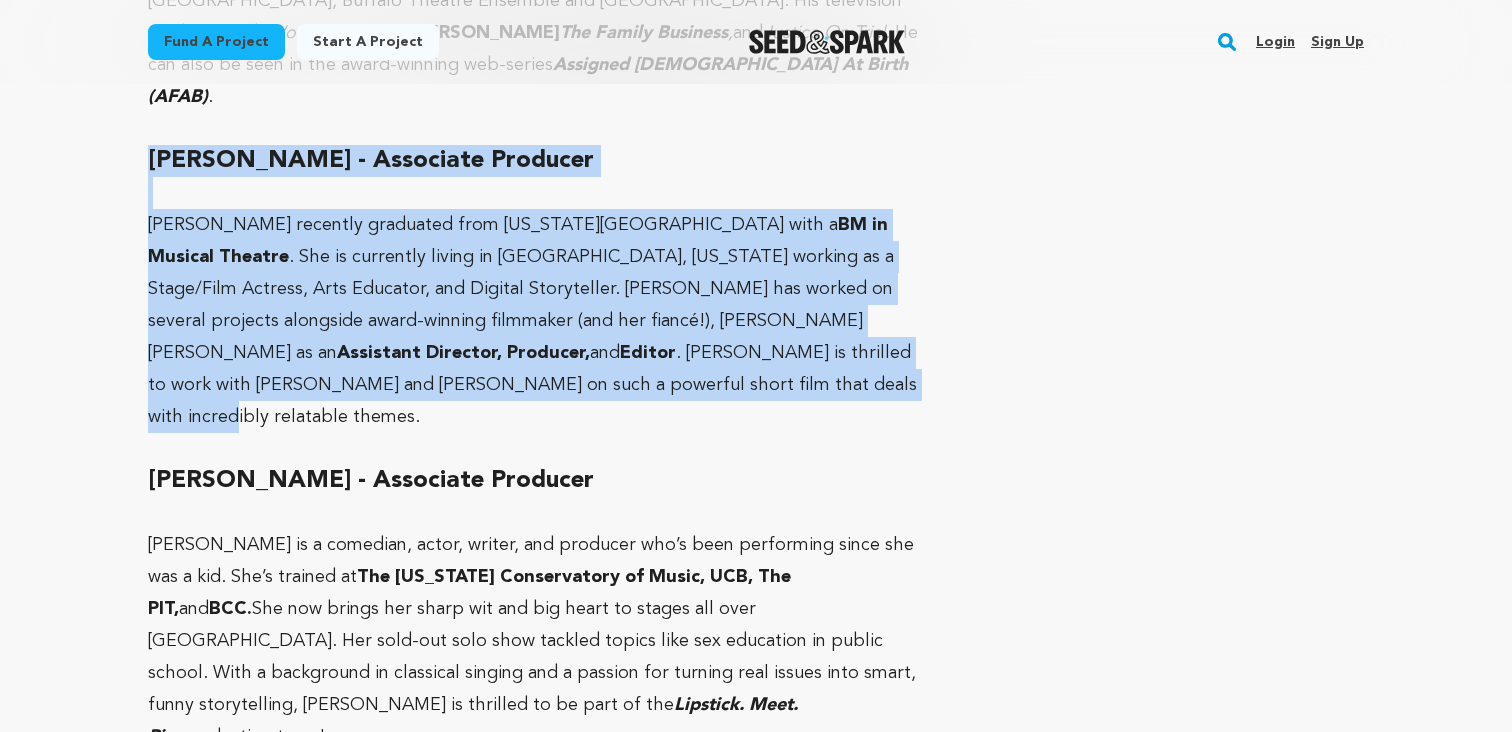 scroll, scrollTop: 7101, scrollLeft: 0, axis: vertical 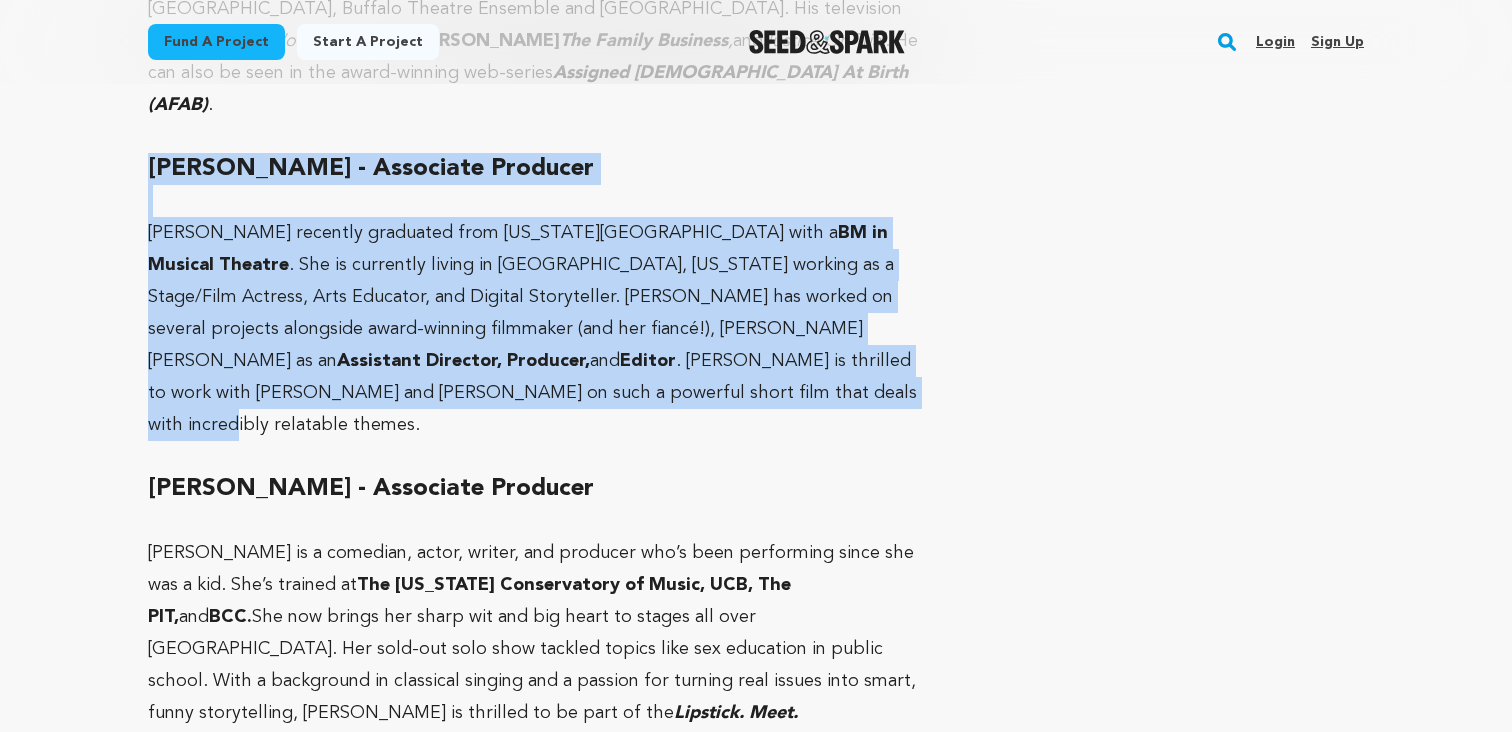 drag, startPoint x: 298, startPoint y: 458, endPoint x: 140, endPoint y: 238, distance: 270.8579 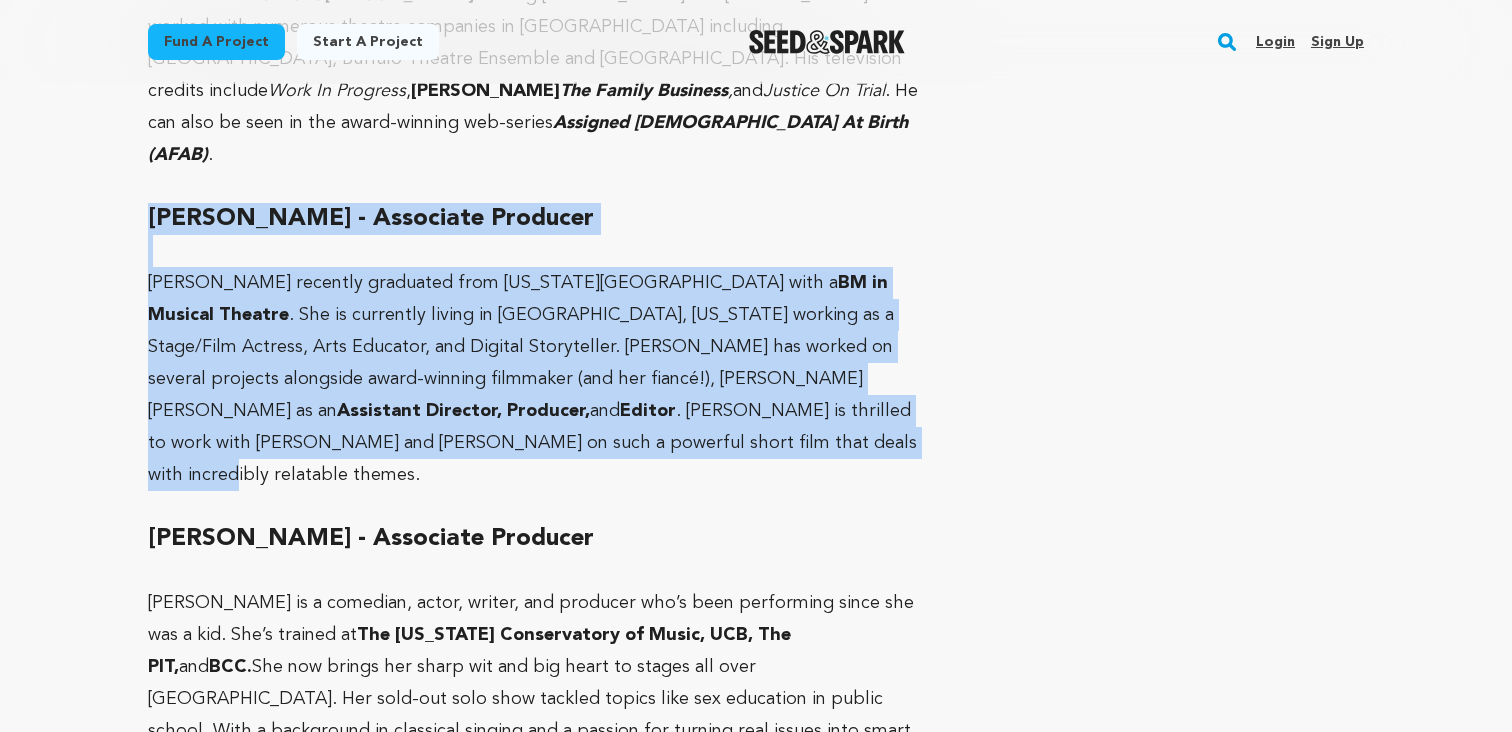 scroll, scrollTop: 7043, scrollLeft: 0, axis: vertical 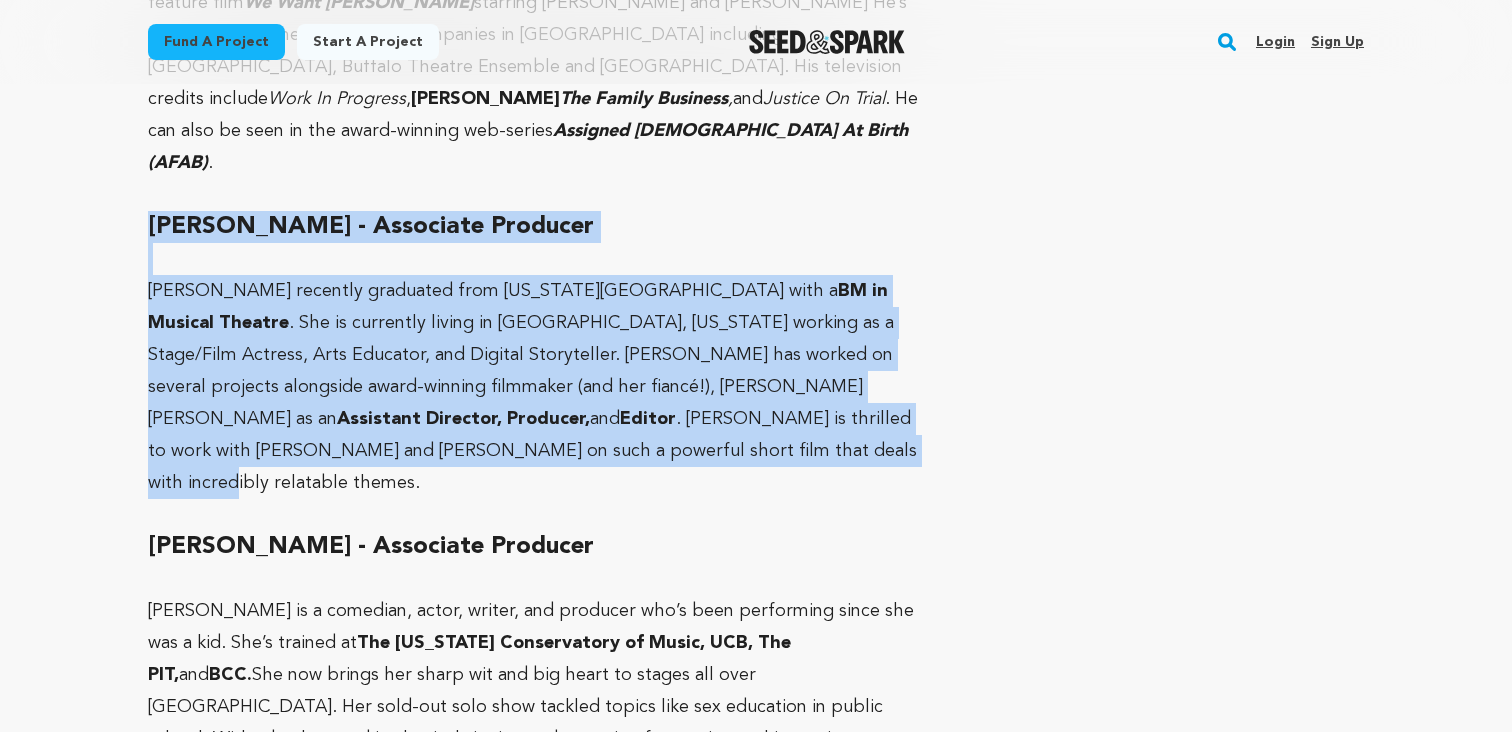 copy on "Allison Love - Associate Producer Allison is a comedian, actor, writer, and producer who’s been performing since she was a kid. She’s trained at  The Florida Conservatory of Music, UCB, The PIT,  and  BCC.  She now brings her sharp wit and big heart to stages all over NYC. Her sold-out solo show tackled topics like sex education in public school. With a background in classical singing and a passion for turning real issues into smart, funny storytelling, Allison is thrilled to be part of the  Lipstick. Meet. Pig.  production team!" 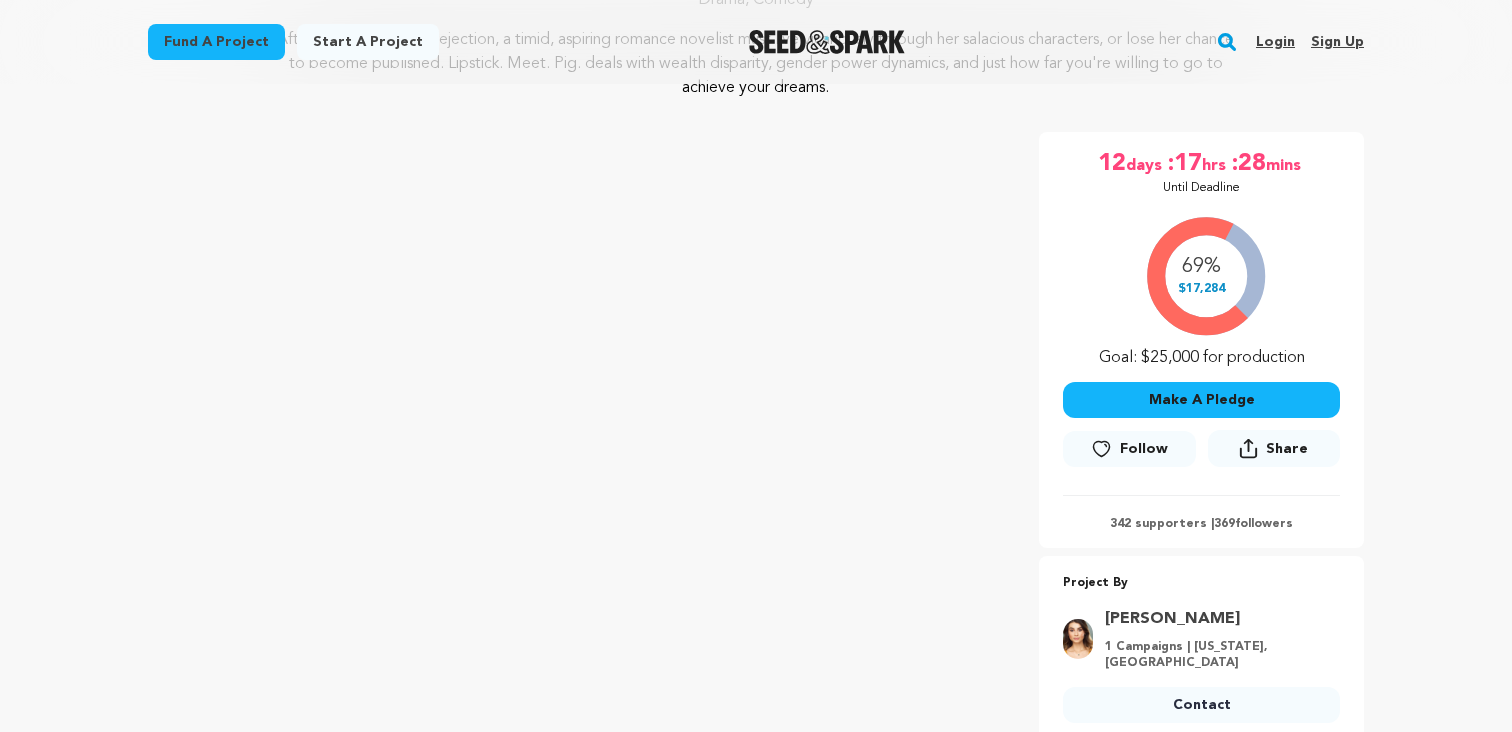 scroll, scrollTop: 0, scrollLeft: 0, axis: both 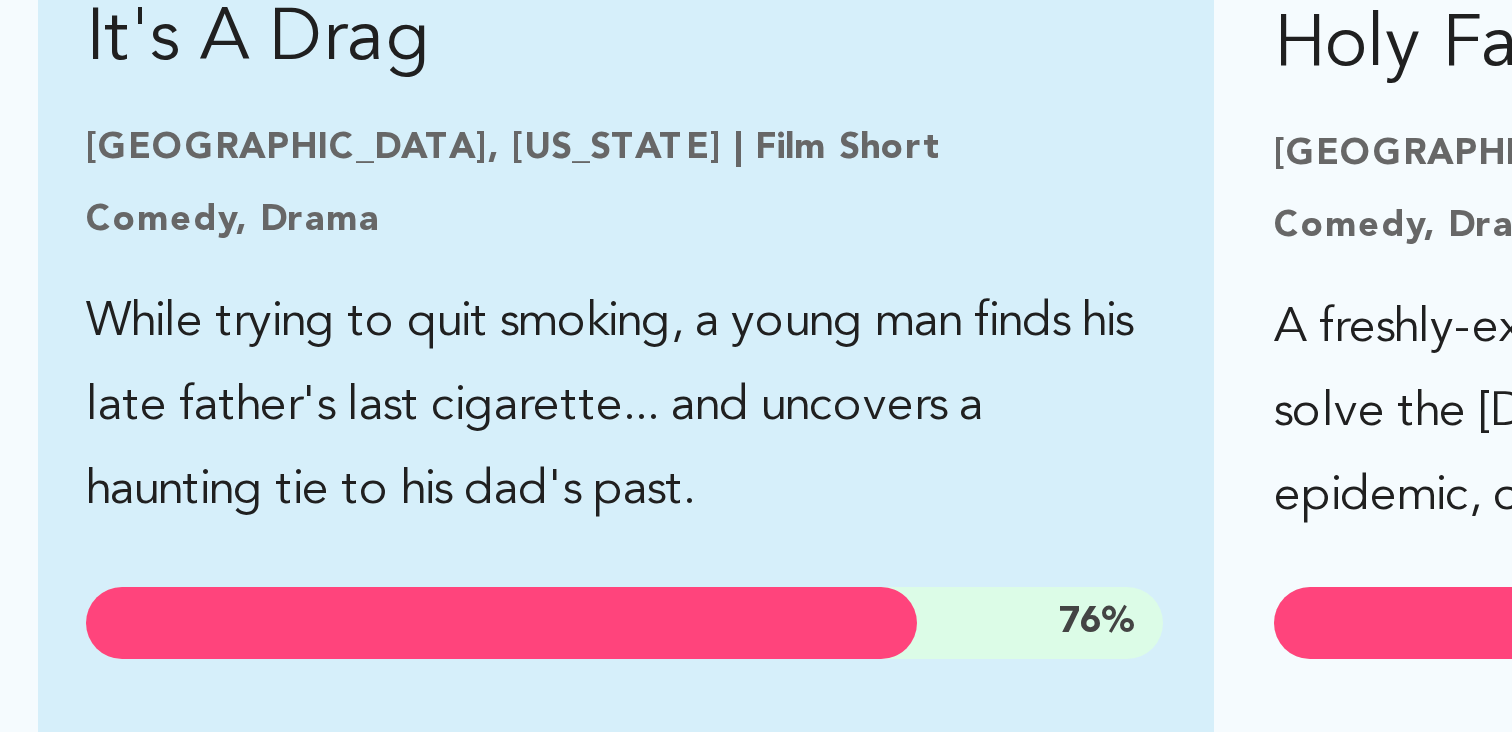 click on "While trying to quit smoking, a young man finds his late father's last cigarette... and uncovers a haunting tie to his dad's past." at bounding box center (756, 436) 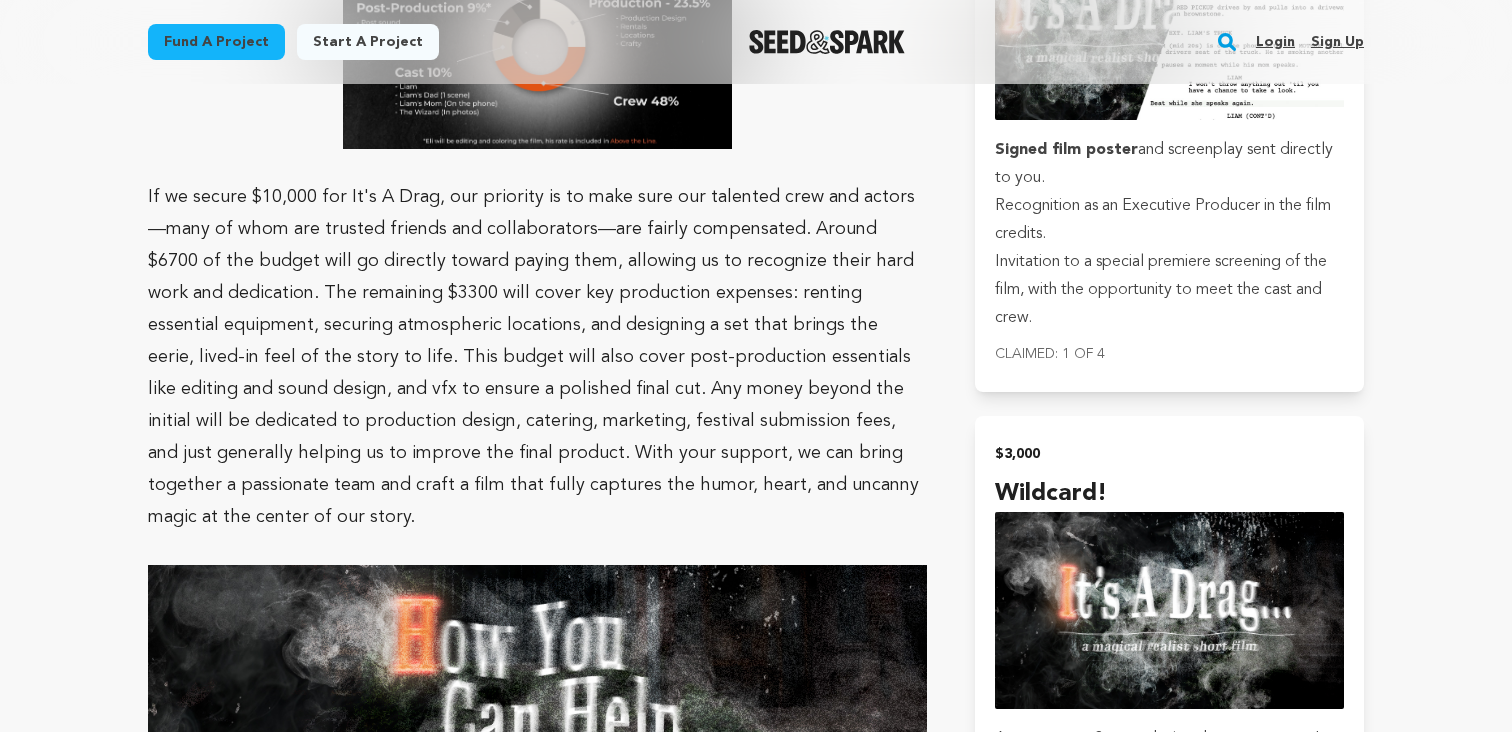 scroll, scrollTop: 4409, scrollLeft: 0, axis: vertical 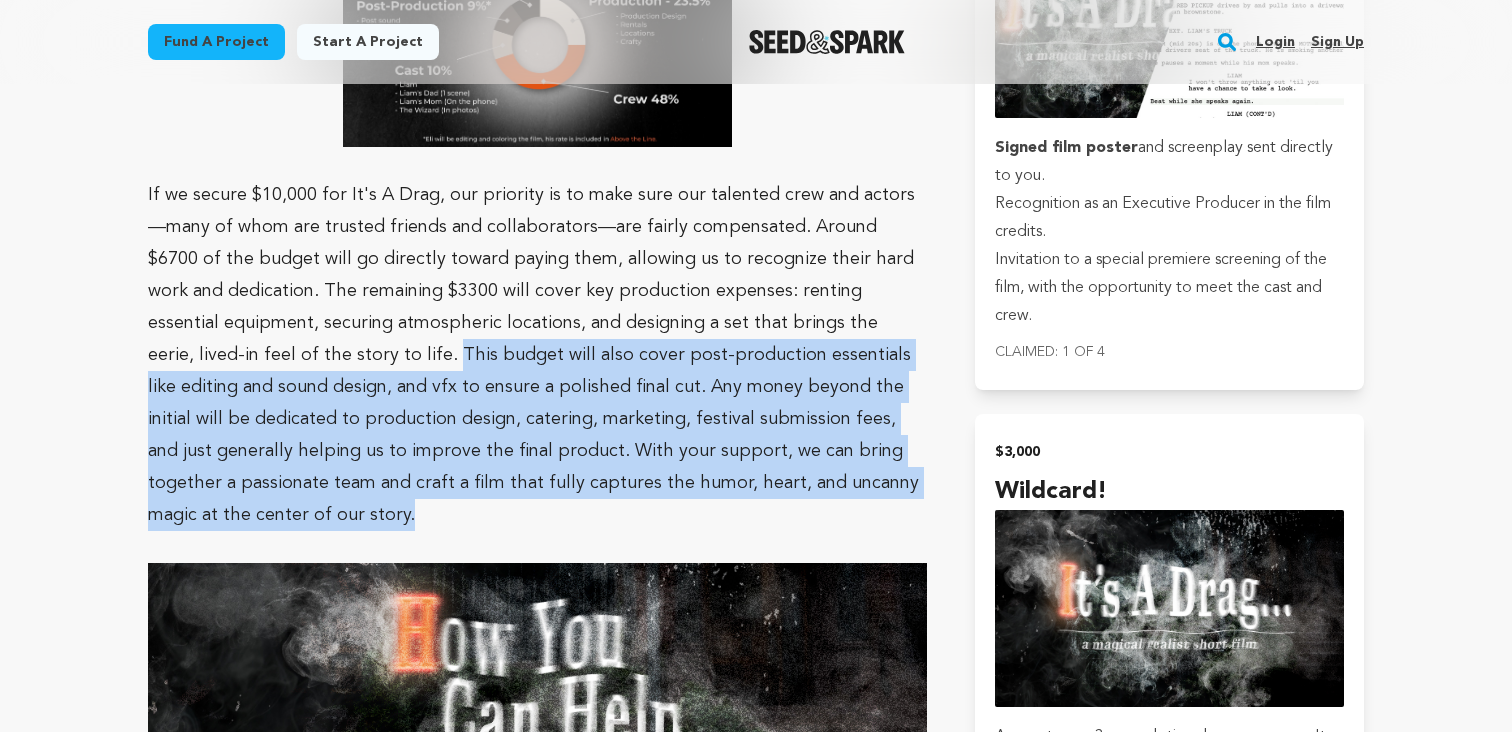 drag, startPoint x: 408, startPoint y: 414, endPoint x: 336, endPoint y: 265, distance: 165.48413 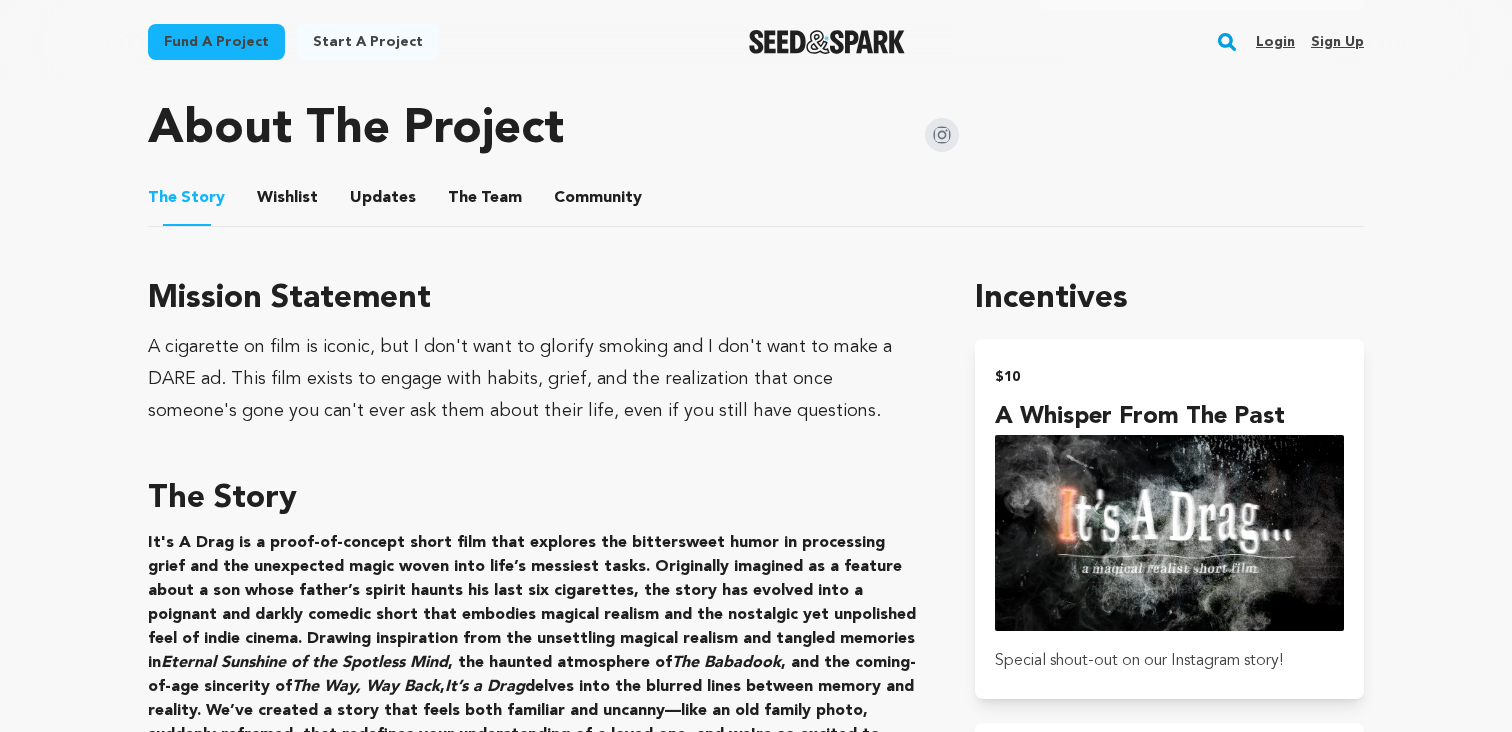 scroll, scrollTop: 1015, scrollLeft: 0, axis: vertical 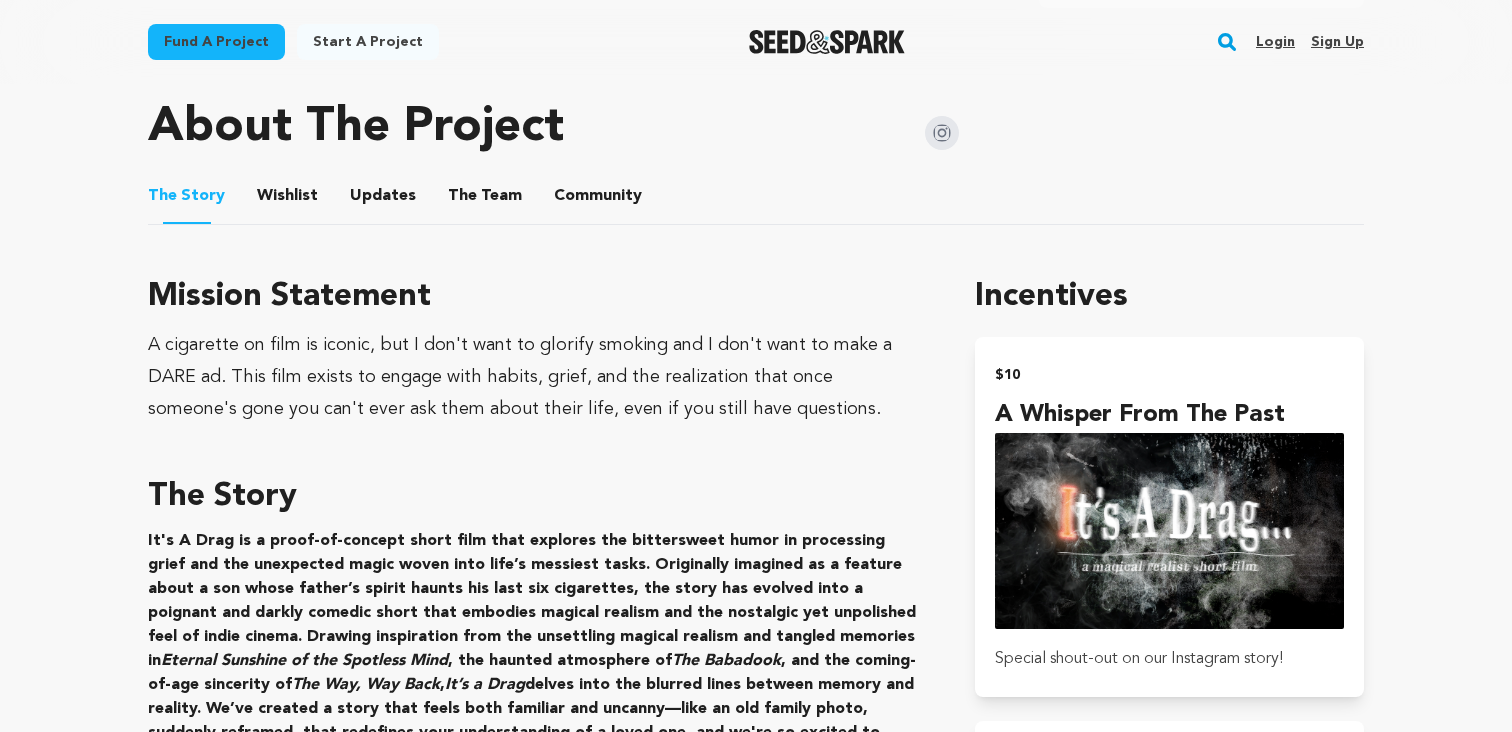 click on "Updates" at bounding box center (383, 200) 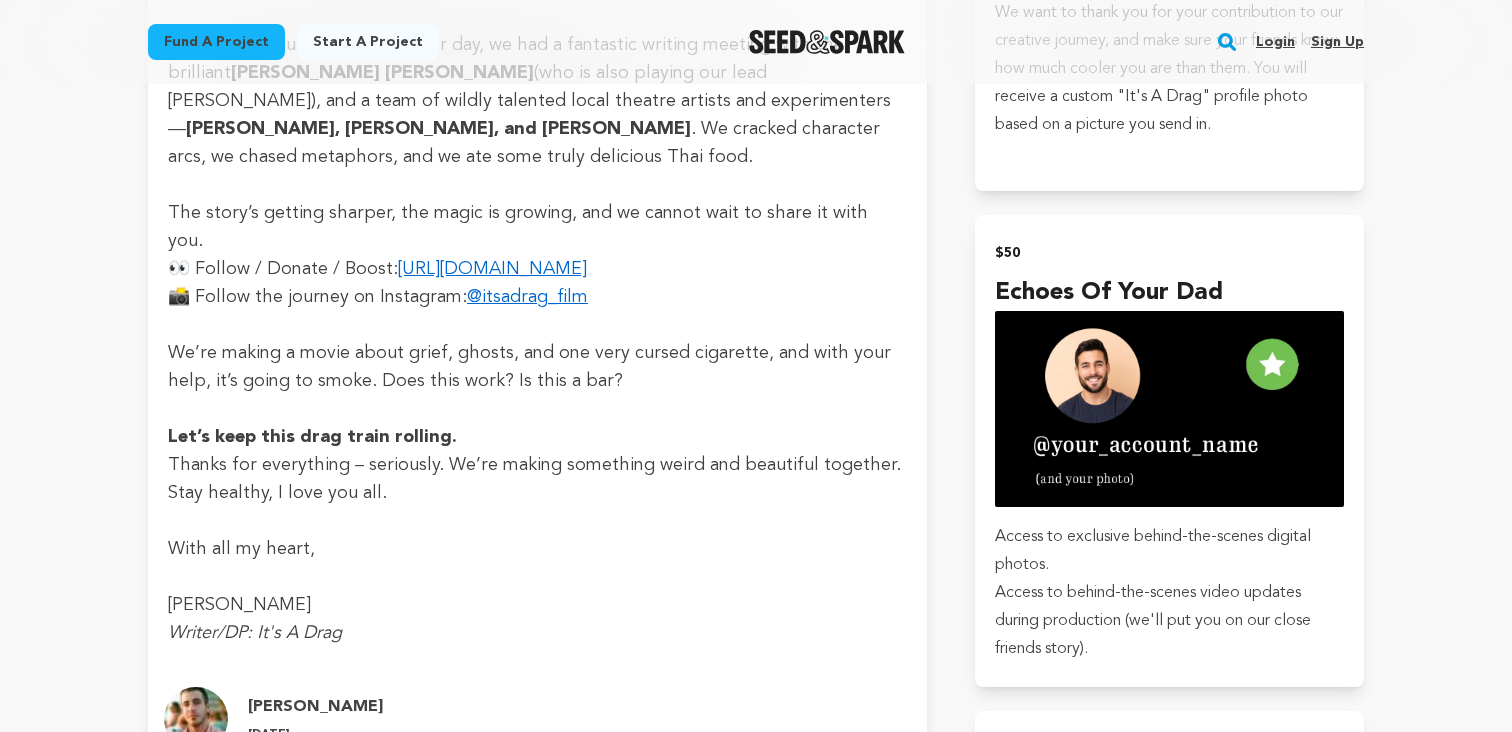 scroll, scrollTop: 2041, scrollLeft: 0, axis: vertical 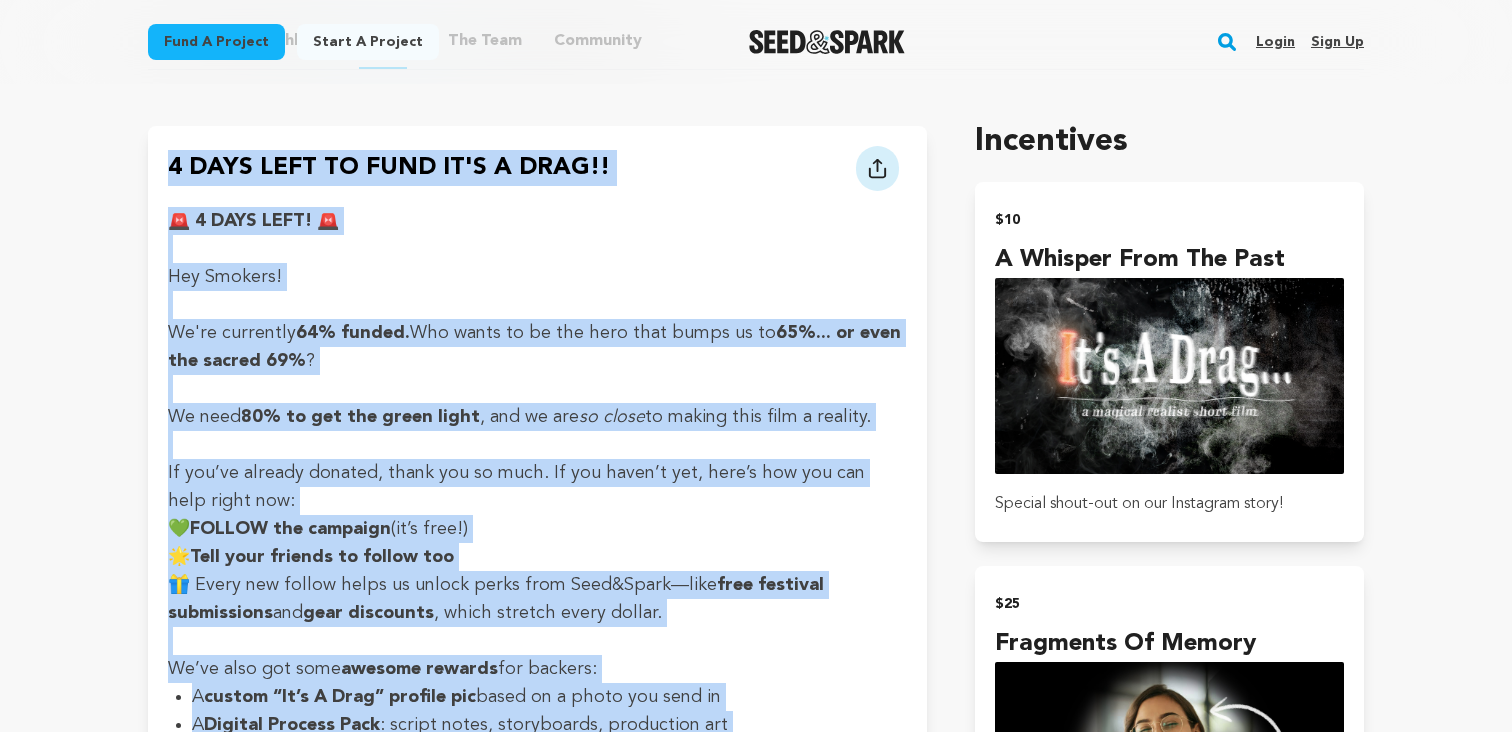 drag, startPoint x: 231, startPoint y: 492, endPoint x: 162, endPoint y: 173, distance: 326.37708 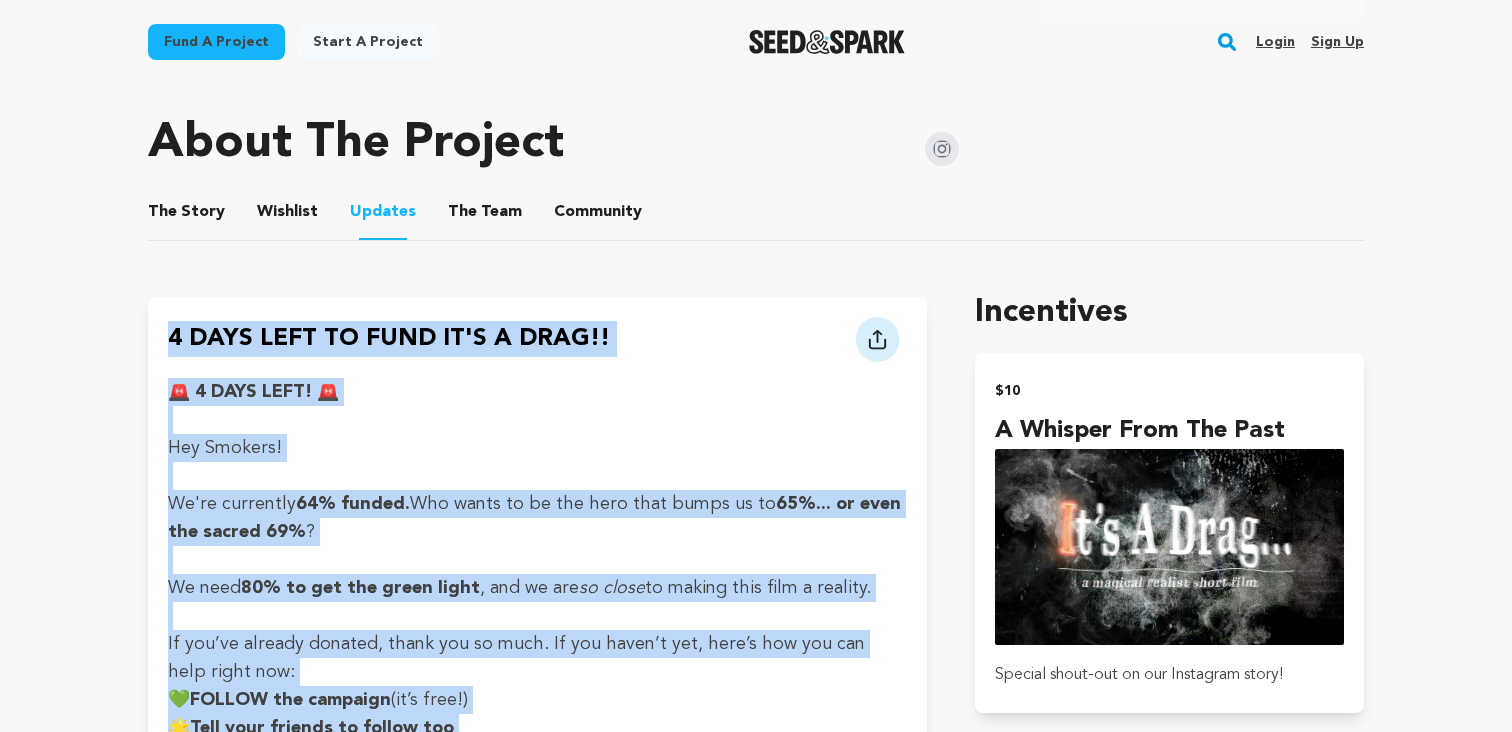 scroll, scrollTop: 996, scrollLeft: 0, axis: vertical 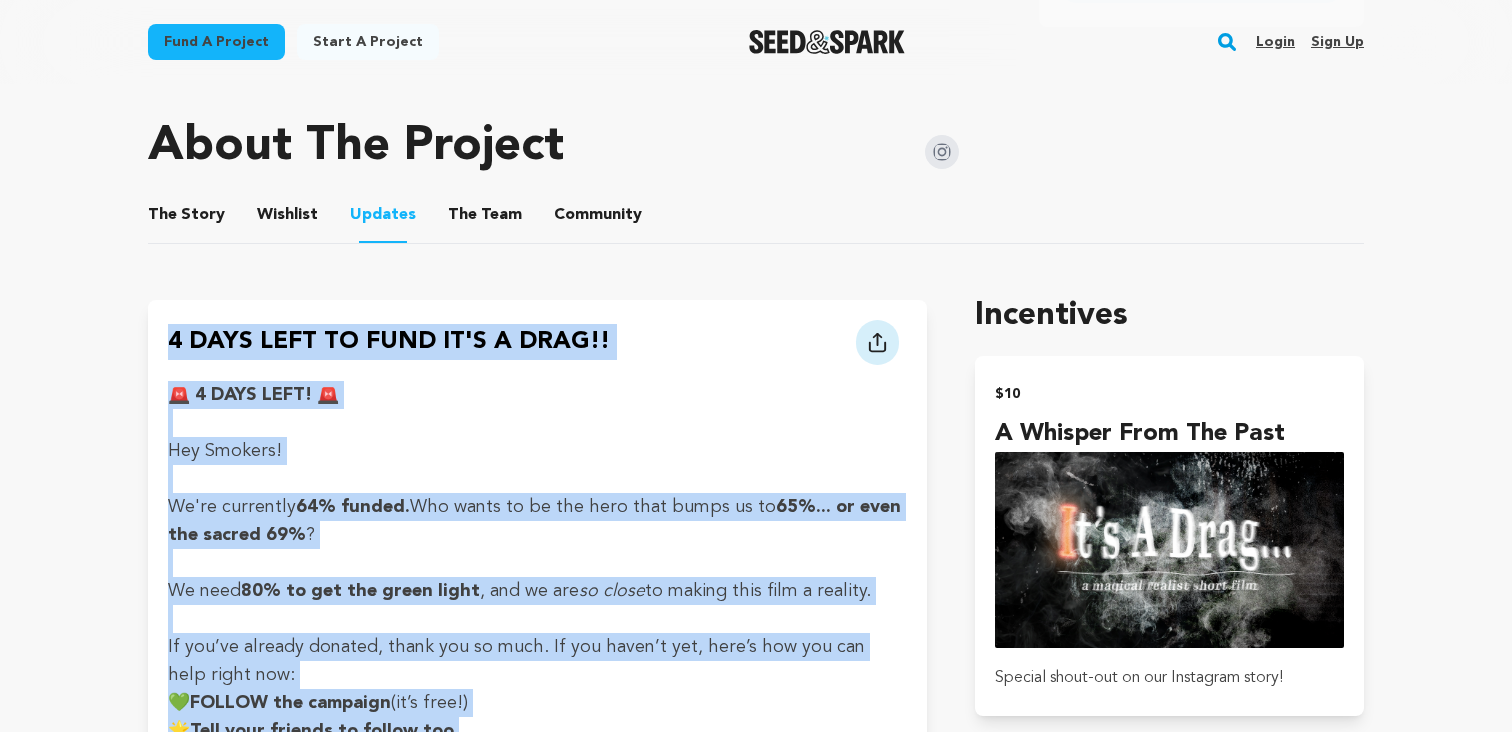 click on "The Team" at bounding box center (485, 219) 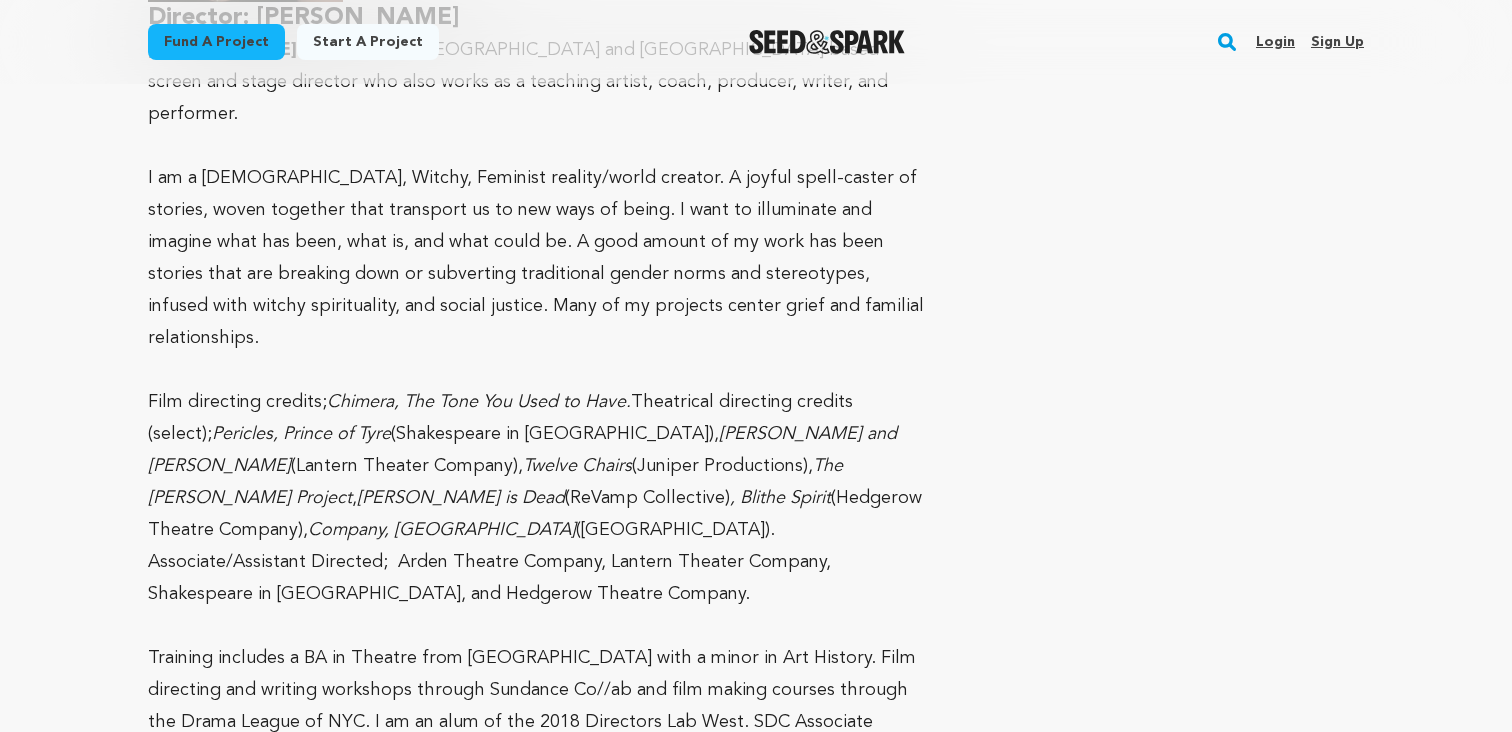scroll, scrollTop: 1921, scrollLeft: 0, axis: vertical 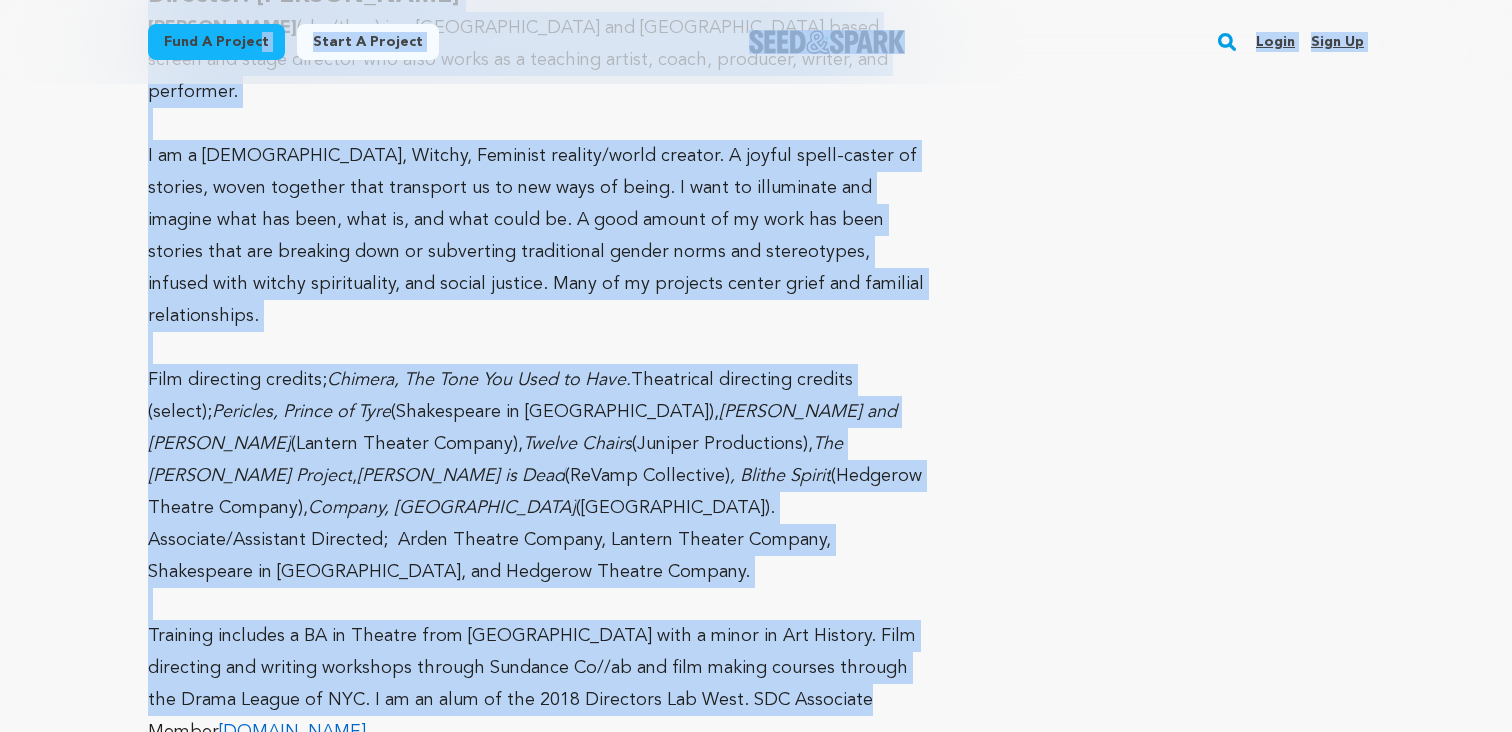 drag, startPoint x: 835, startPoint y: 594, endPoint x: 124, endPoint y: 46, distance: 897.67755 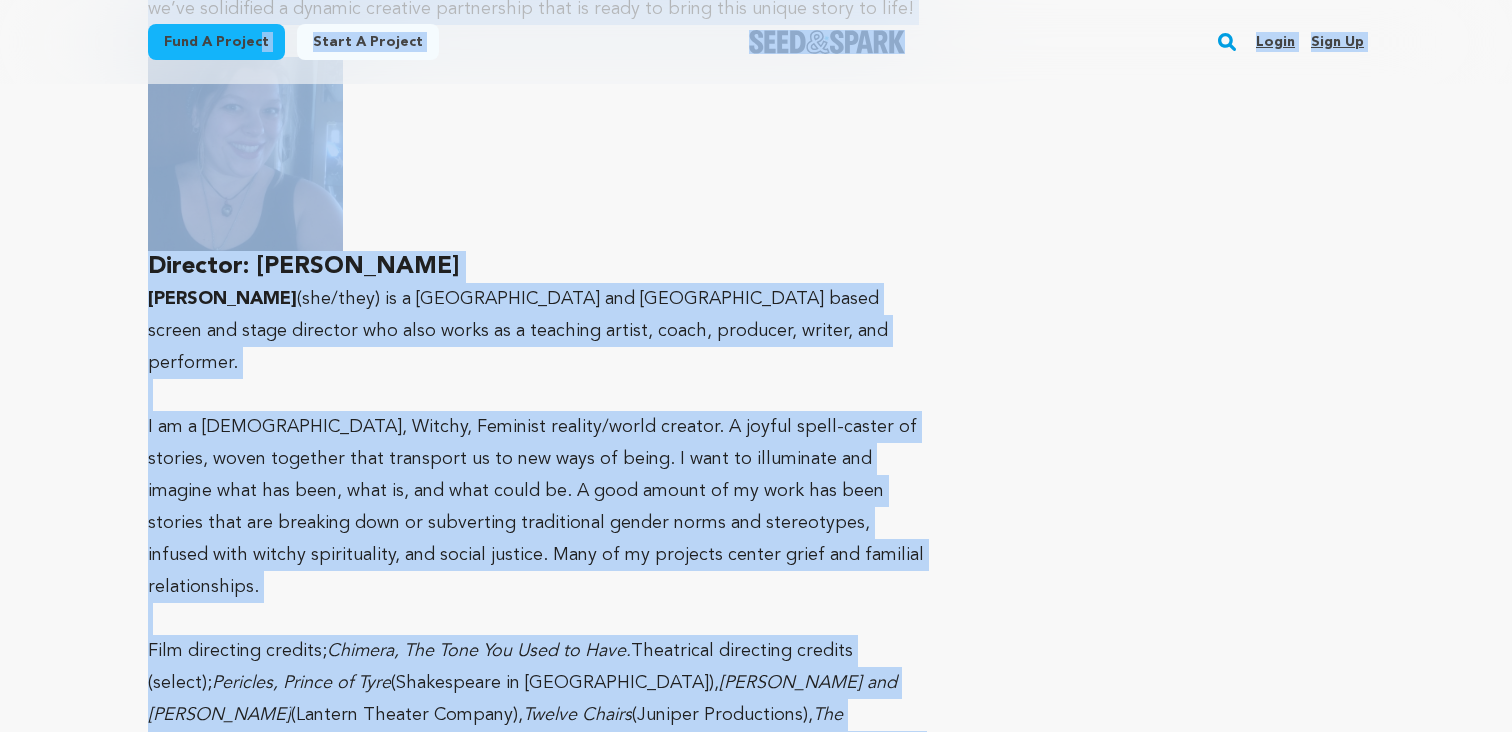scroll, scrollTop: 1663, scrollLeft: 0, axis: vertical 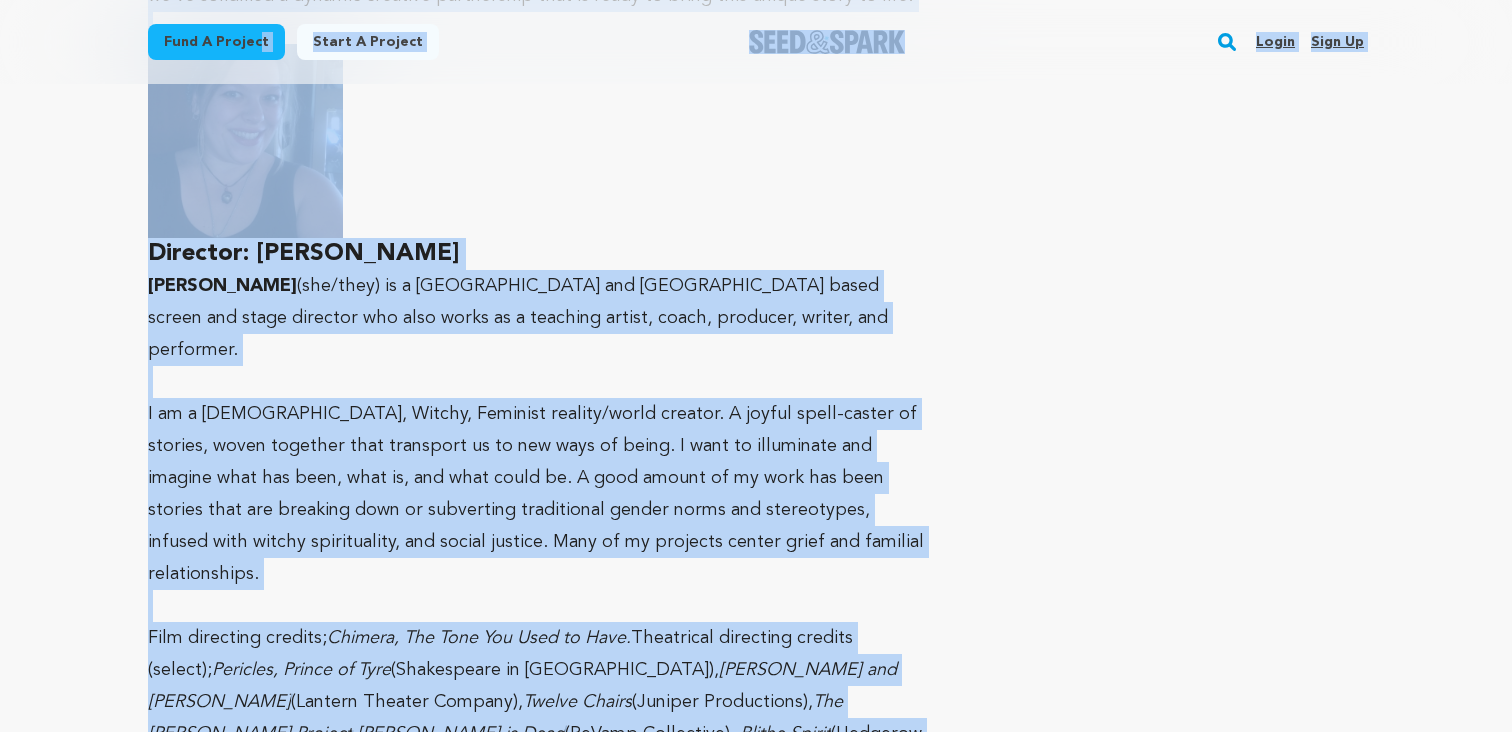 click on "I am a [DEMOGRAPHIC_DATA], Witchy, Feminist reality/world creator. A joyful spell-caster of stories, woven together that transport us to new ways of being. I want to illuminate and imagine what has been, what is, and what could be. A good amount of my work has been stories that are breaking down or subverting traditional gender norms and stereotypes, infused with witchy spirituality, and social justice. Many of my projects center grief and familial relationships." at bounding box center (537, 494) 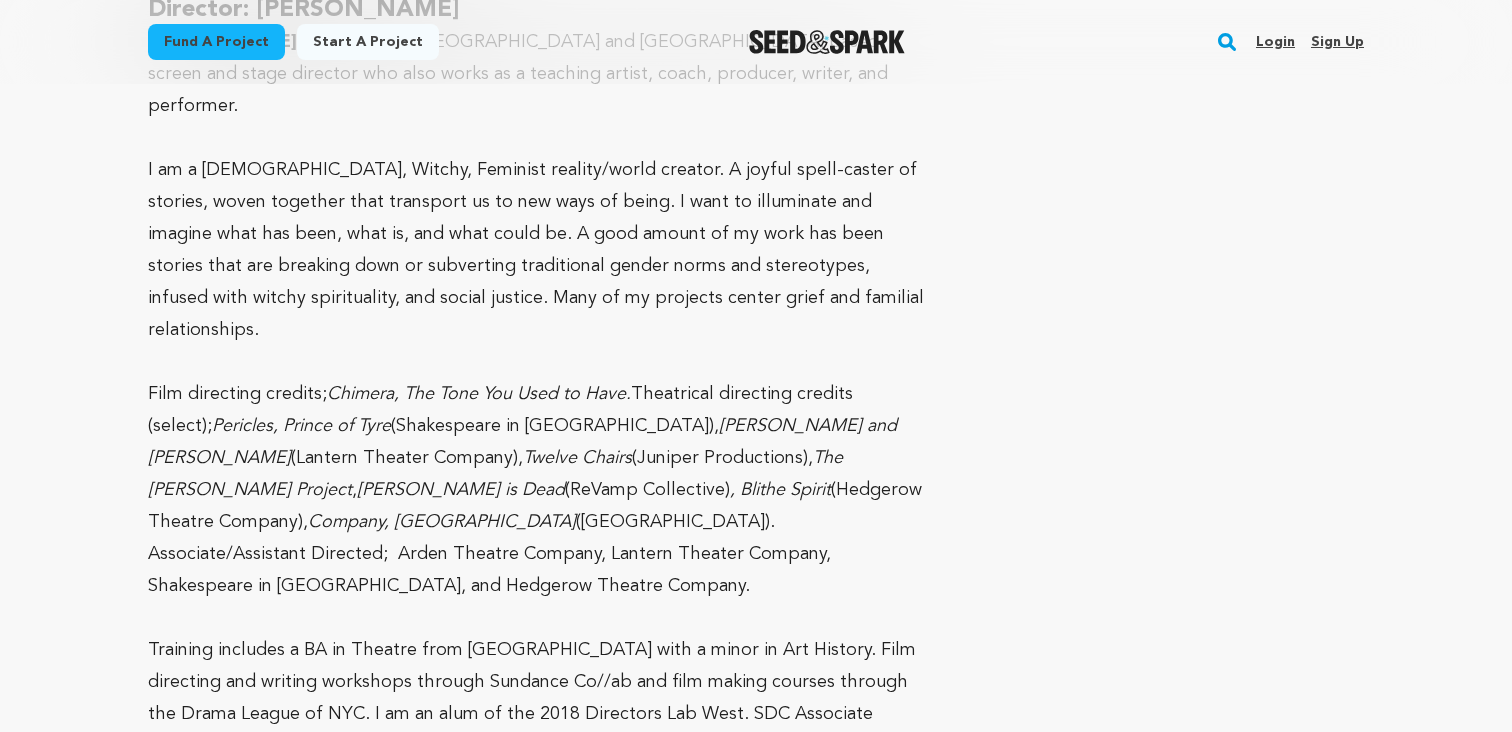 scroll, scrollTop: 1899, scrollLeft: 0, axis: vertical 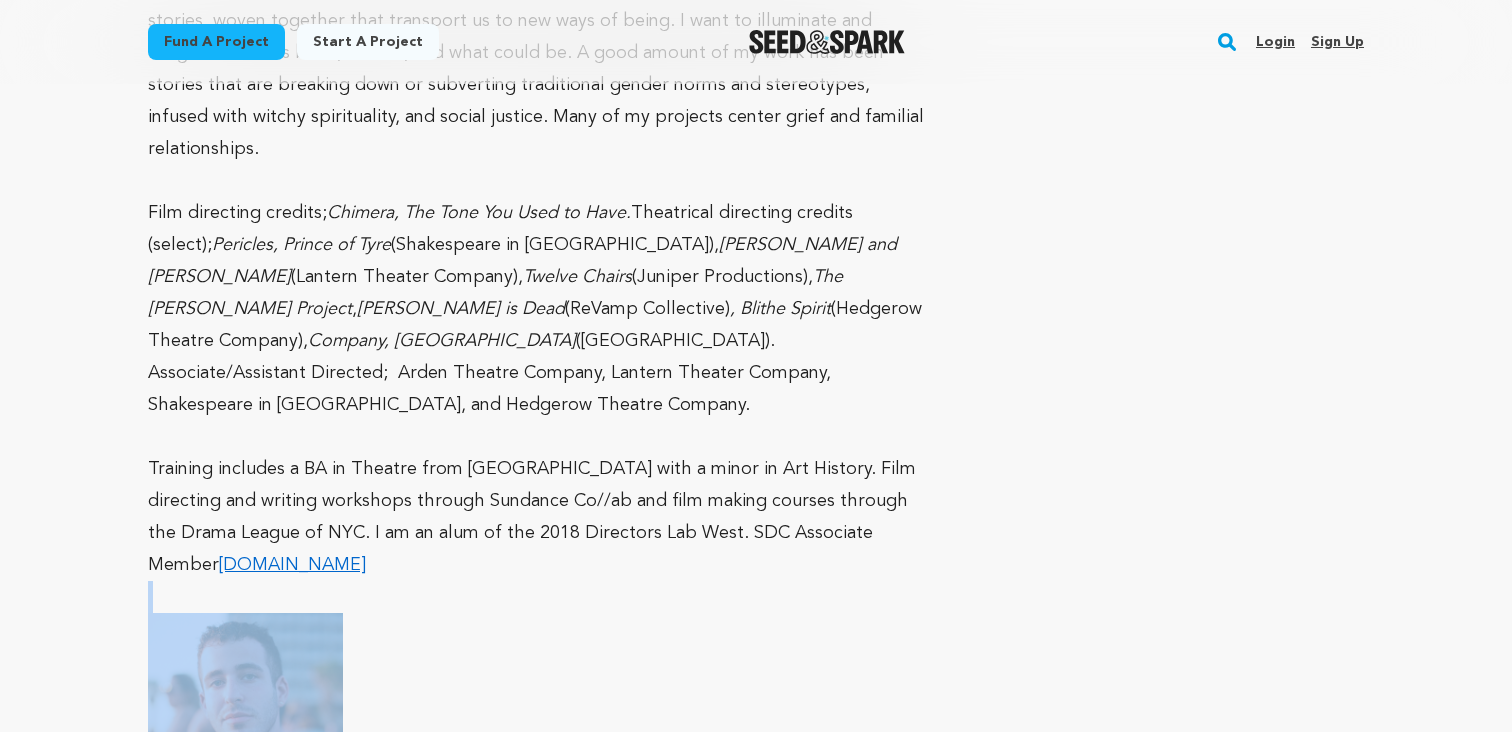 drag, startPoint x: 424, startPoint y: 660, endPoint x: 278, endPoint y: 40, distance: 636.9584 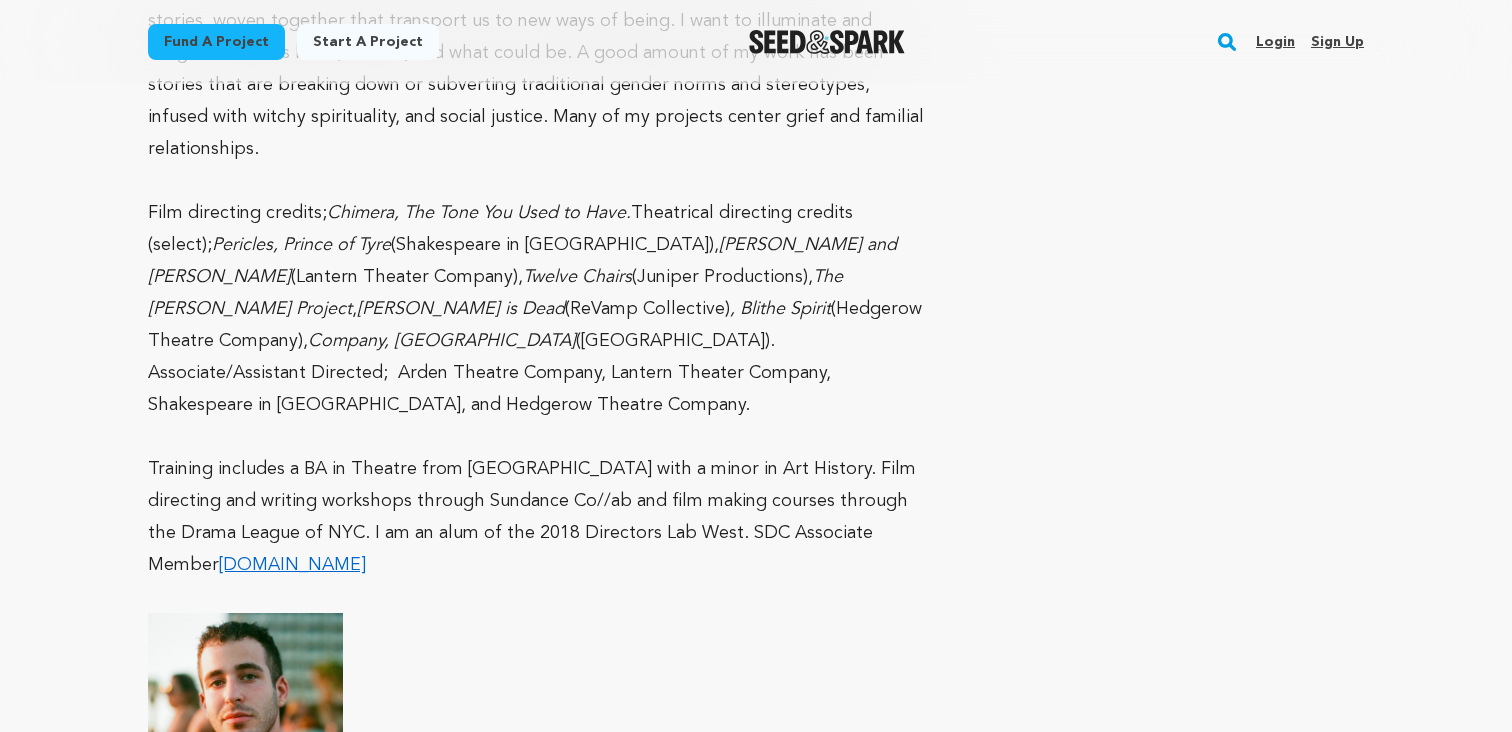 click on "Film directing credits;  Chimera, The Tone You Used to Have.  Theatrical directing credits (select);  Pericles, Prince of Tyre  (Shakespeare in Clark Park),  Romeo and Juliet  (Lantern Theater Company),  Twelve Chairs  (Juniper Productions),  The Helen Project ,  Jimmy Gorski is Dead  (ReVamp Collective) , Blithe Spirit  (Hedgerow Theatre Company), Company, Arcadia  (La Salle University). Associate/Assistant Directed;  Arden Theatre Company, Lantern Theater Company, Shakespeare in Clark Park, and Hedgerow Theatre Company." at bounding box center (537, 309) 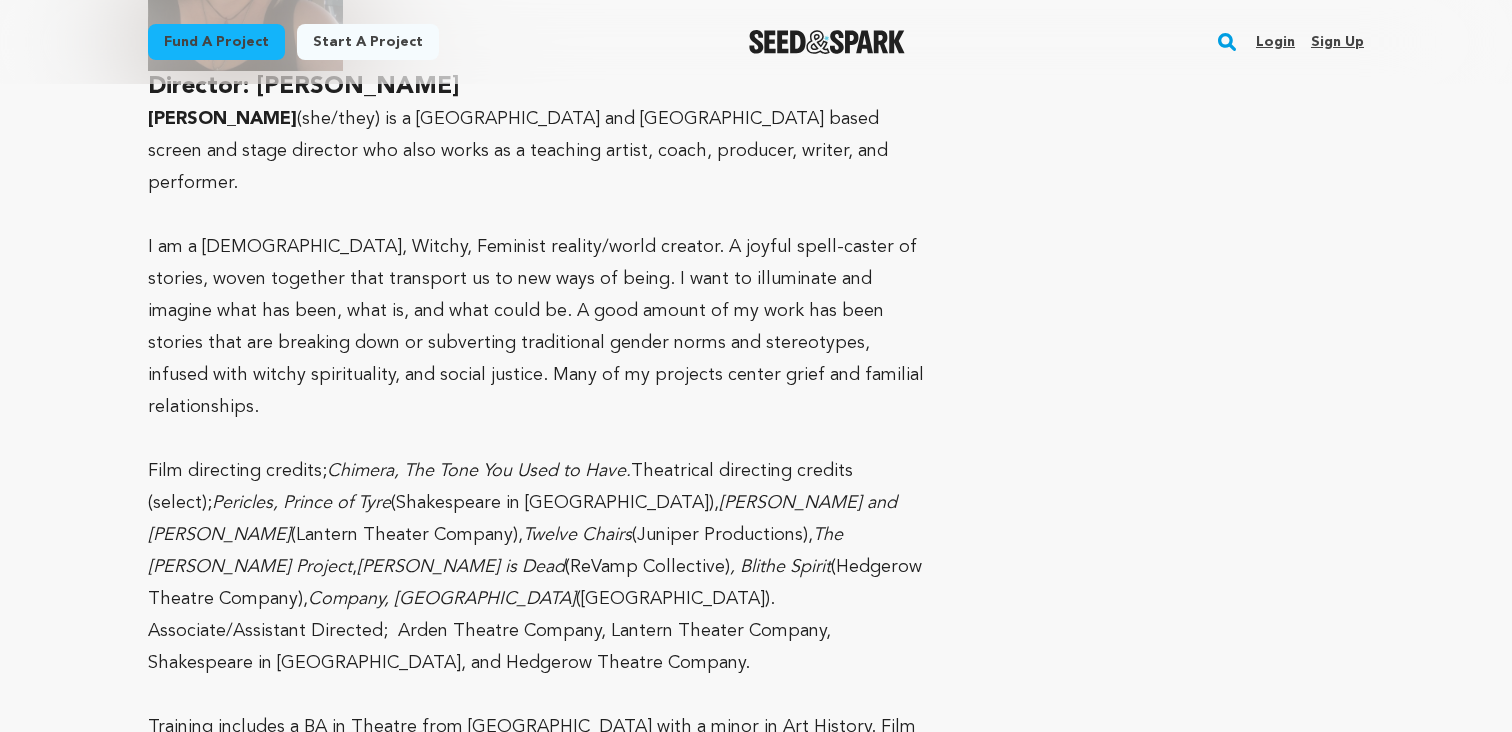 scroll, scrollTop: 1831, scrollLeft: 0, axis: vertical 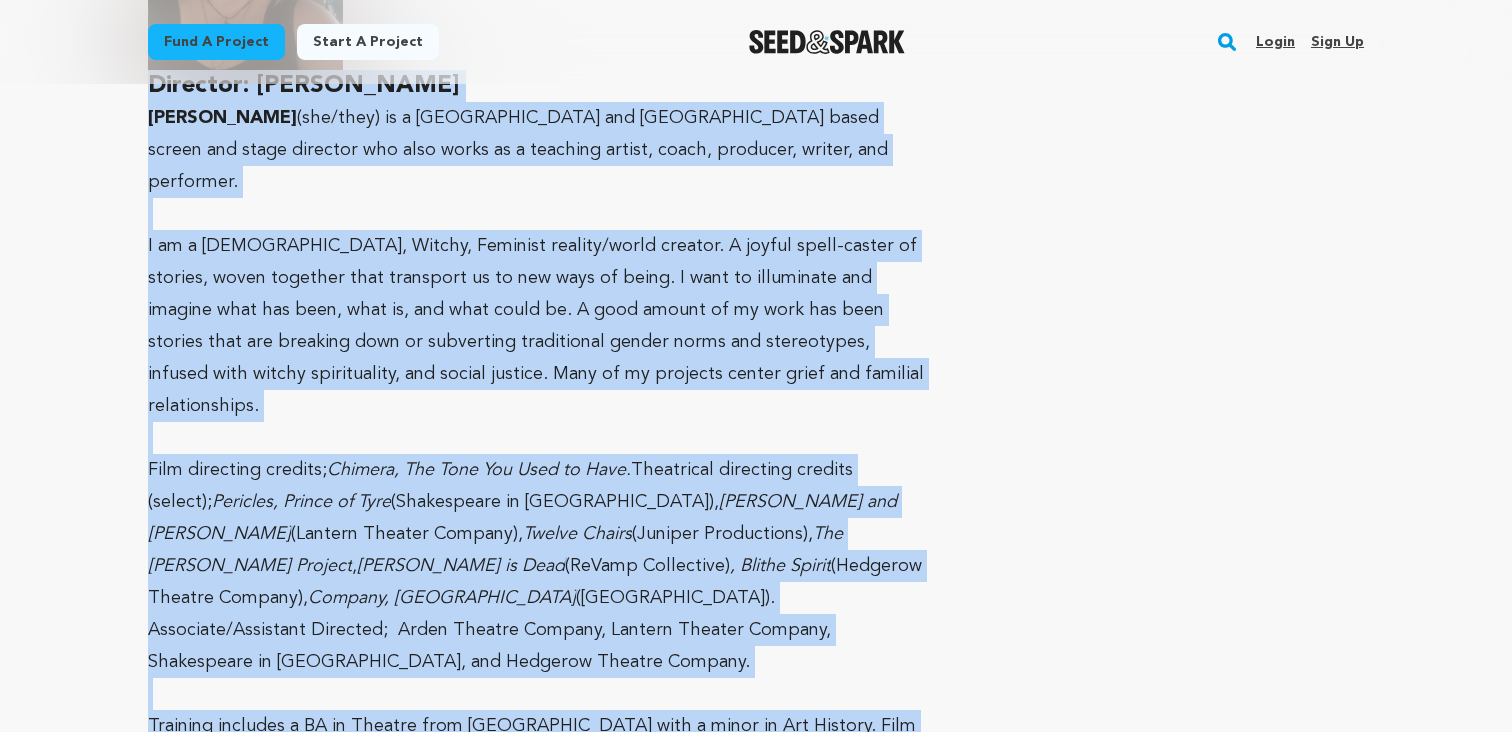 drag, startPoint x: 837, startPoint y: 694, endPoint x: 151, endPoint y: 92, distance: 912.68835 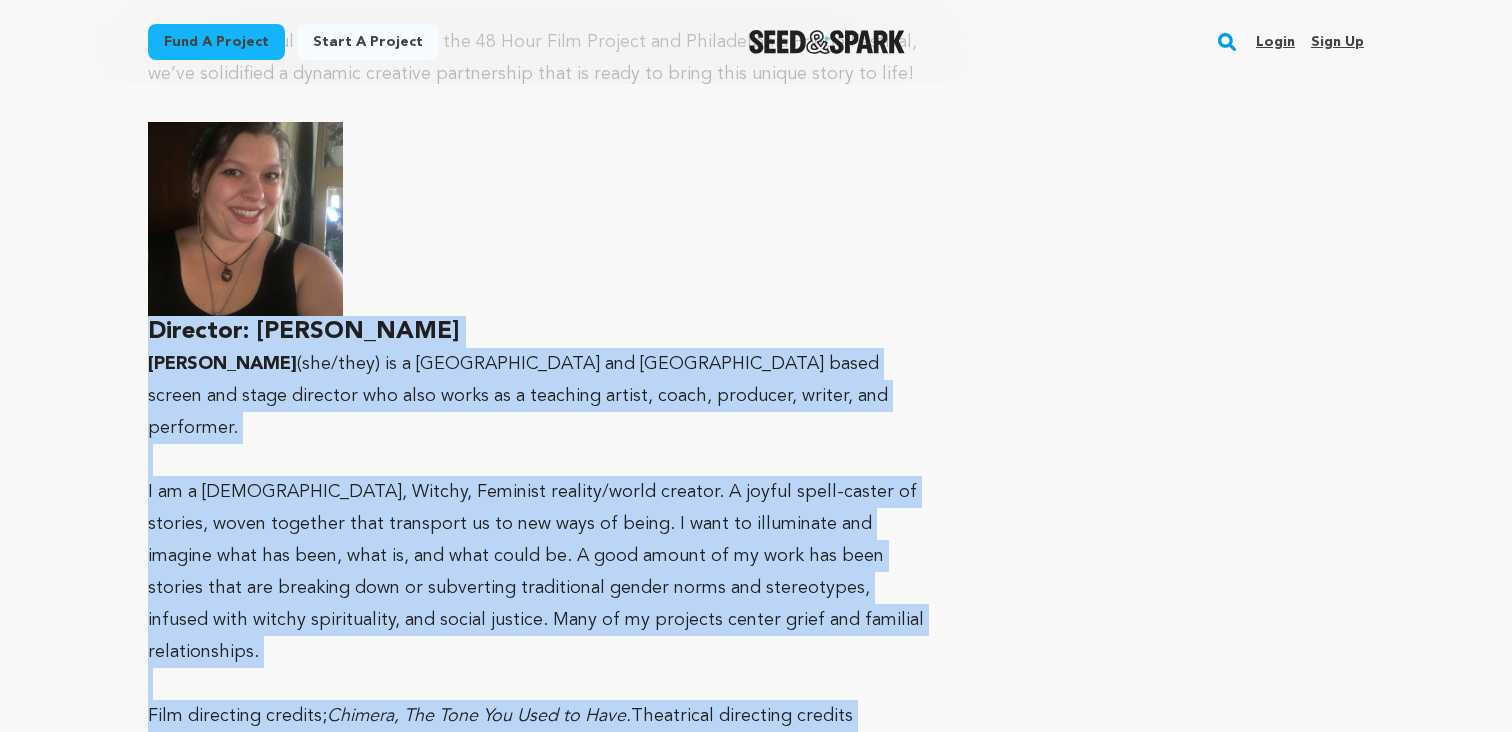 scroll, scrollTop: 1574, scrollLeft: 0, axis: vertical 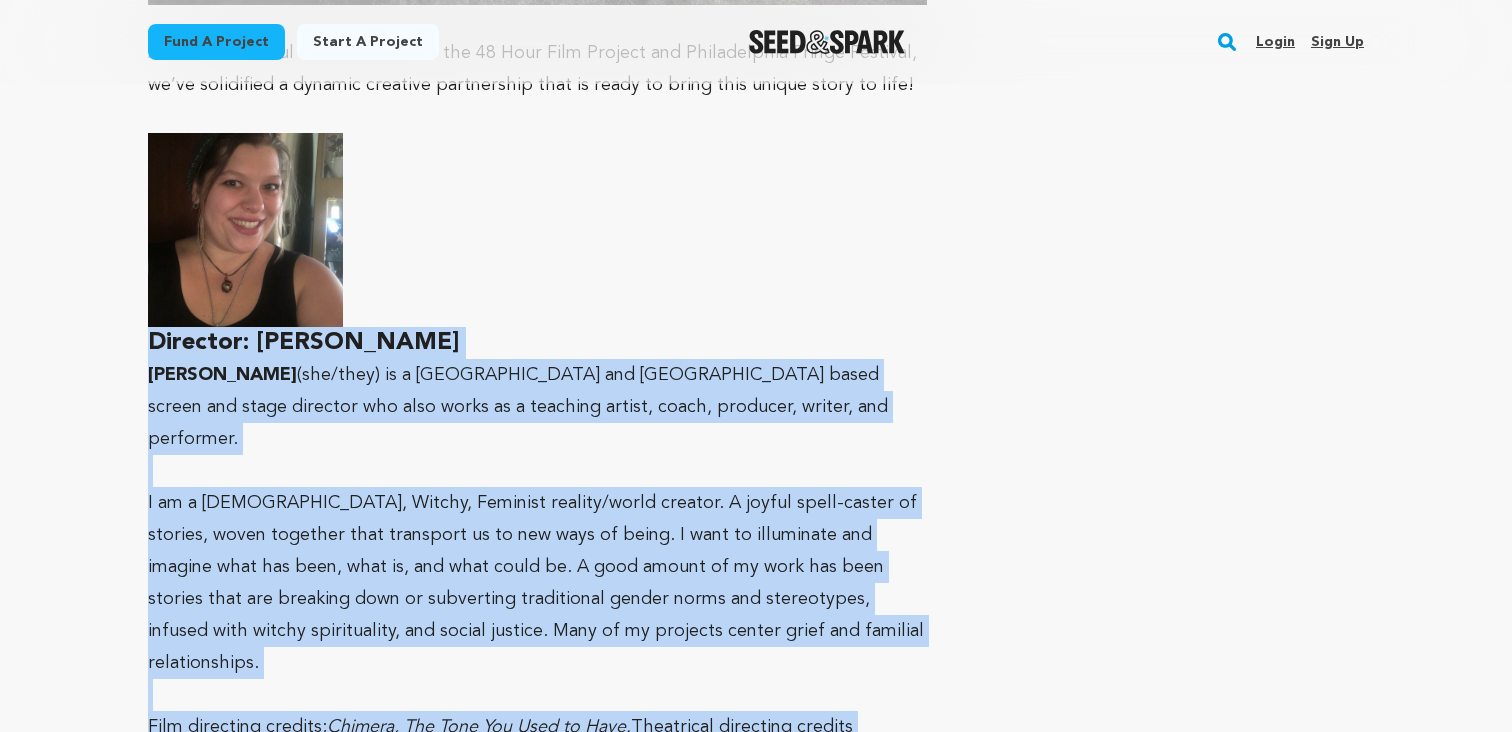 copy on "Director: Carly Bodnar Carly L. Bodnar  (she/they) is a NYC and Philadelphia based screen and stage director who also works as a teaching artist, coach, producer, writer, and performer.  I am a Queer, Witchy, Feminist reality/world creator. A joyful spell-caster of stories, woven together that transport us to new ways of being. I want to illuminate and imagine what has been, what is, and what could be. A good amount of my work has been stories that are breaking down or subverting traditional gender norms and stereotypes, infused with witchy spirituality, and social justice. Many of my projects center grief and familial relationships.  Film directing credits;  Chimera, The Tone You Used to Have.  Theatrical directing credits (select);  Pericles, Prince of Tyre  (Shakespeare in Clark Park),  Romeo and Juliet  (Lantern Theater Company),  Twelve Chairs  (Juniper Productions),  The Helen Project ,  Jimmy Gorski is Dead  (ReVamp Collective) , Blithe Spirit  (Hedgerow Theatre Company), Company, Arcadia  (La Salle..." 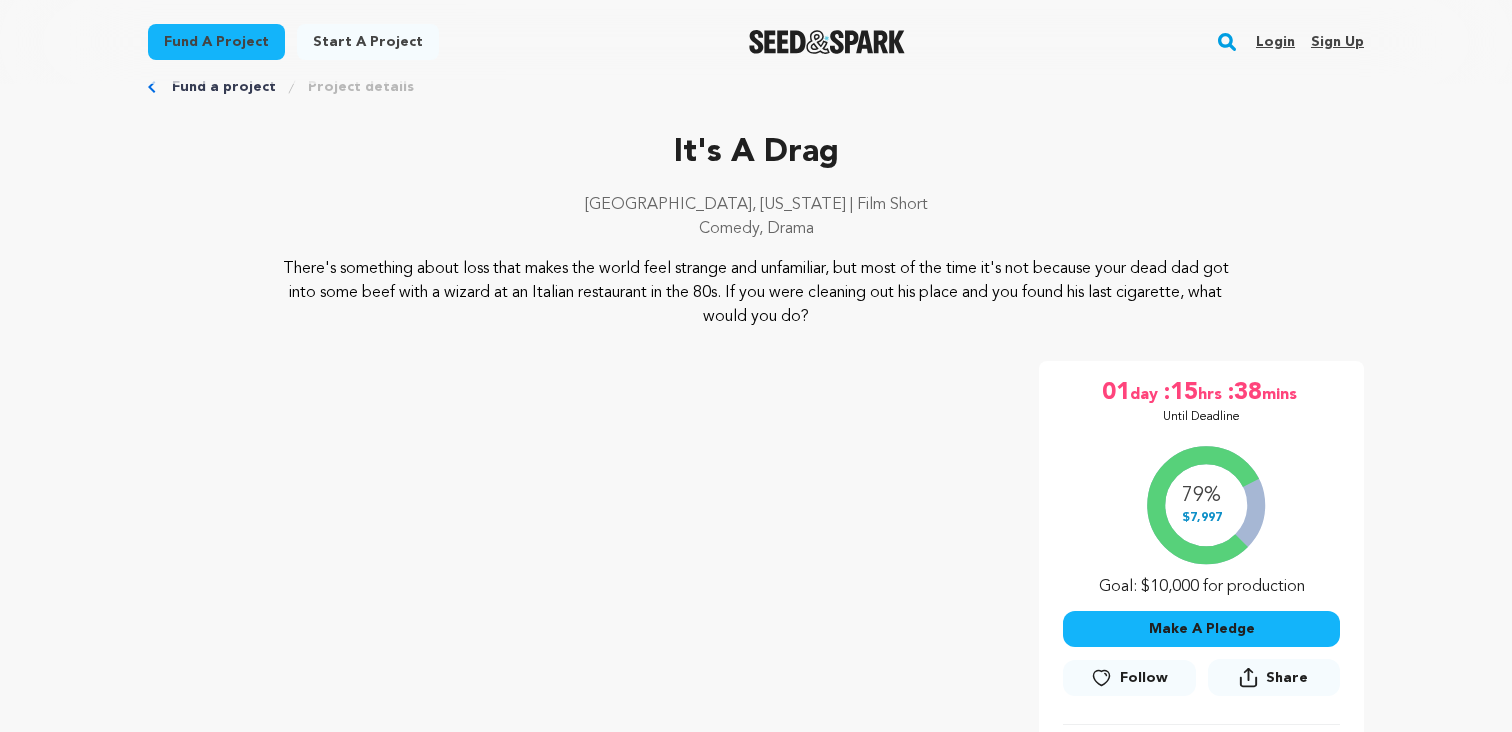 scroll, scrollTop: 0, scrollLeft: 0, axis: both 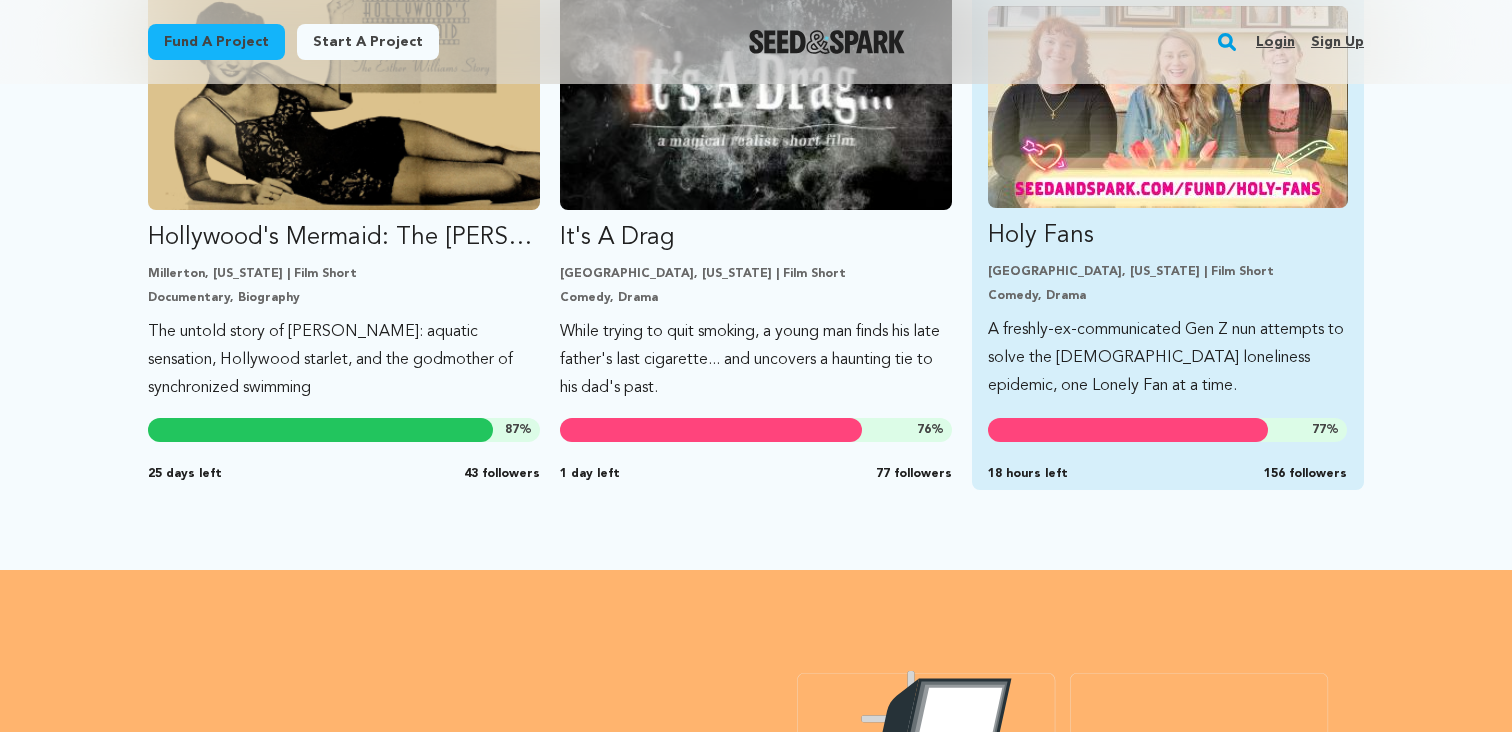 click on "A freshly-ex-communicated Gen Z nun attempts to solve the [DEMOGRAPHIC_DATA] loneliness epidemic, one Lonely Fan at a time." at bounding box center (1168, 358) 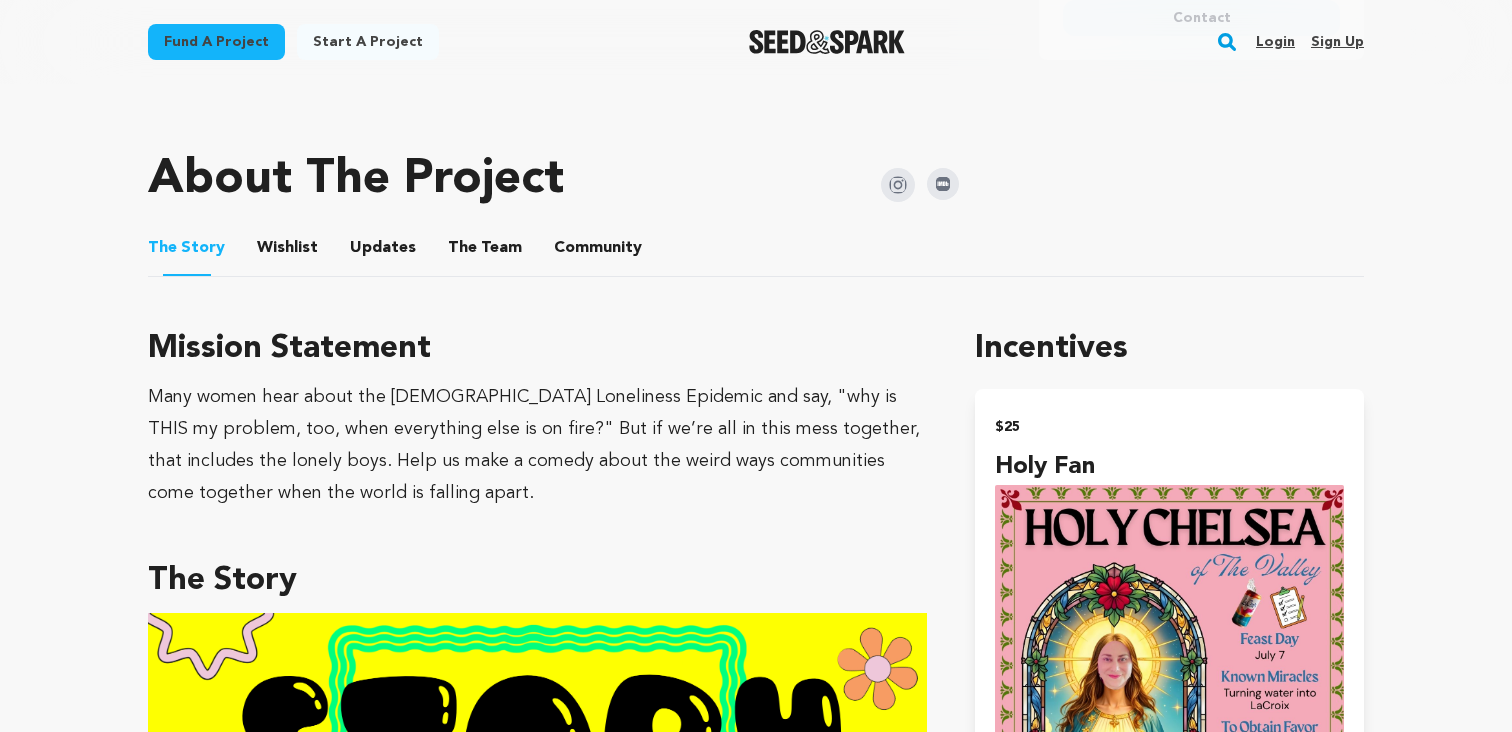 scroll, scrollTop: 0, scrollLeft: 0, axis: both 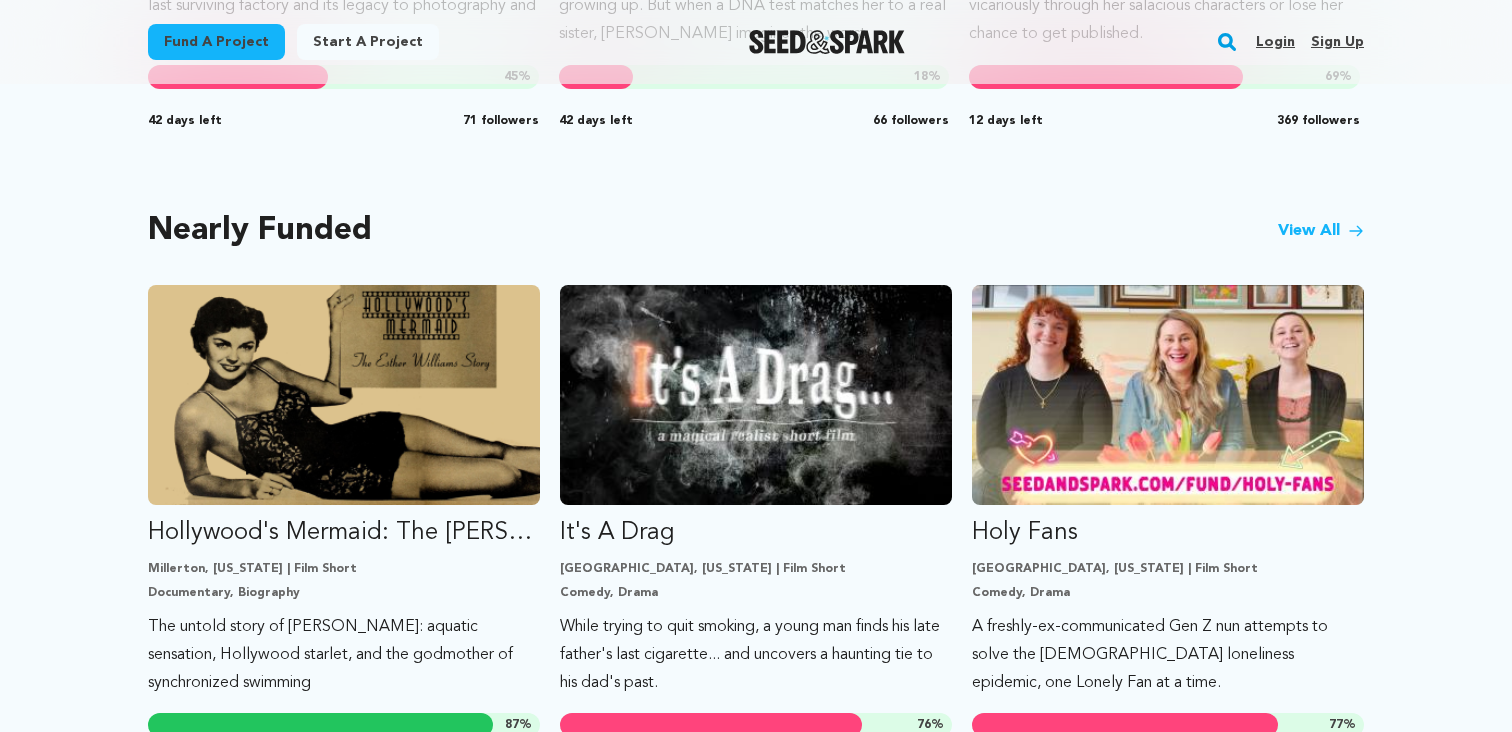 click on "View All" at bounding box center (1321, 231) 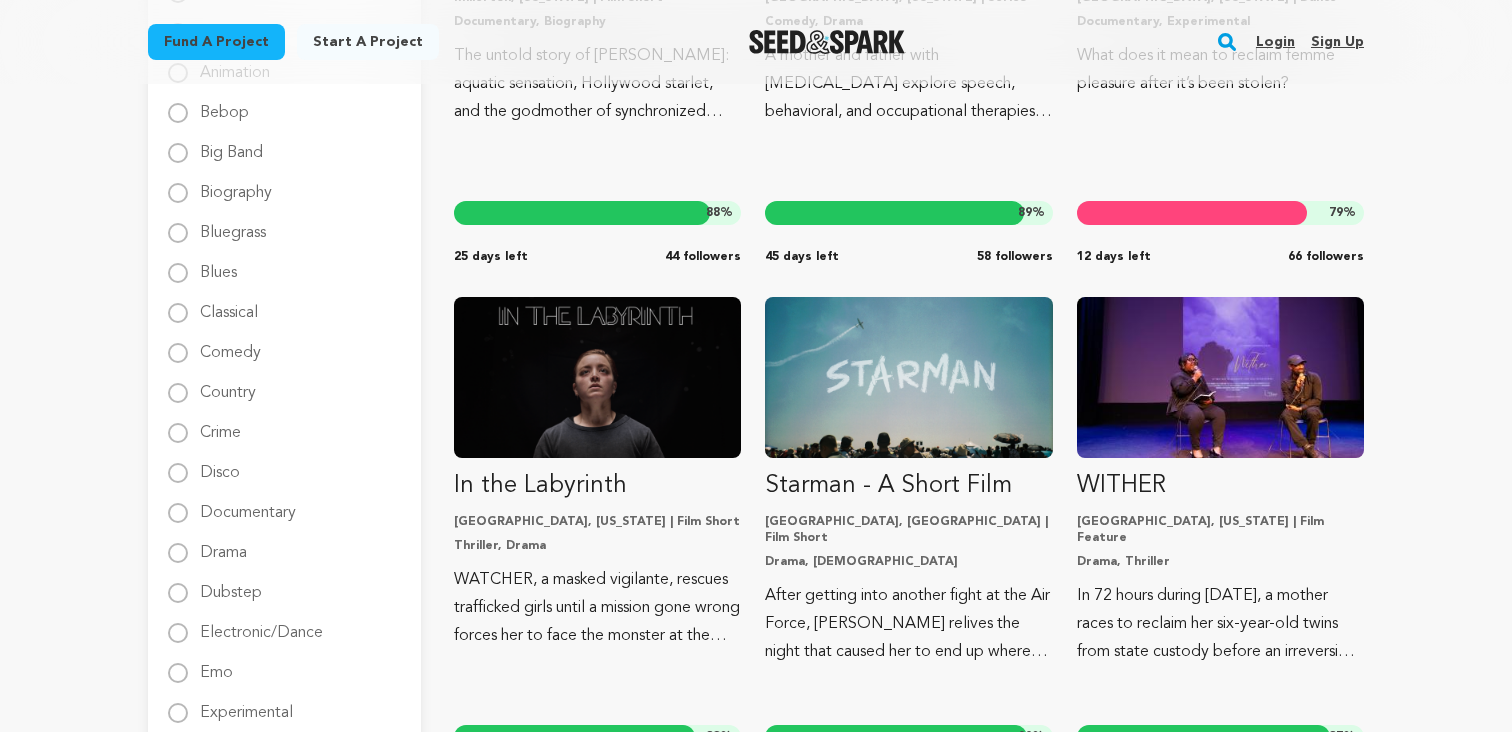 scroll, scrollTop: 554, scrollLeft: 0, axis: vertical 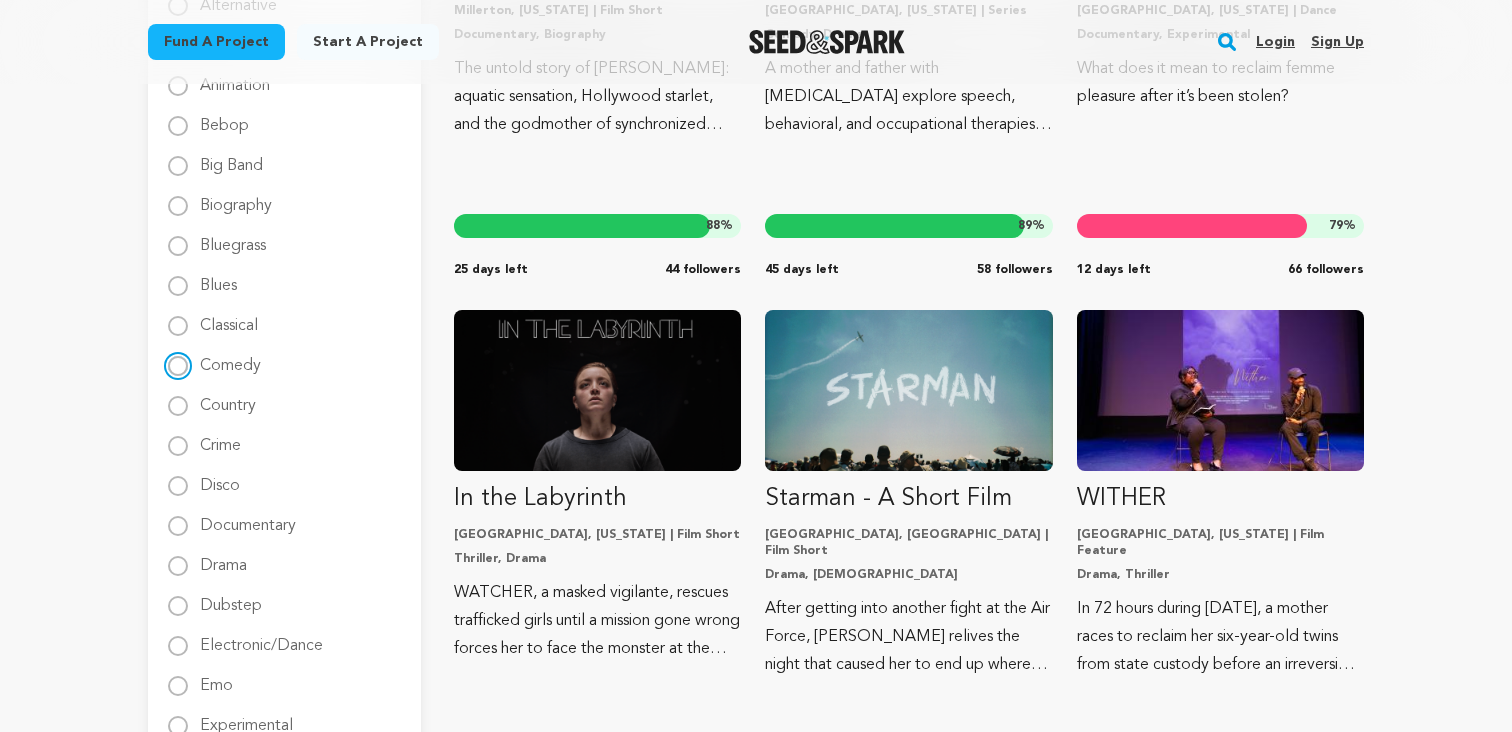 click on "Comedy" at bounding box center [178, 366] 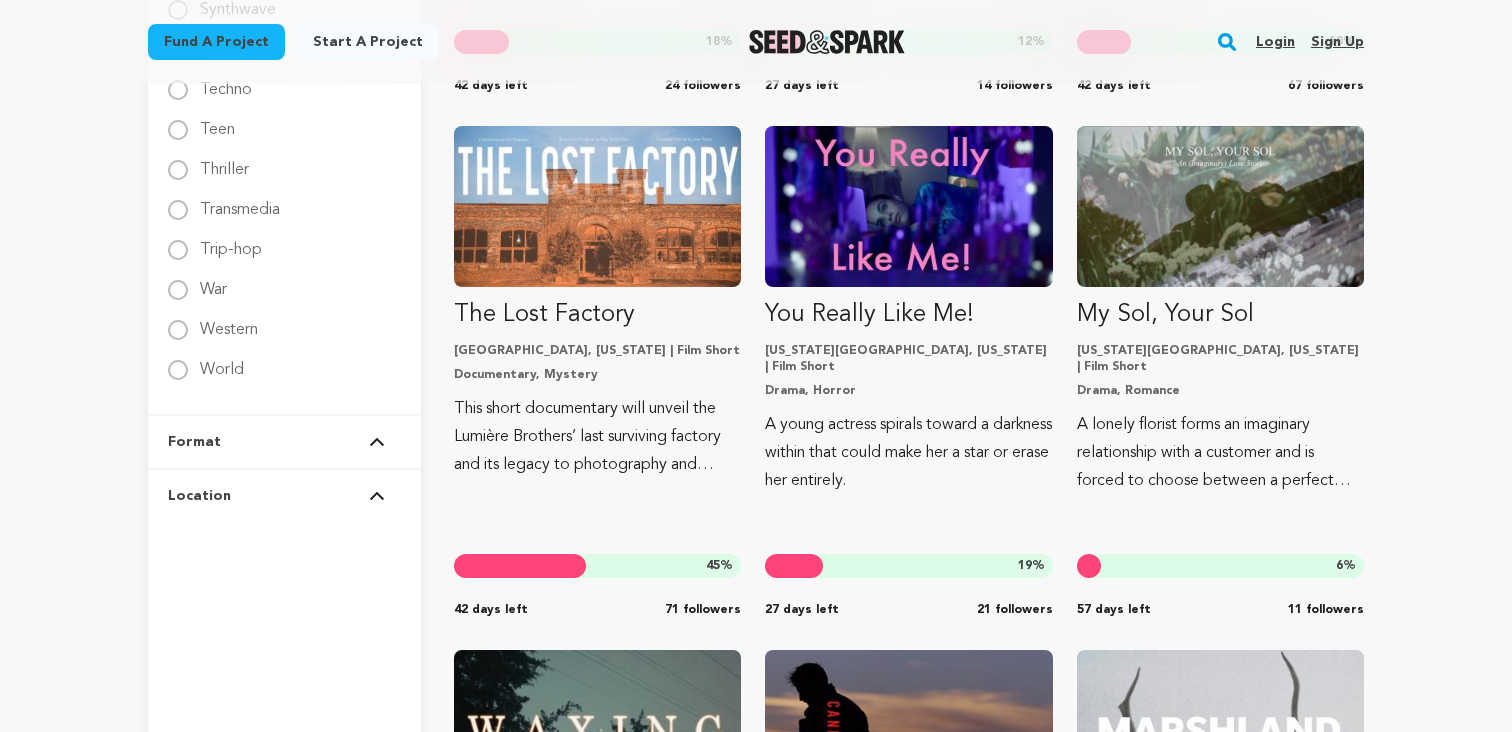 scroll, scrollTop: 3345, scrollLeft: 0, axis: vertical 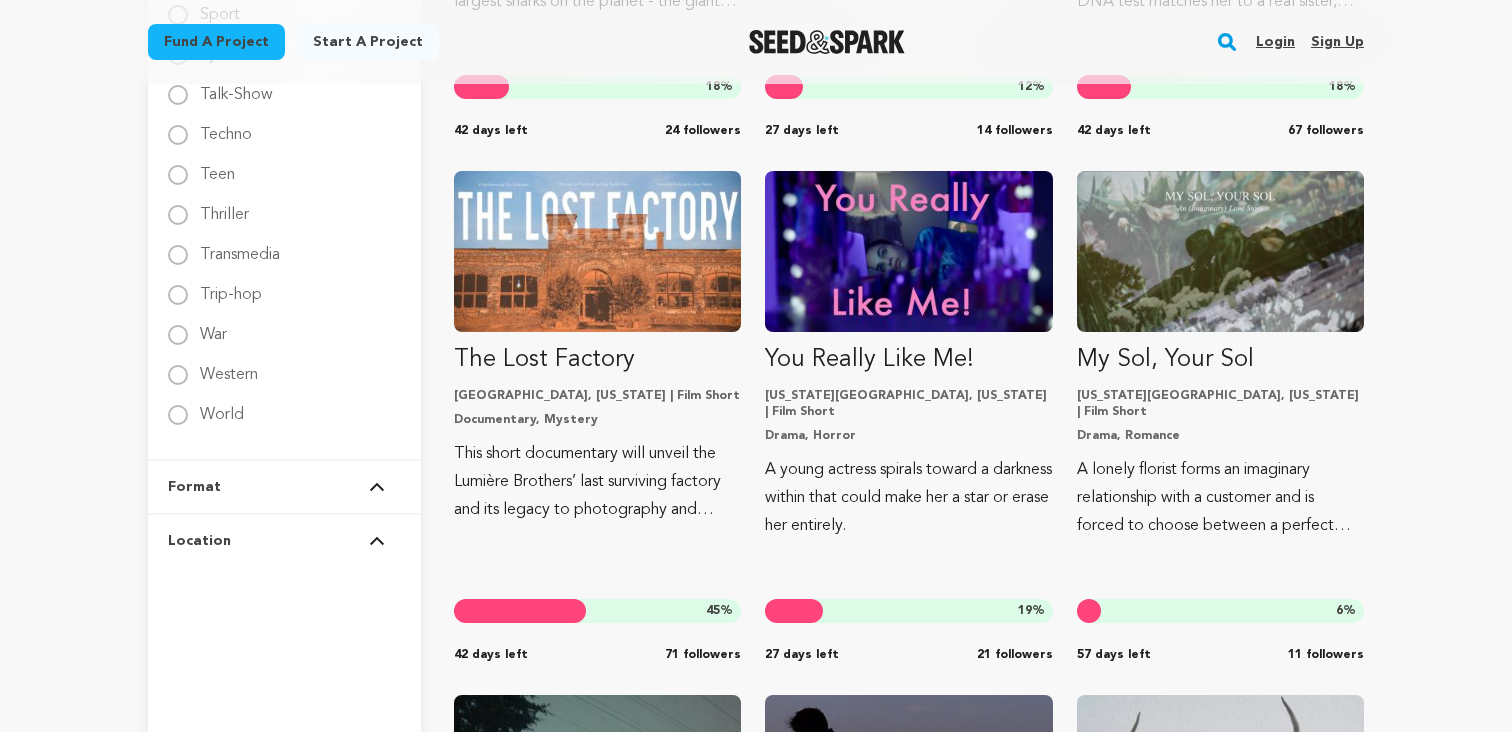 click at bounding box center (377, 487) 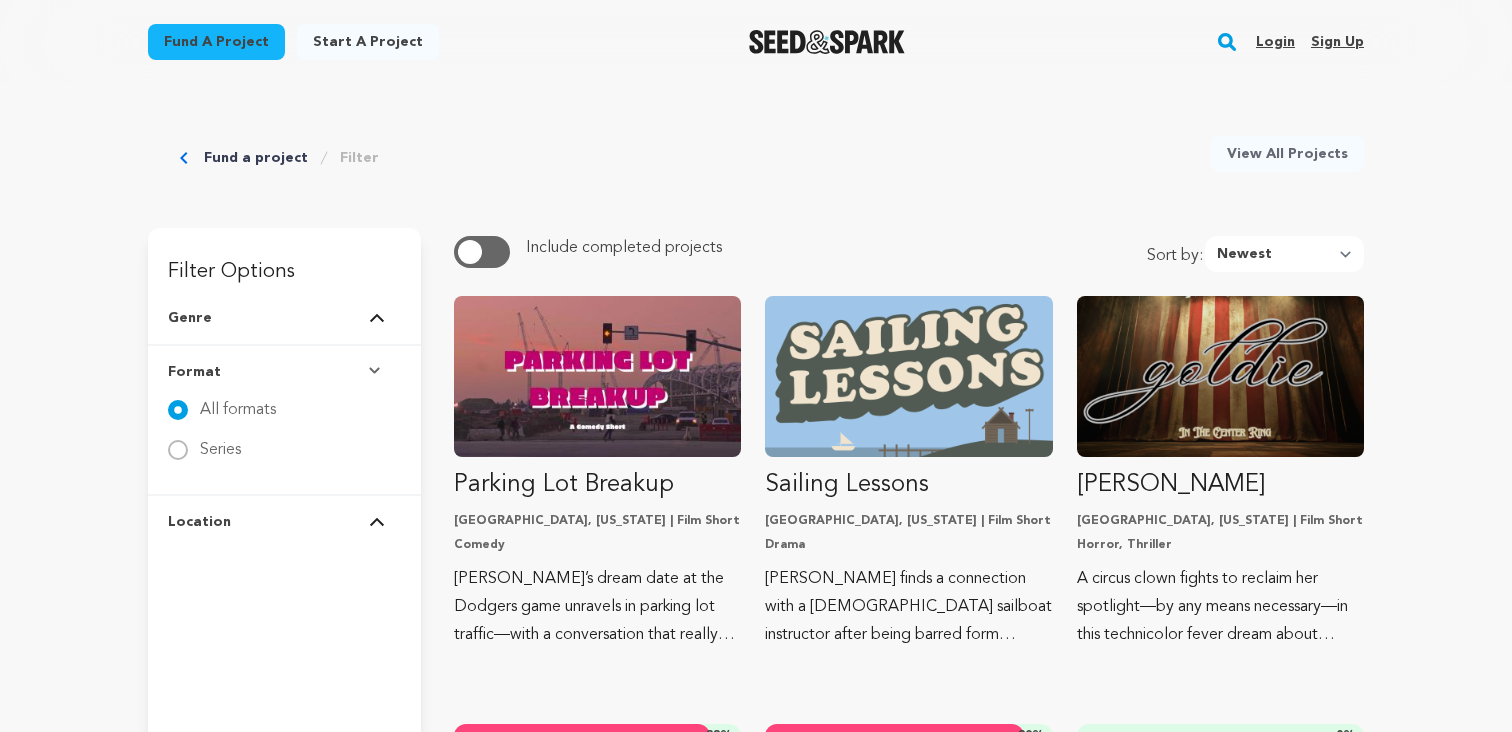 scroll, scrollTop: 54, scrollLeft: 0, axis: vertical 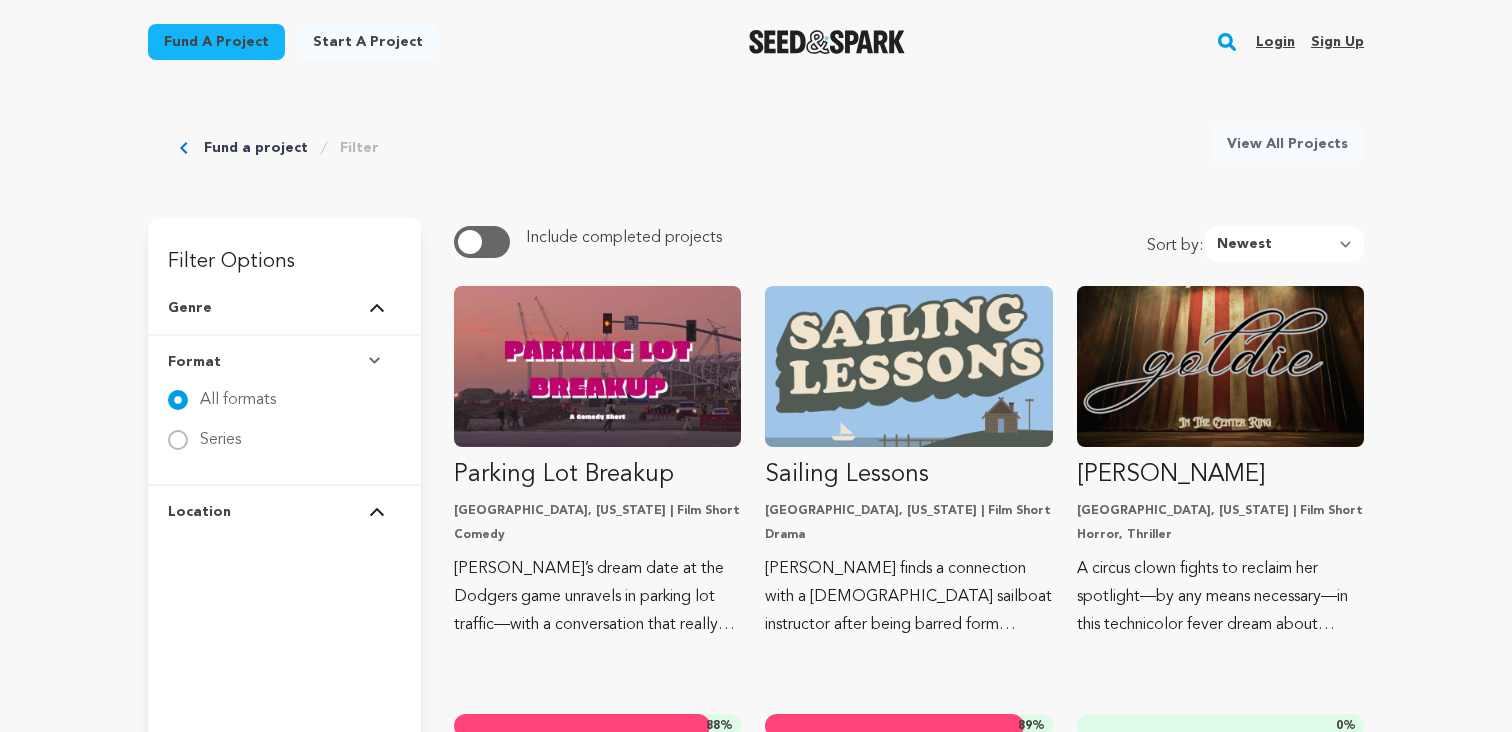 click on "Format" at bounding box center [284, 362] 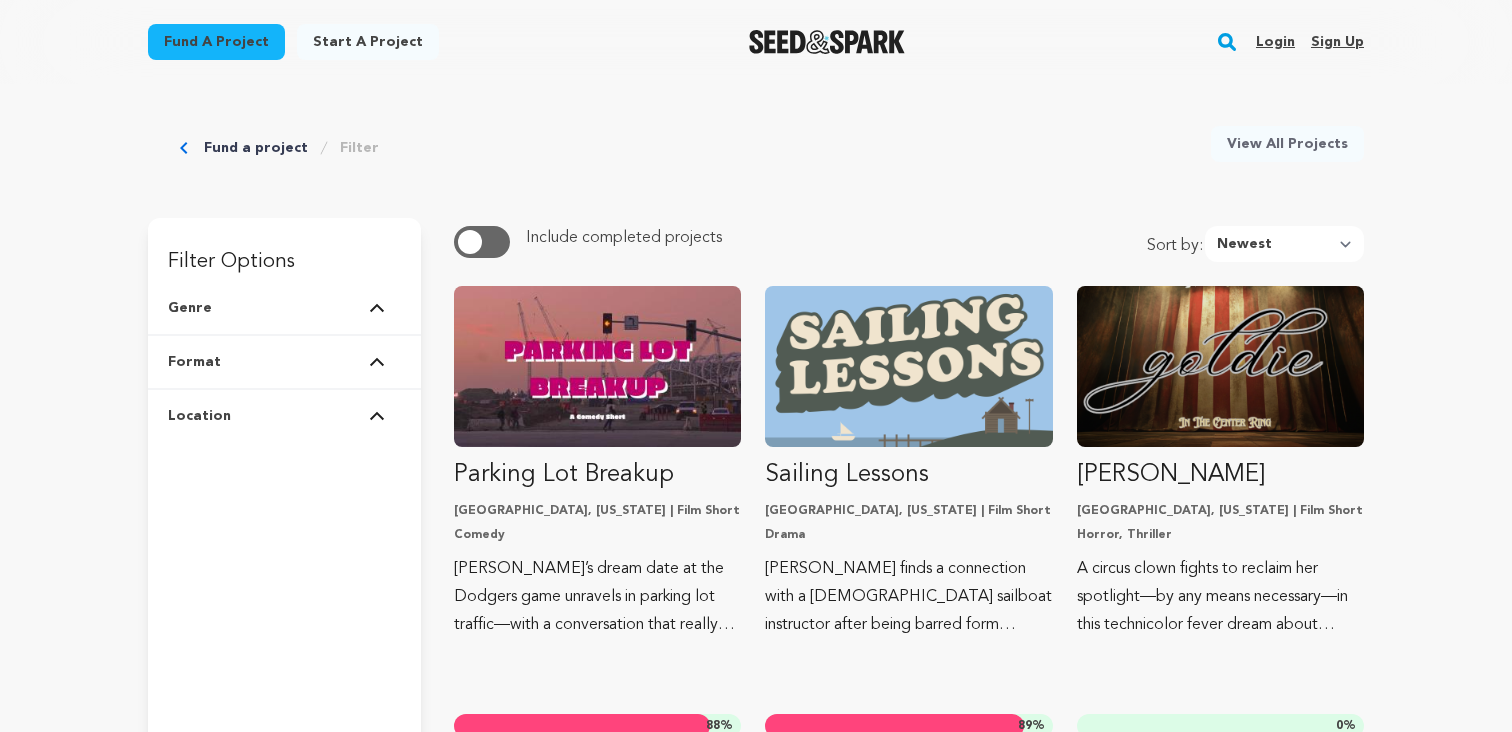 click on "Format" at bounding box center [284, 362] 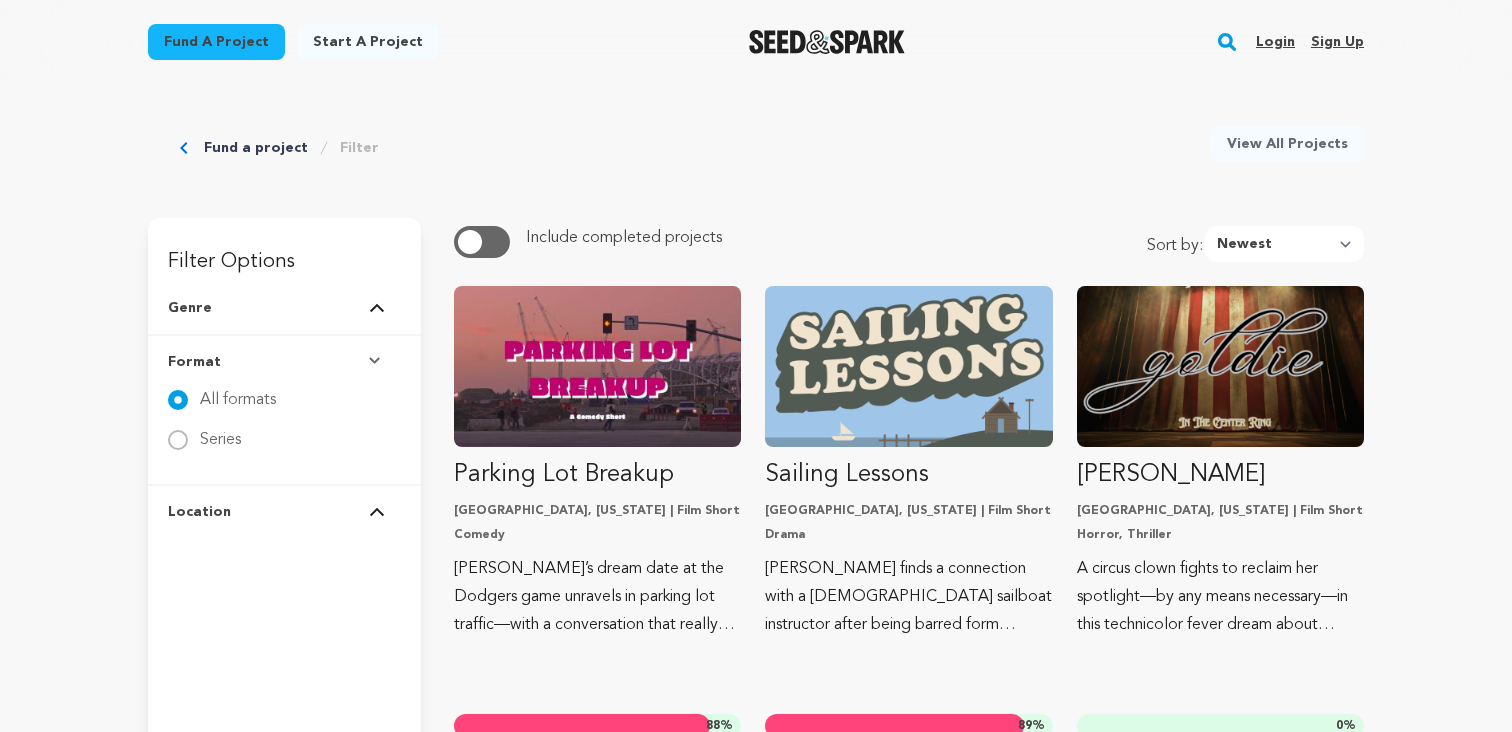 click on "Genre" at bounding box center (284, 308) 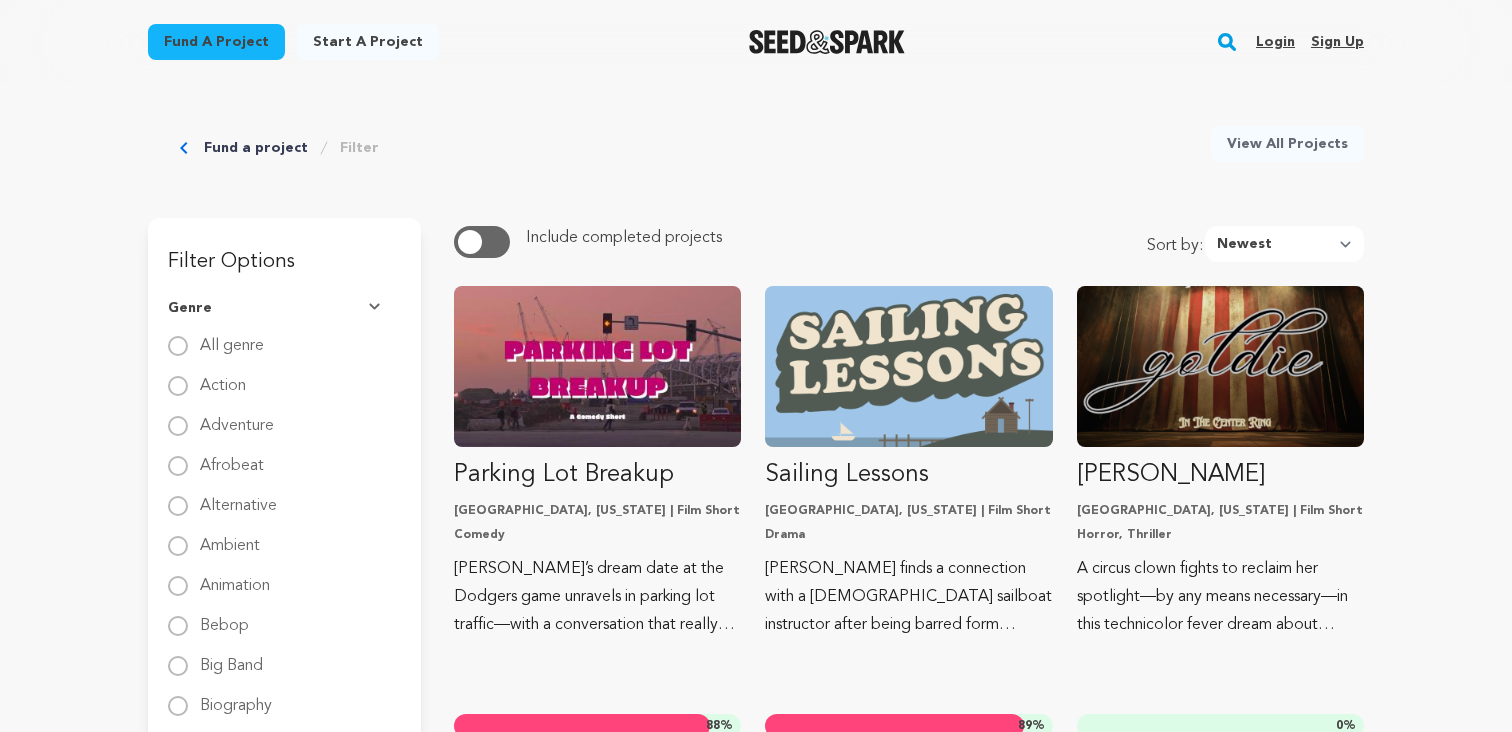 click on "Genre" at bounding box center (284, 308) 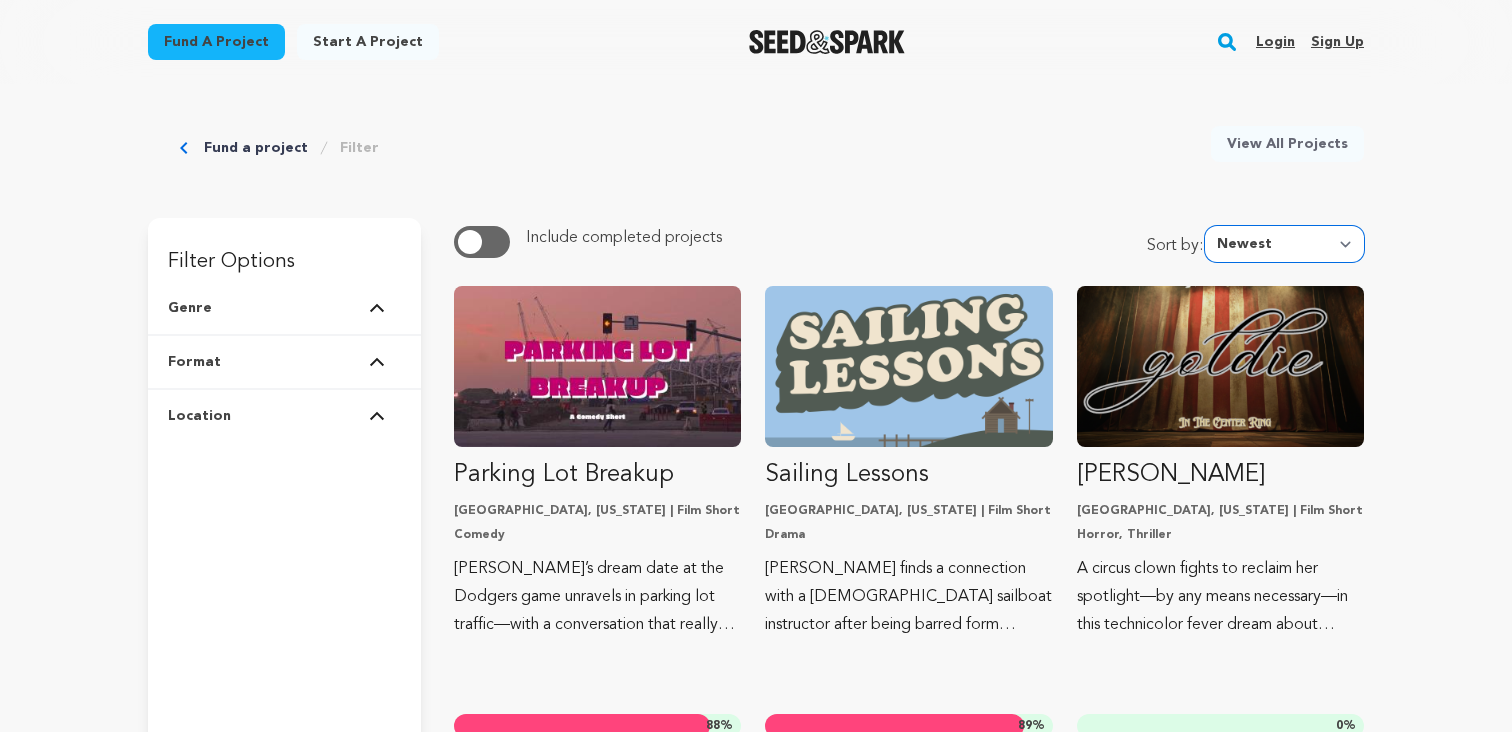 click on "Newest Most Popular Most Funded Trending Now Ending Now Amount Raised" at bounding box center [1284, 244] 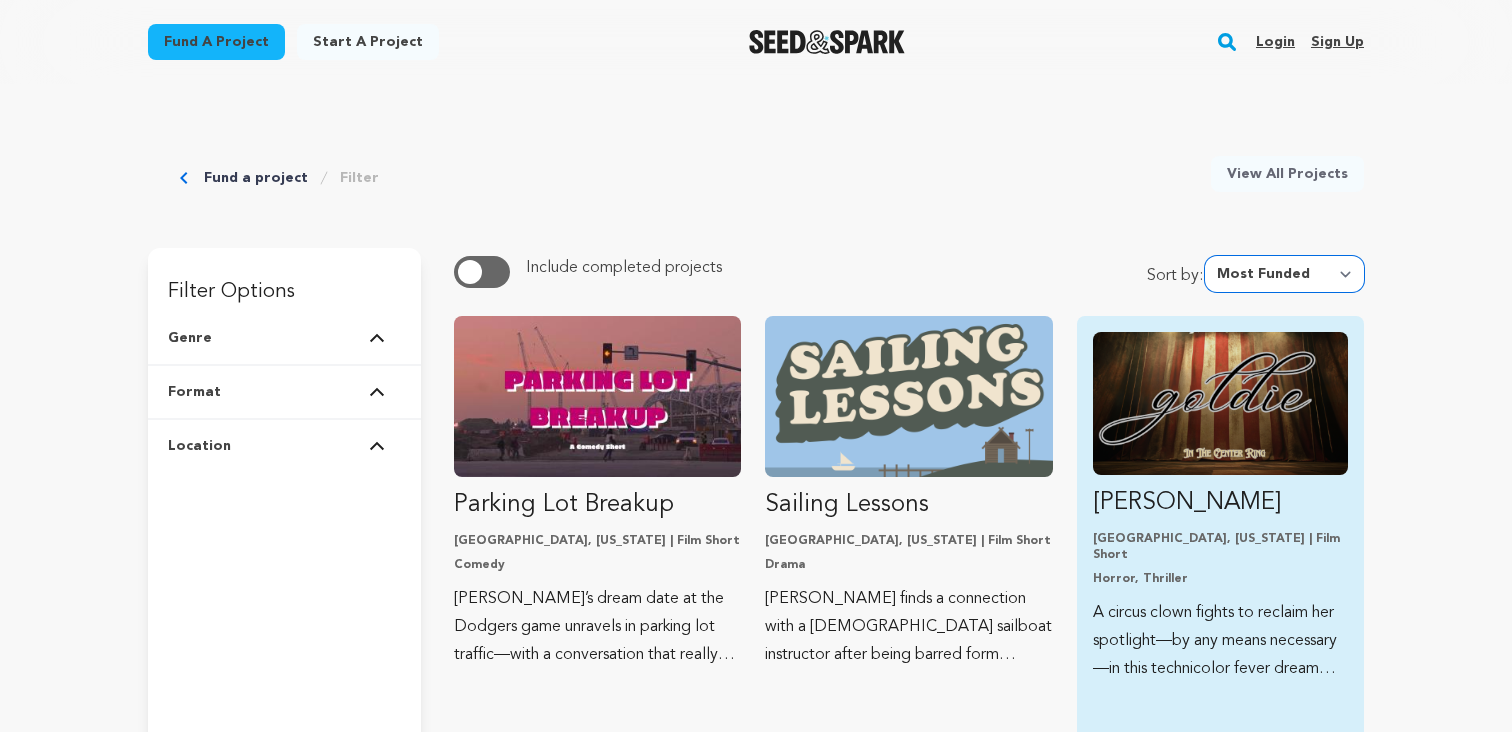 scroll, scrollTop: 0, scrollLeft: 0, axis: both 